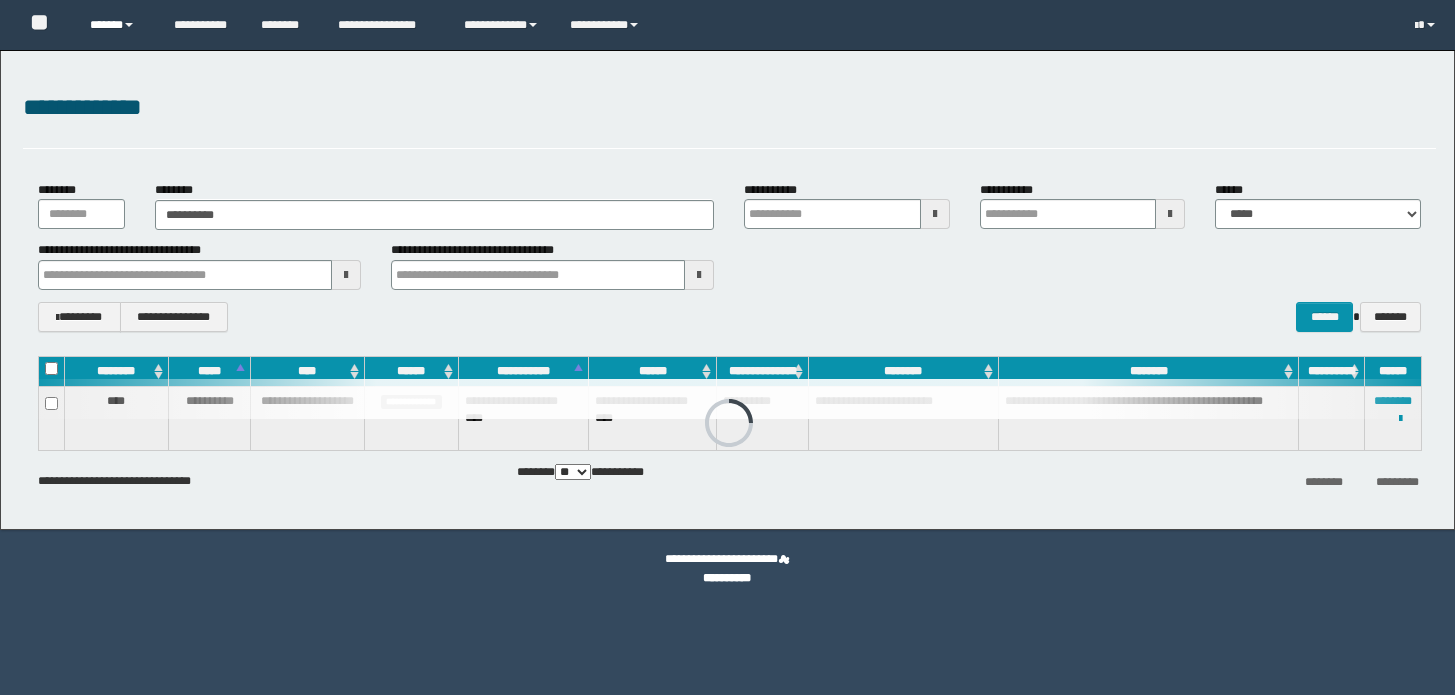 scroll, scrollTop: 0, scrollLeft: 0, axis: both 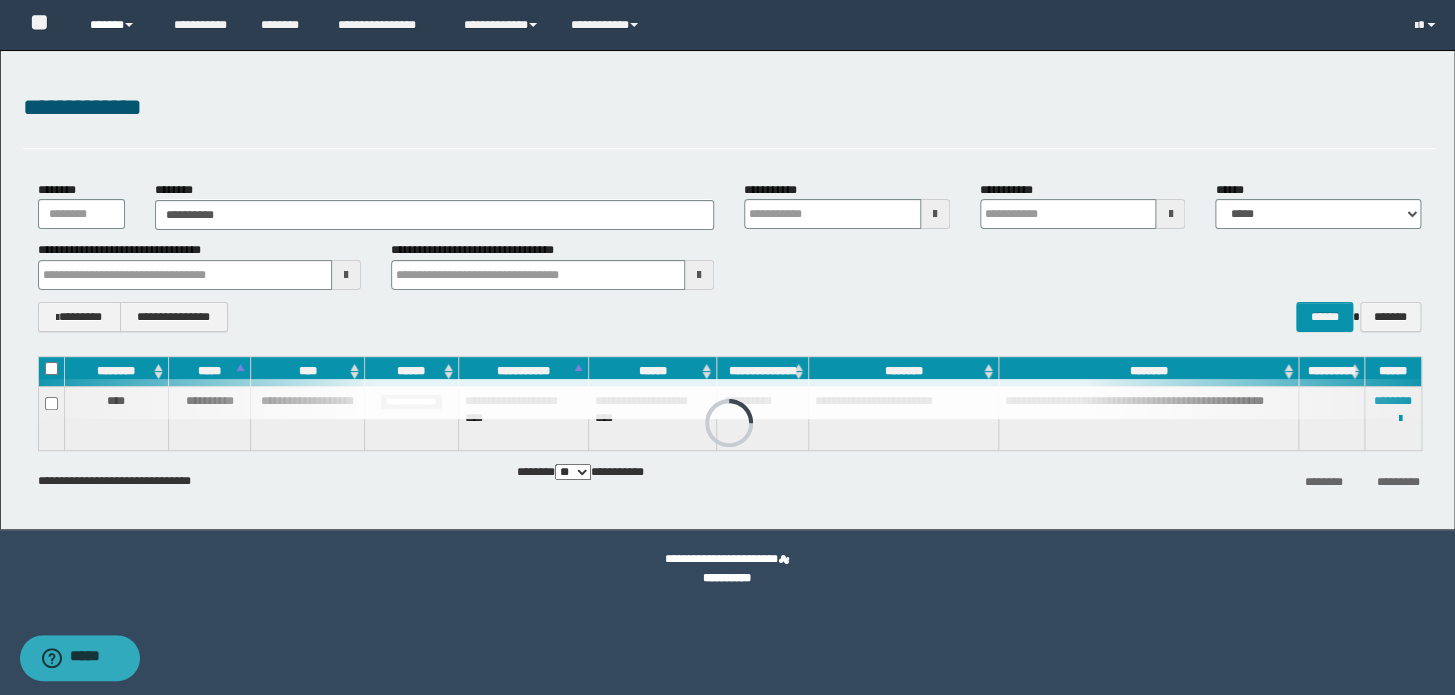 click on "******" at bounding box center (117, 25) 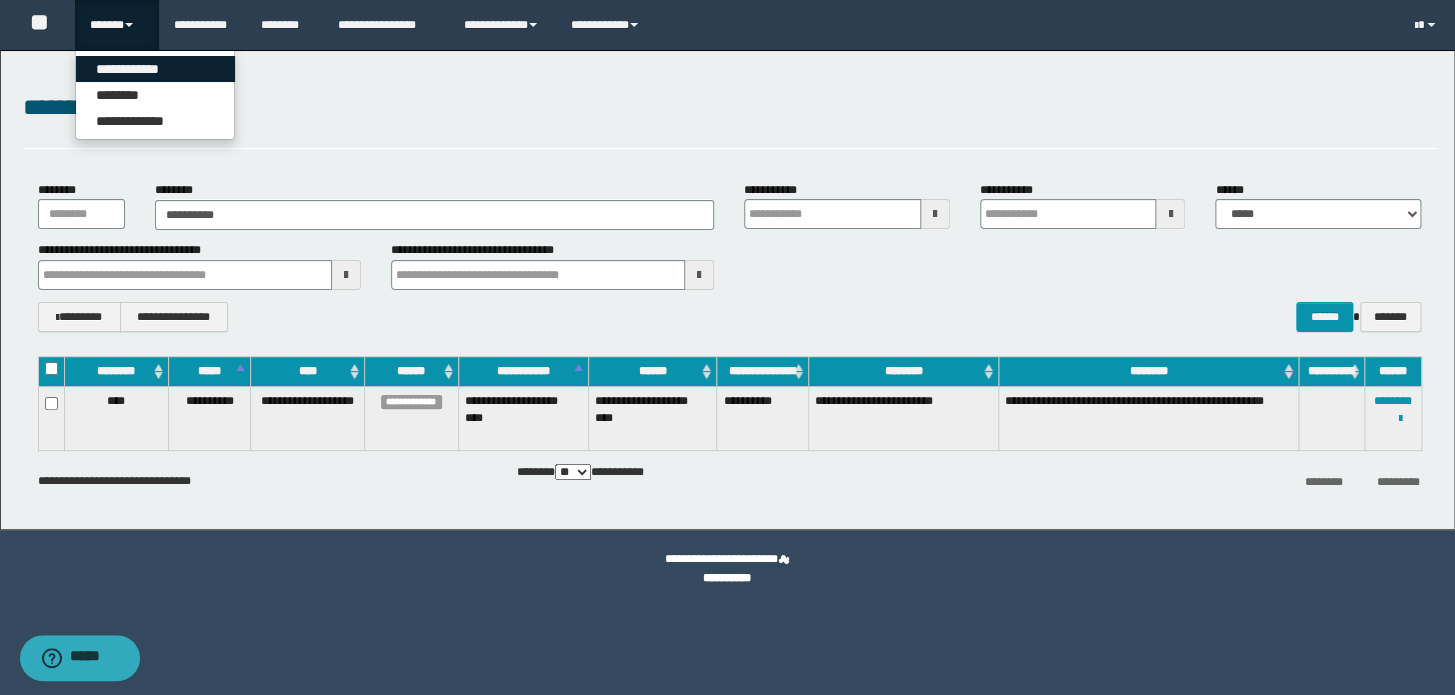 click on "**********" at bounding box center (155, 69) 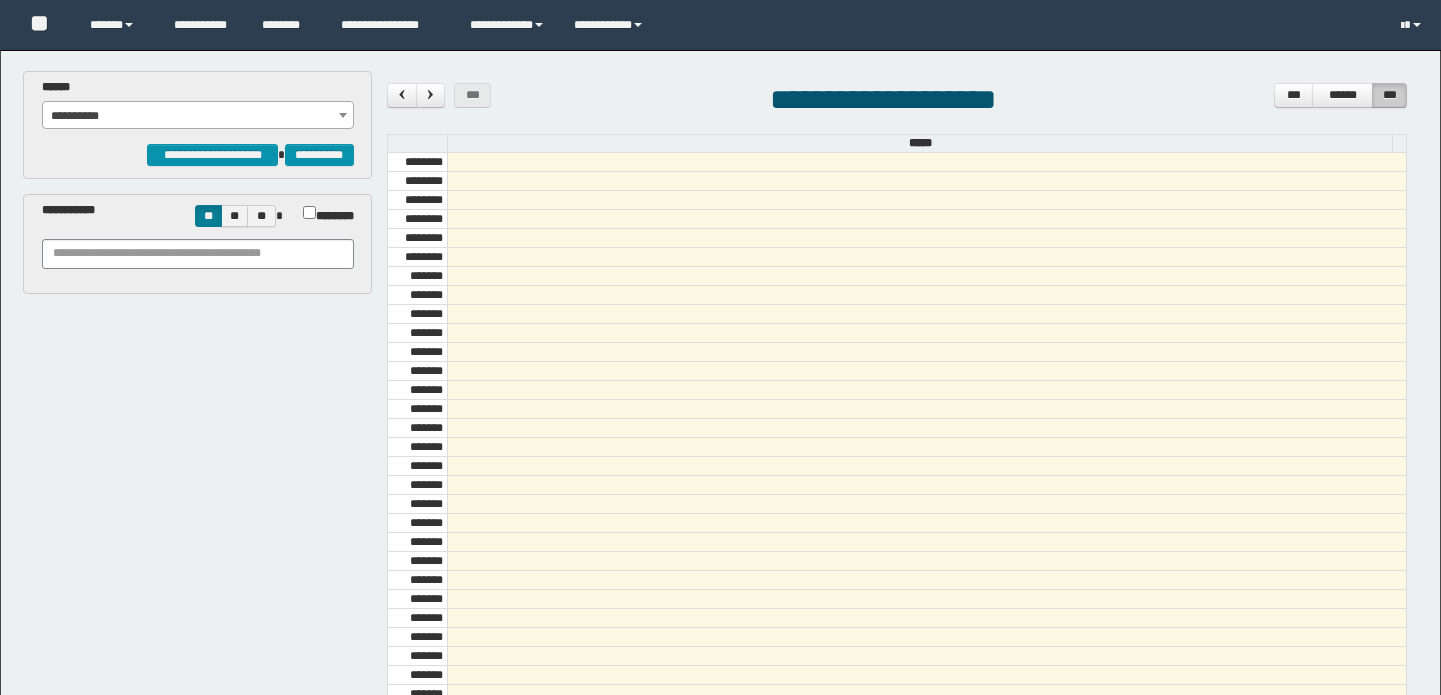 scroll, scrollTop: 0, scrollLeft: 0, axis: both 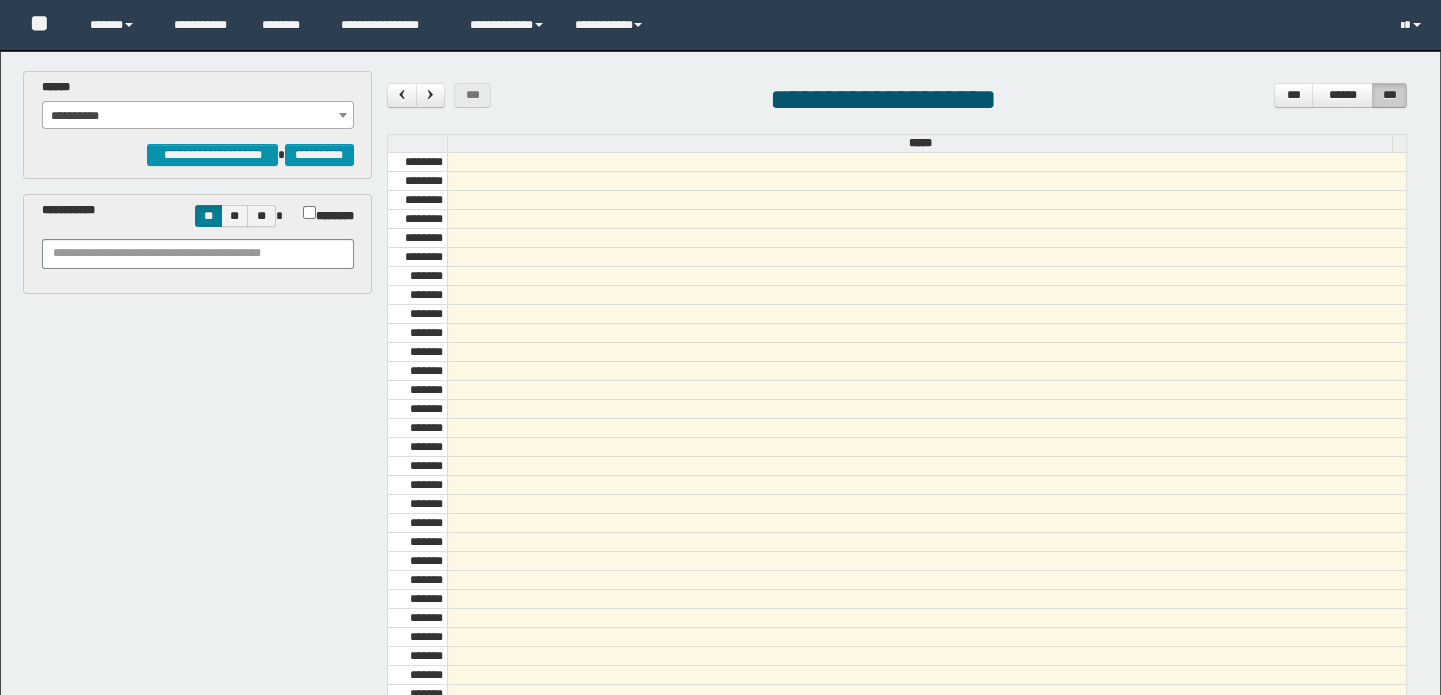 click on "**********" at bounding box center (198, 116) 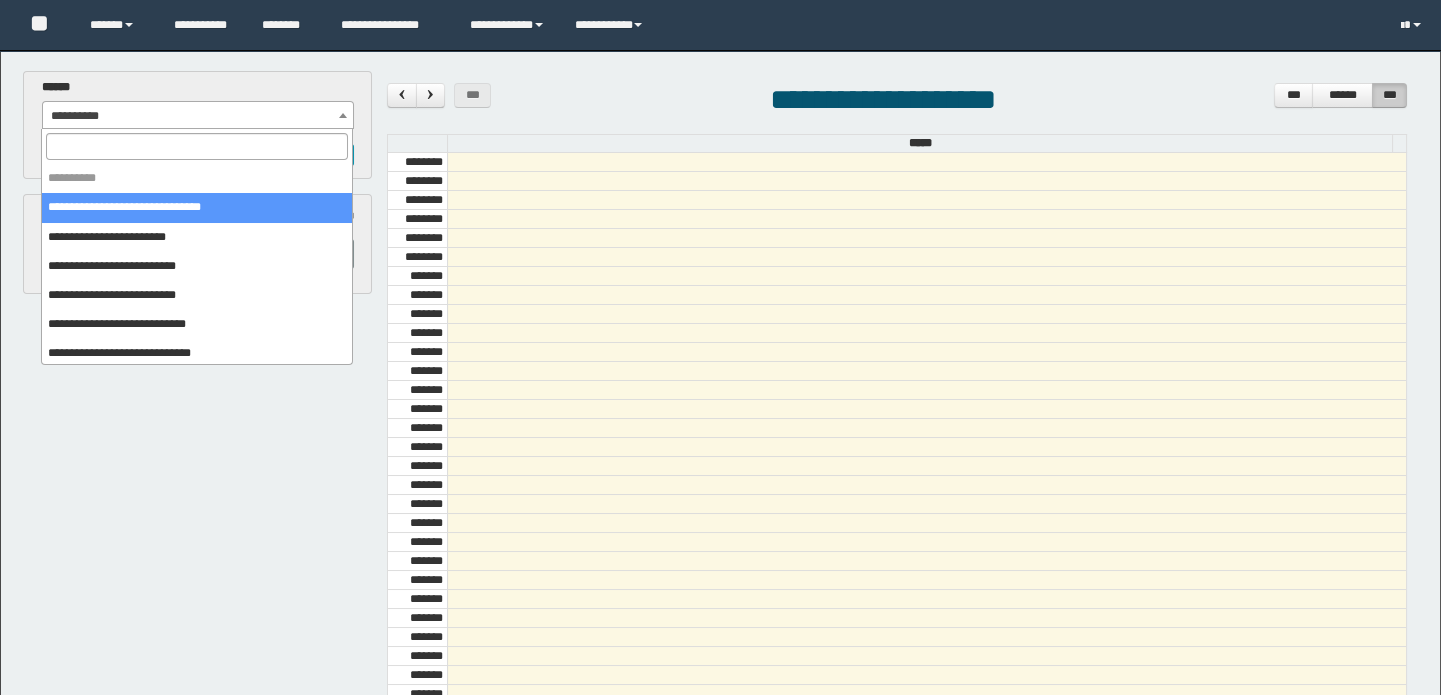 scroll, scrollTop: 681, scrollLeft: 0, axis: vertical 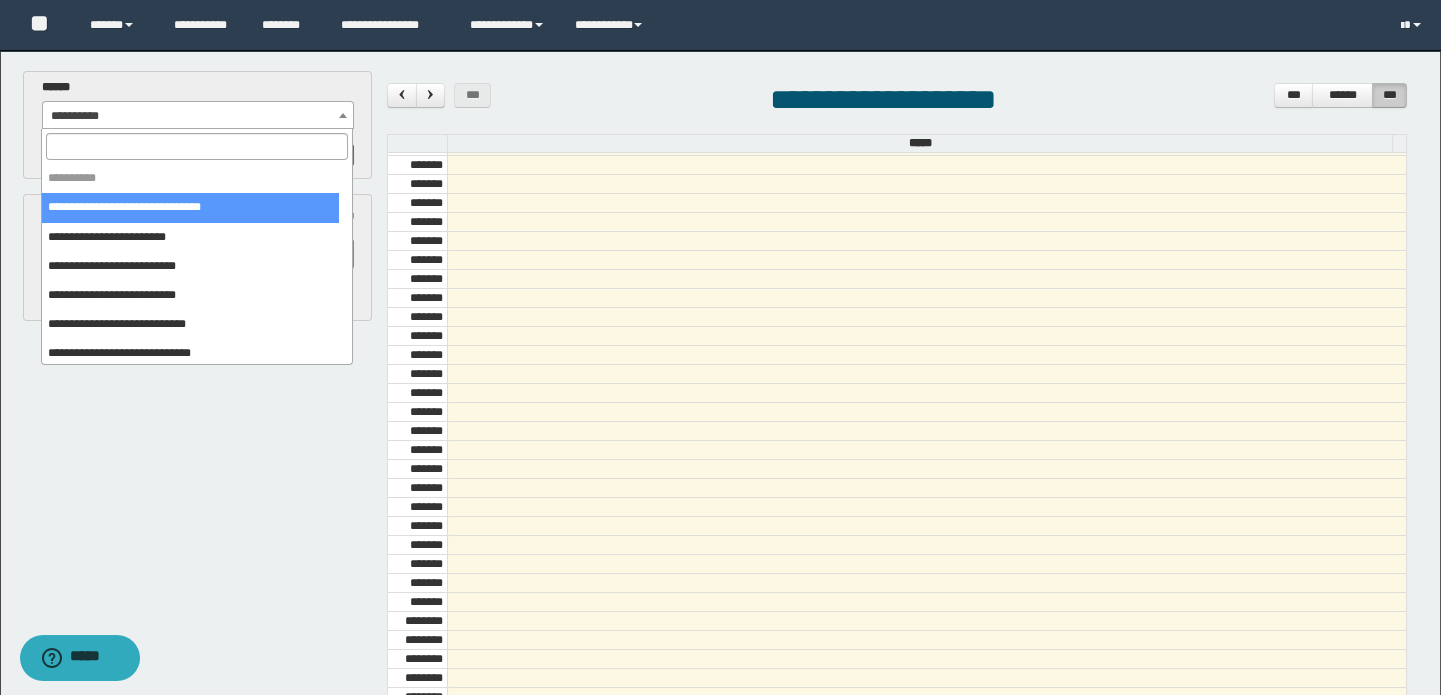 select on "******" 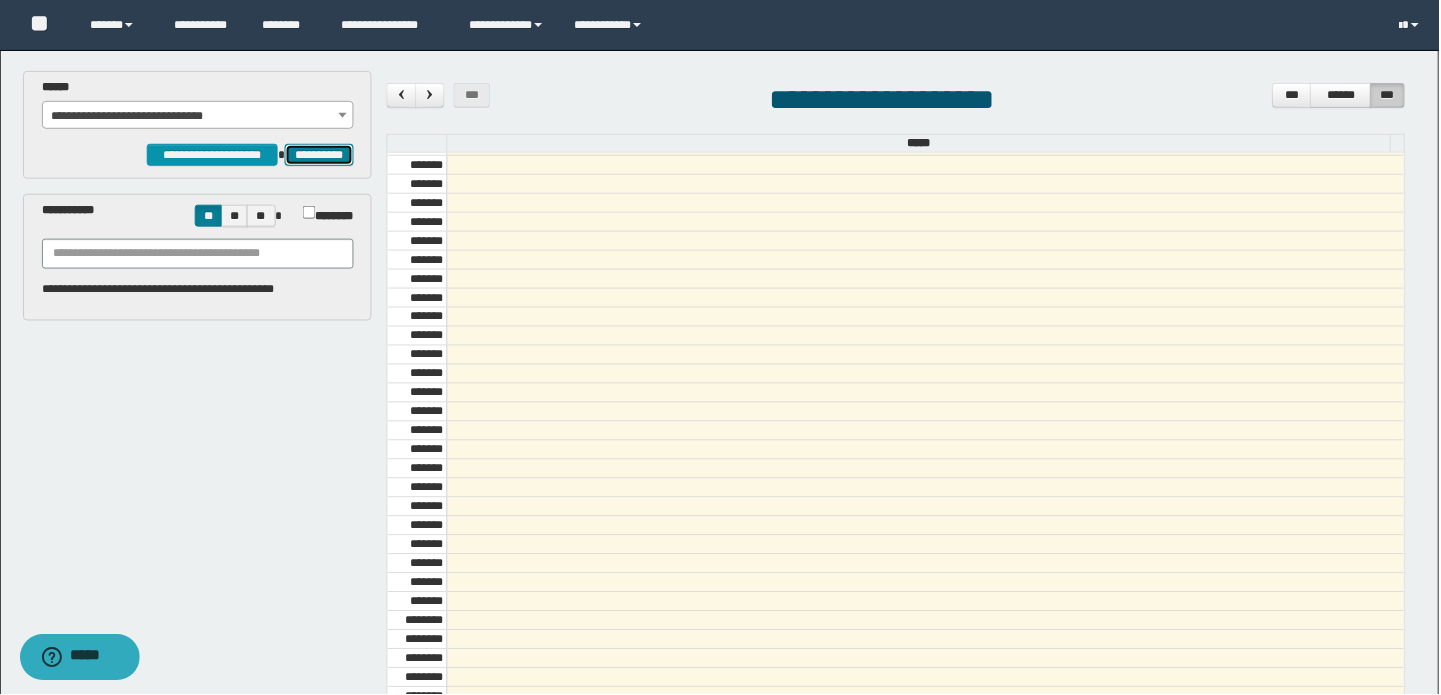 click on "**********" at bounding box center [319, 155] 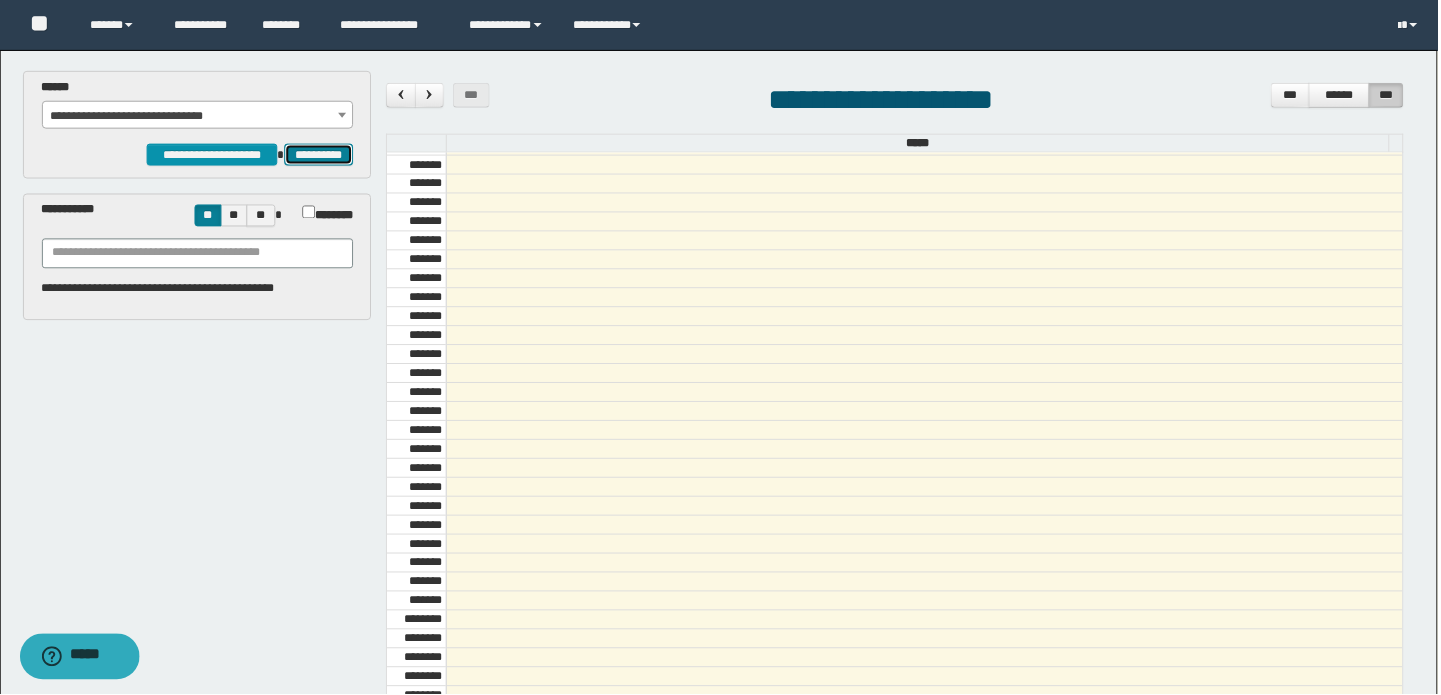 select on "******" 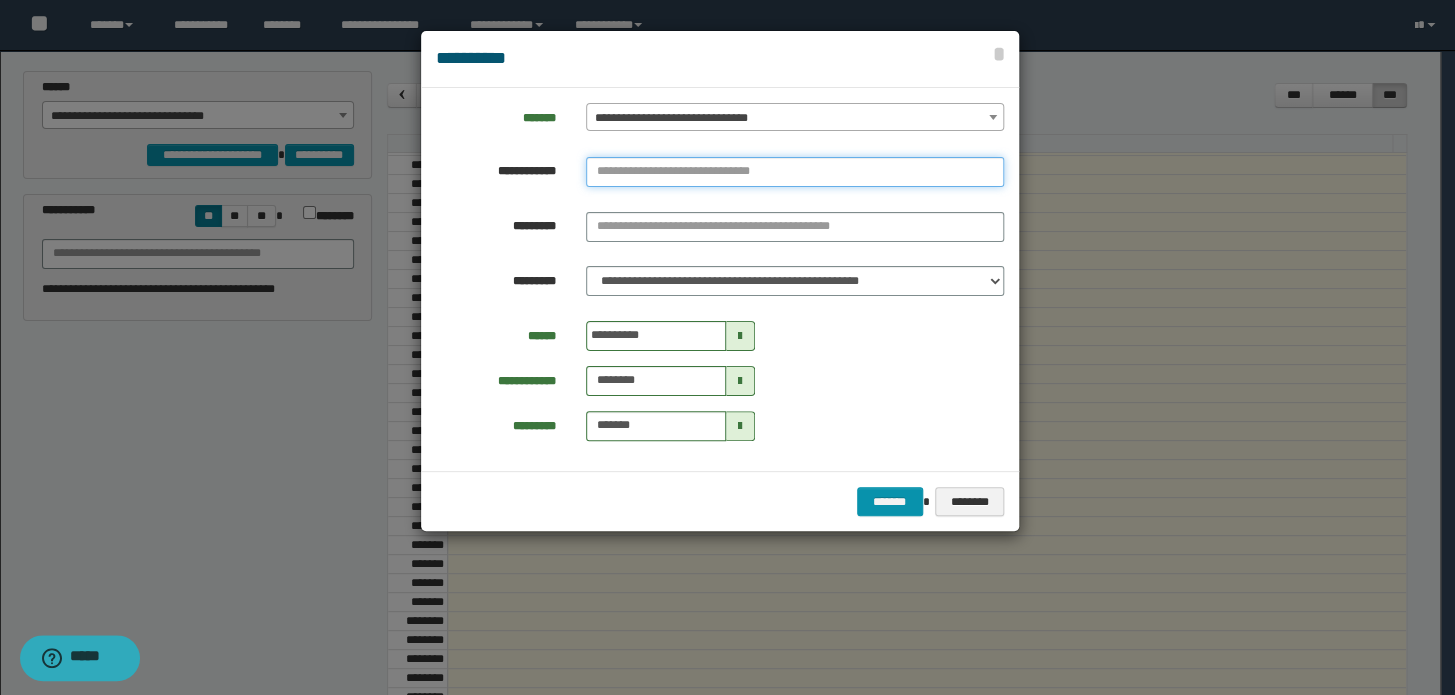 click at bounding box center [795, 172] 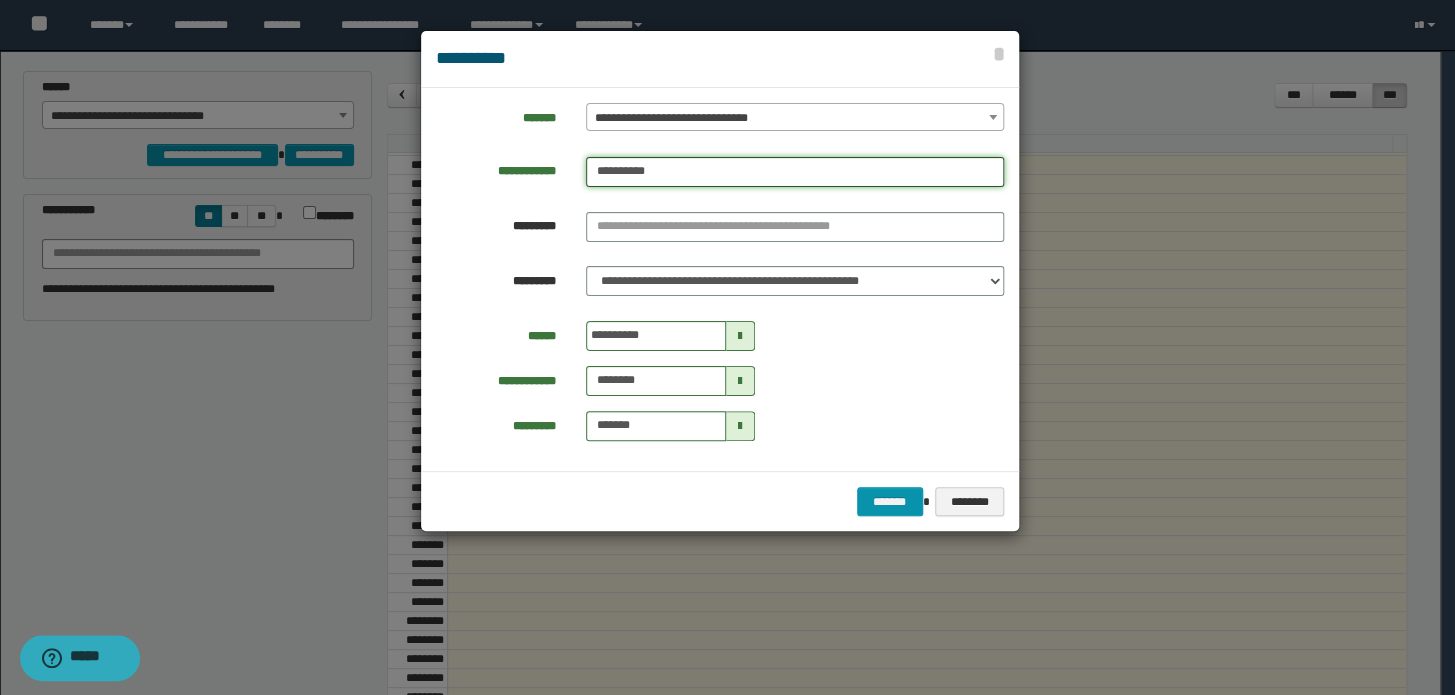 type on "**********" 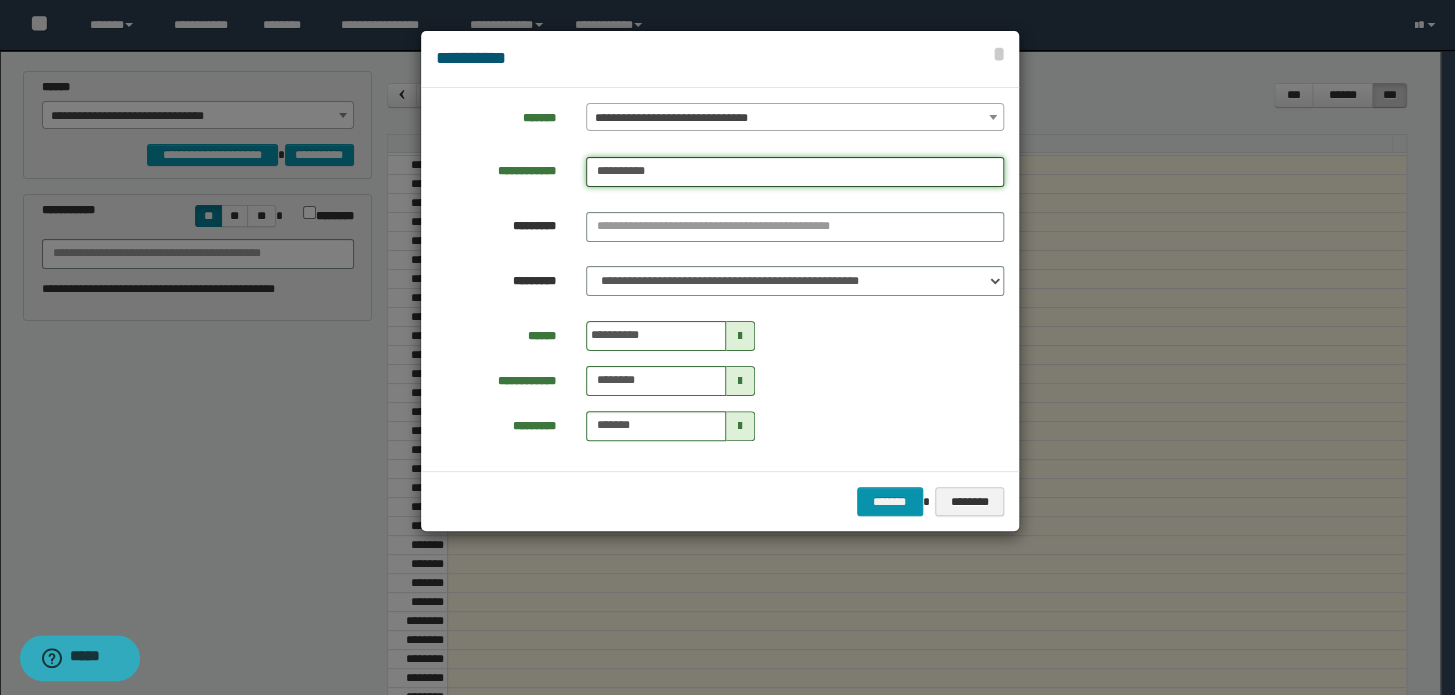 type on "**********" 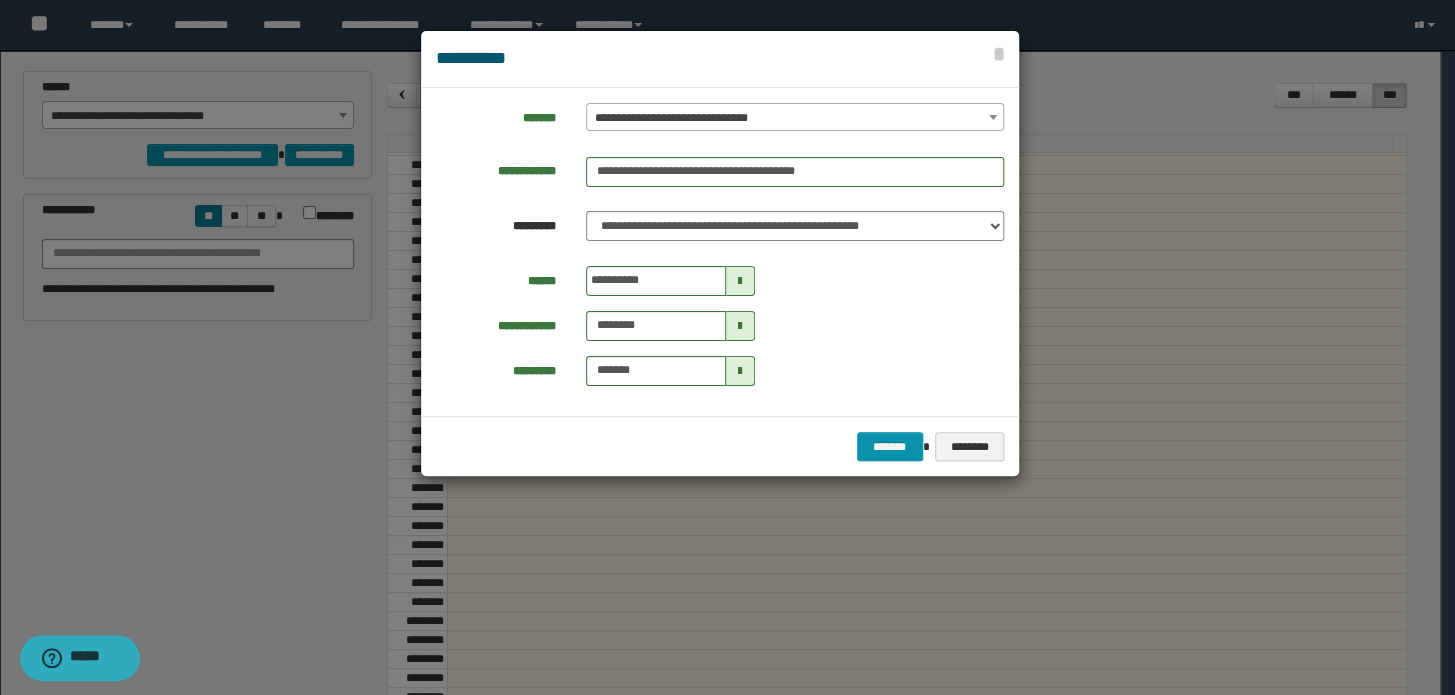 click at bounding box center (740, 281) 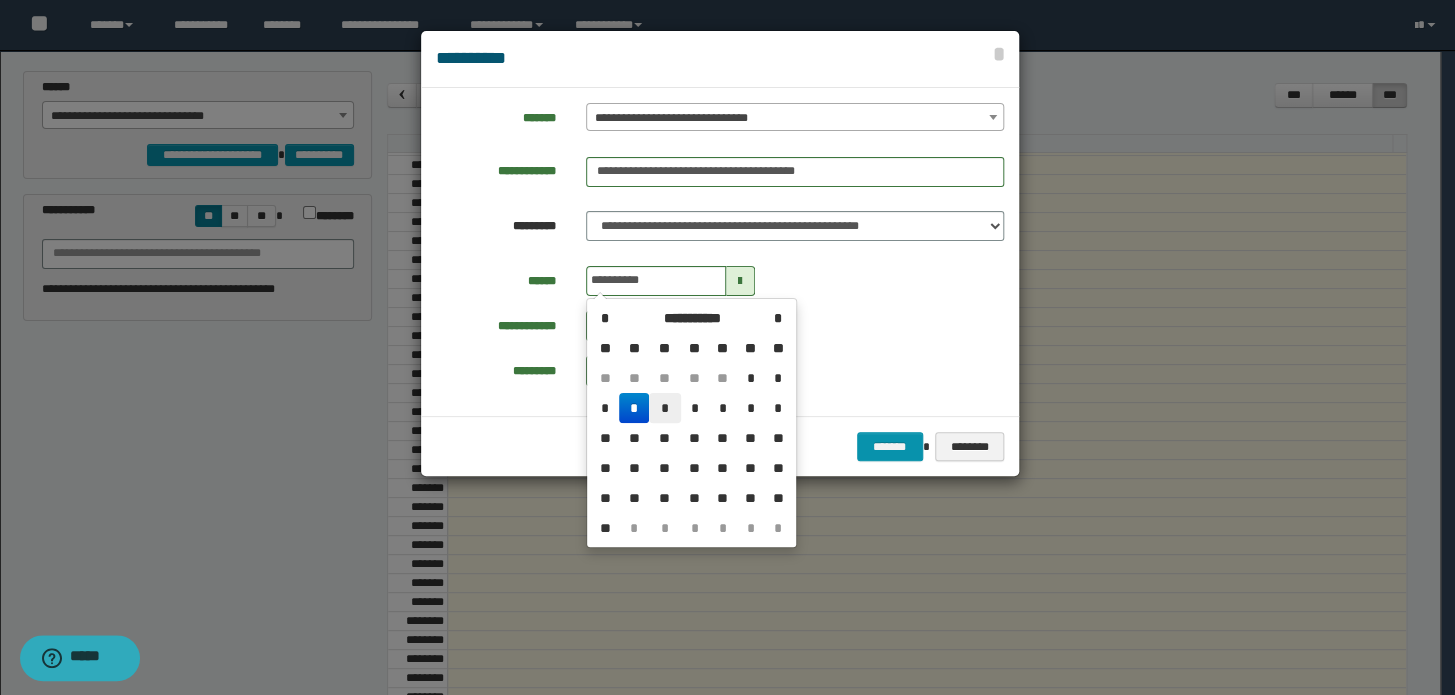 click on "*" at bounding box center [665, 408] 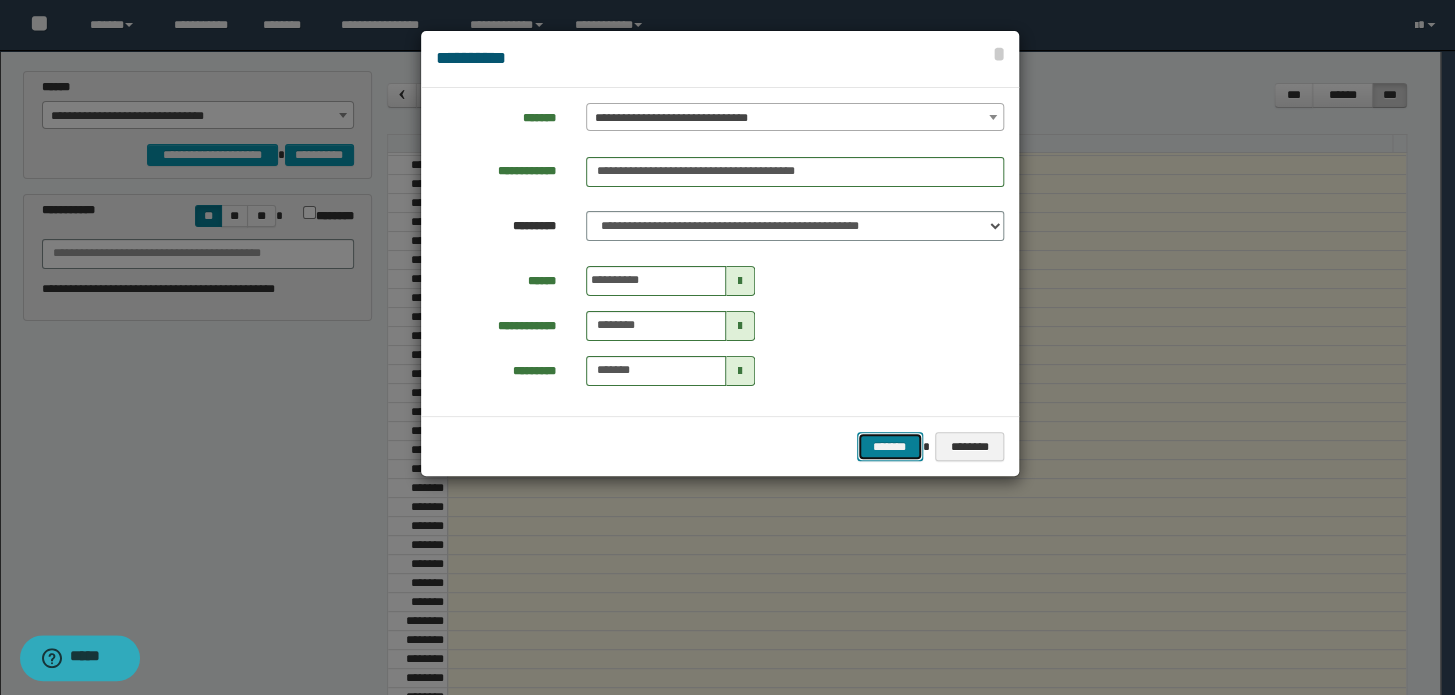 click on "*******" at bounding box center [890, 447] 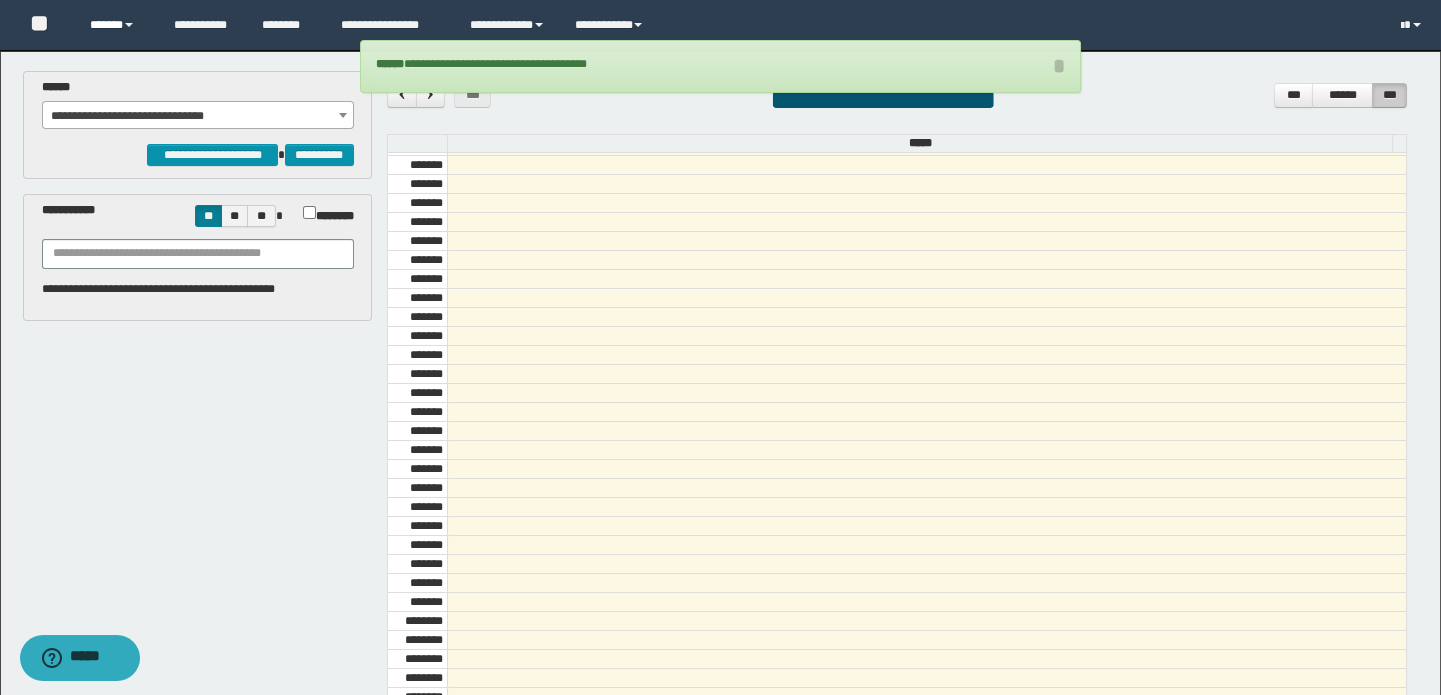 click on "******" at bounding box center [117, 25] 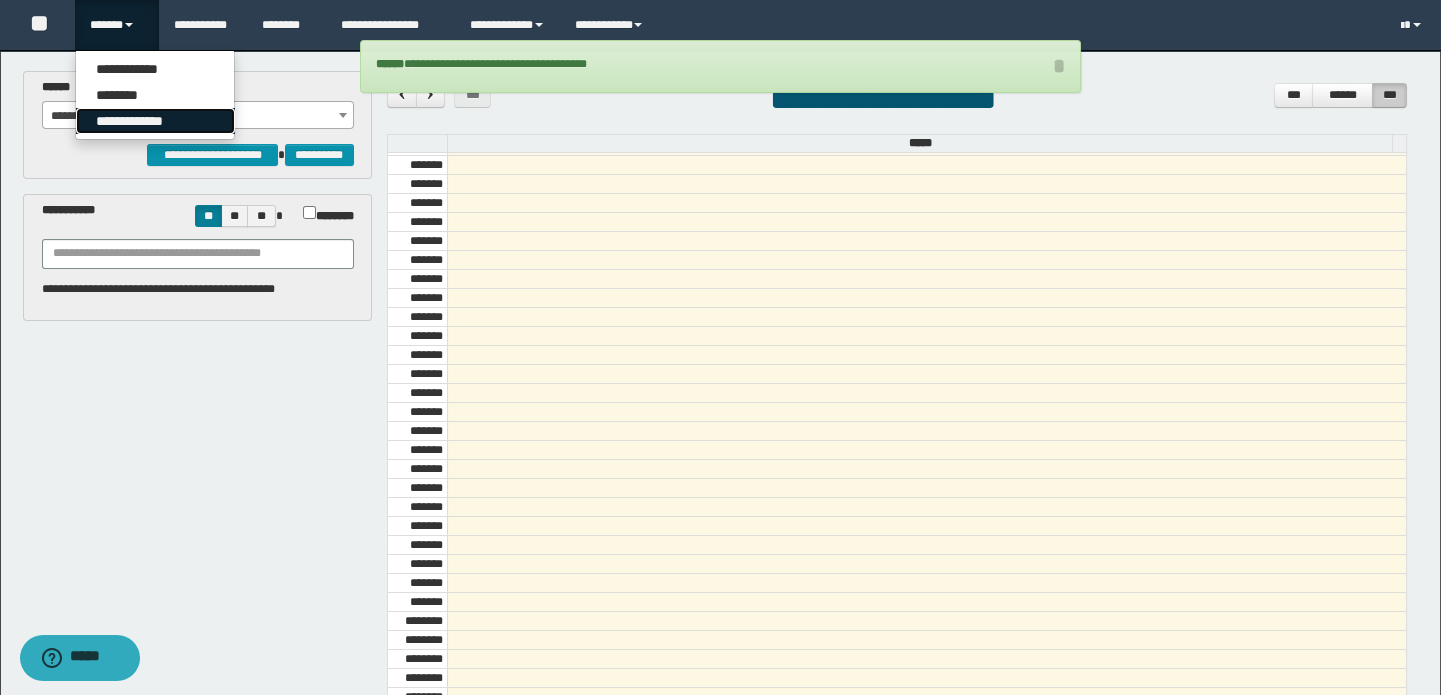 click on "**********" at bounding box center (155, 121) 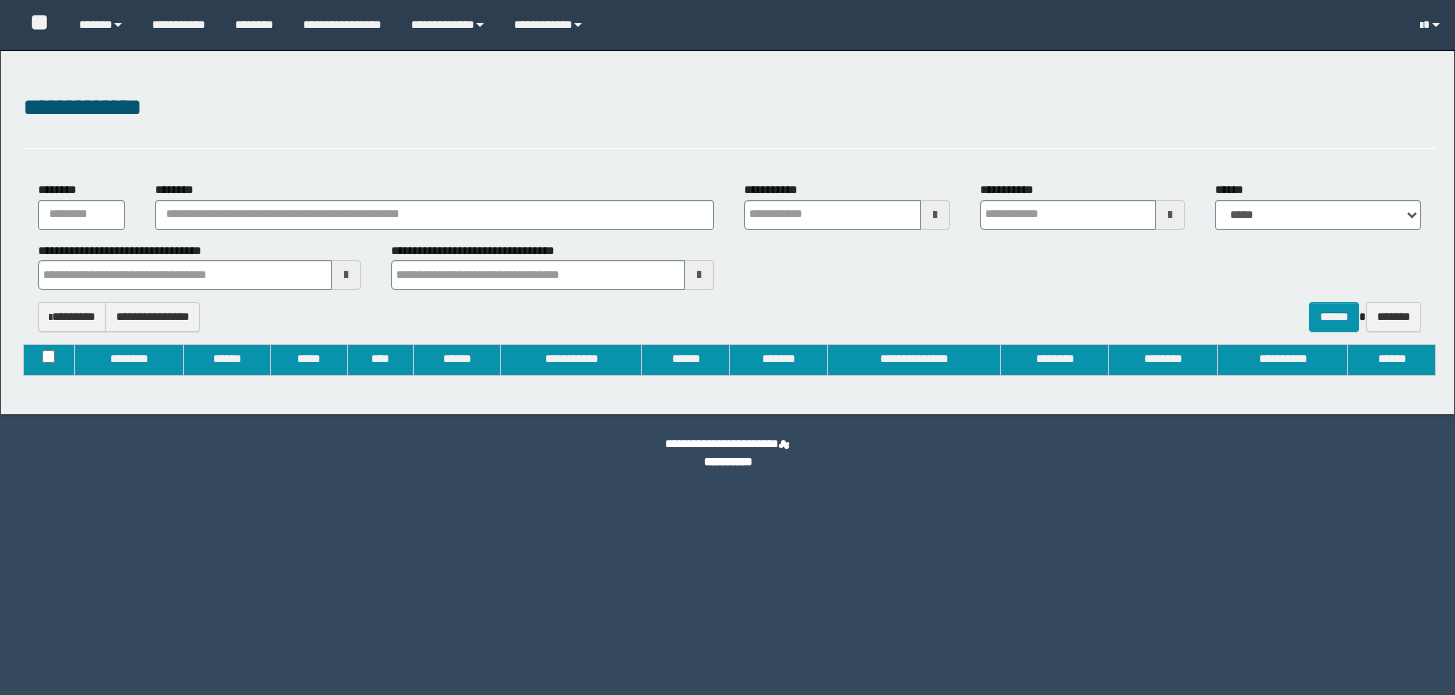 type on "**********" 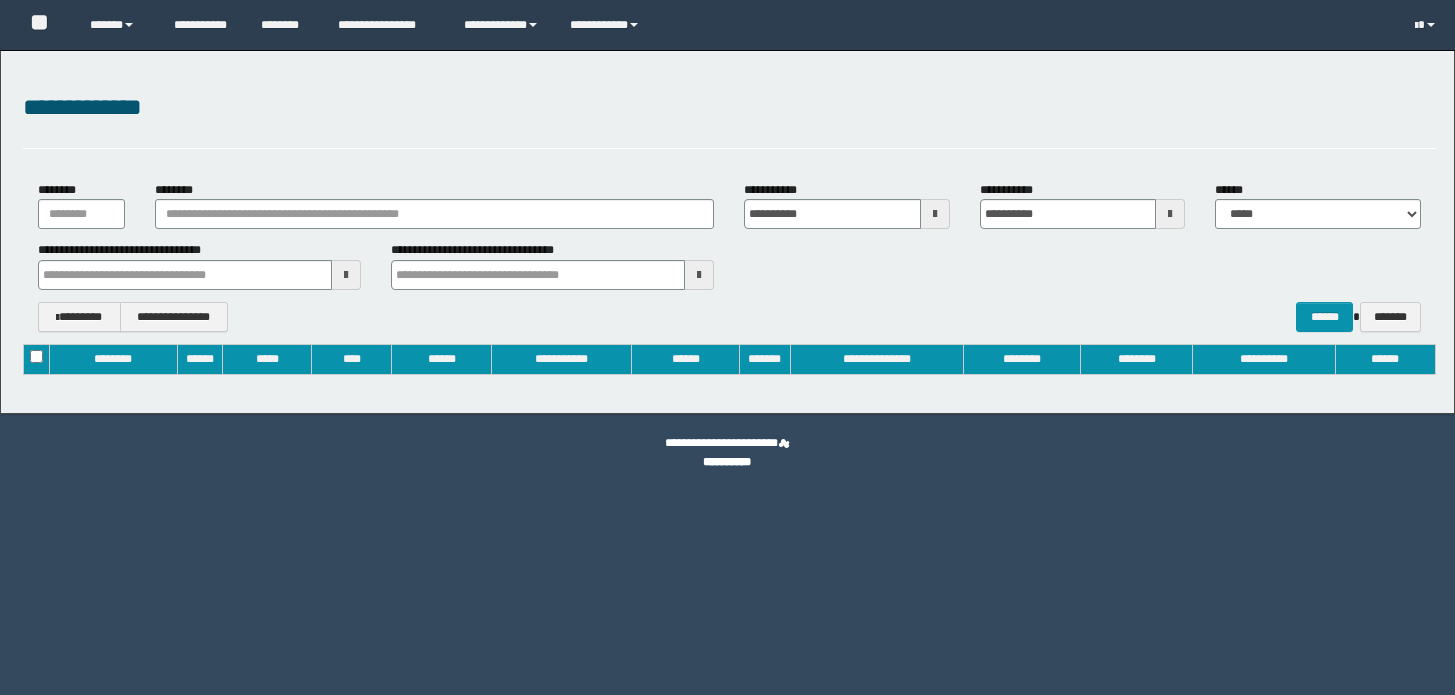 scroll, scrollTop: 0, scrollLeft: 0, axis: both 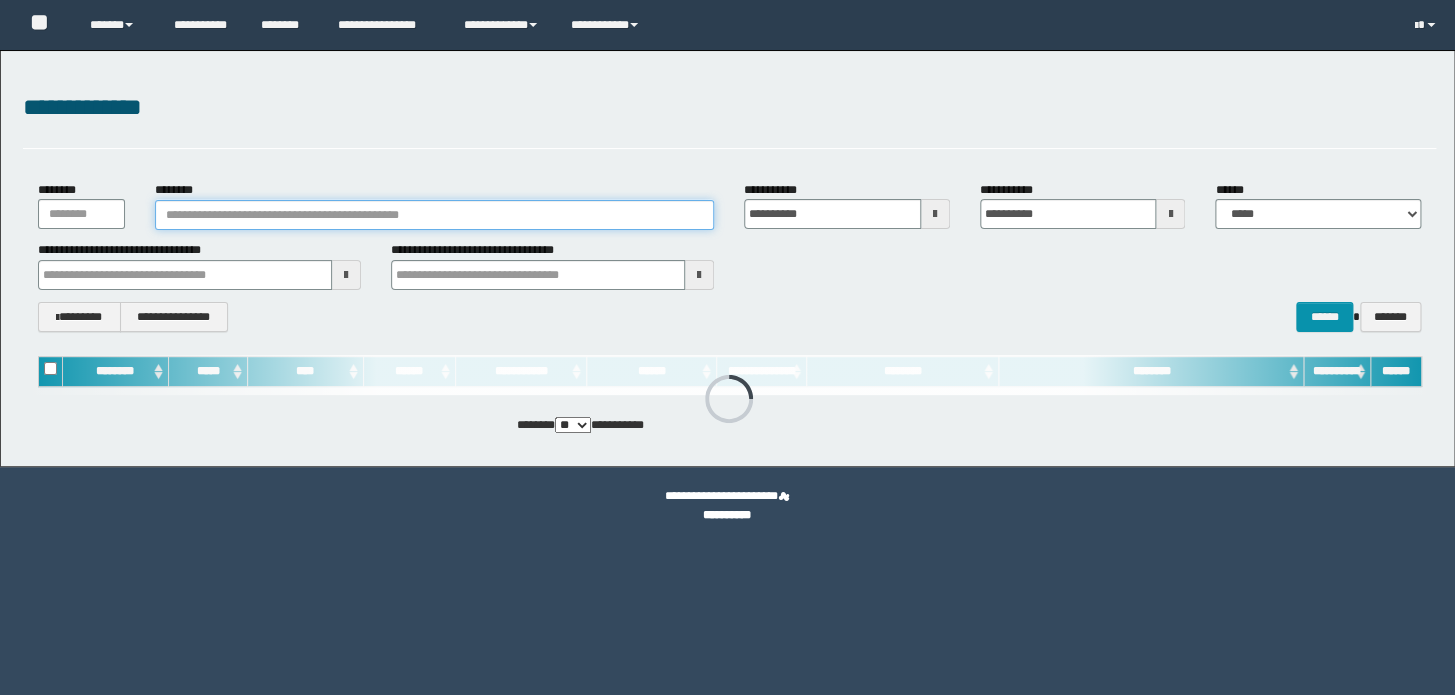 click on "********" at bounding box center [434, 215] 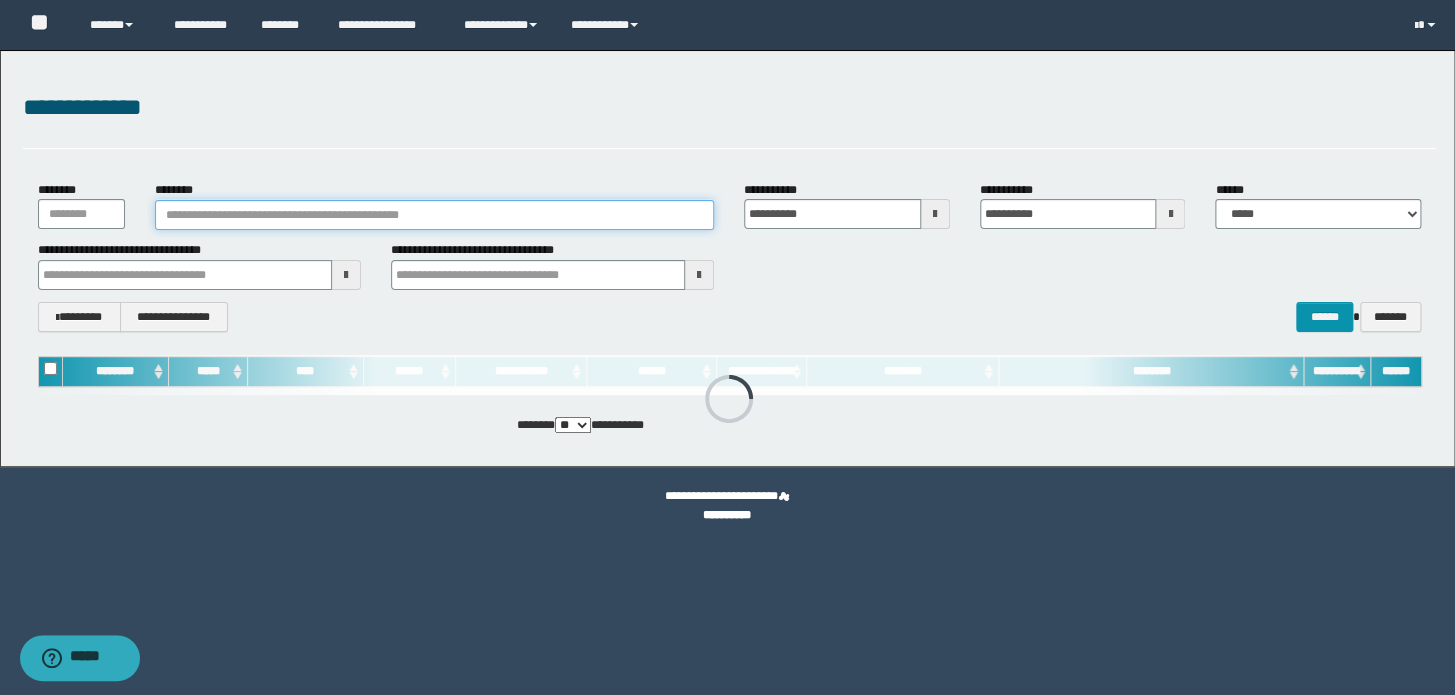 paste on "**********" 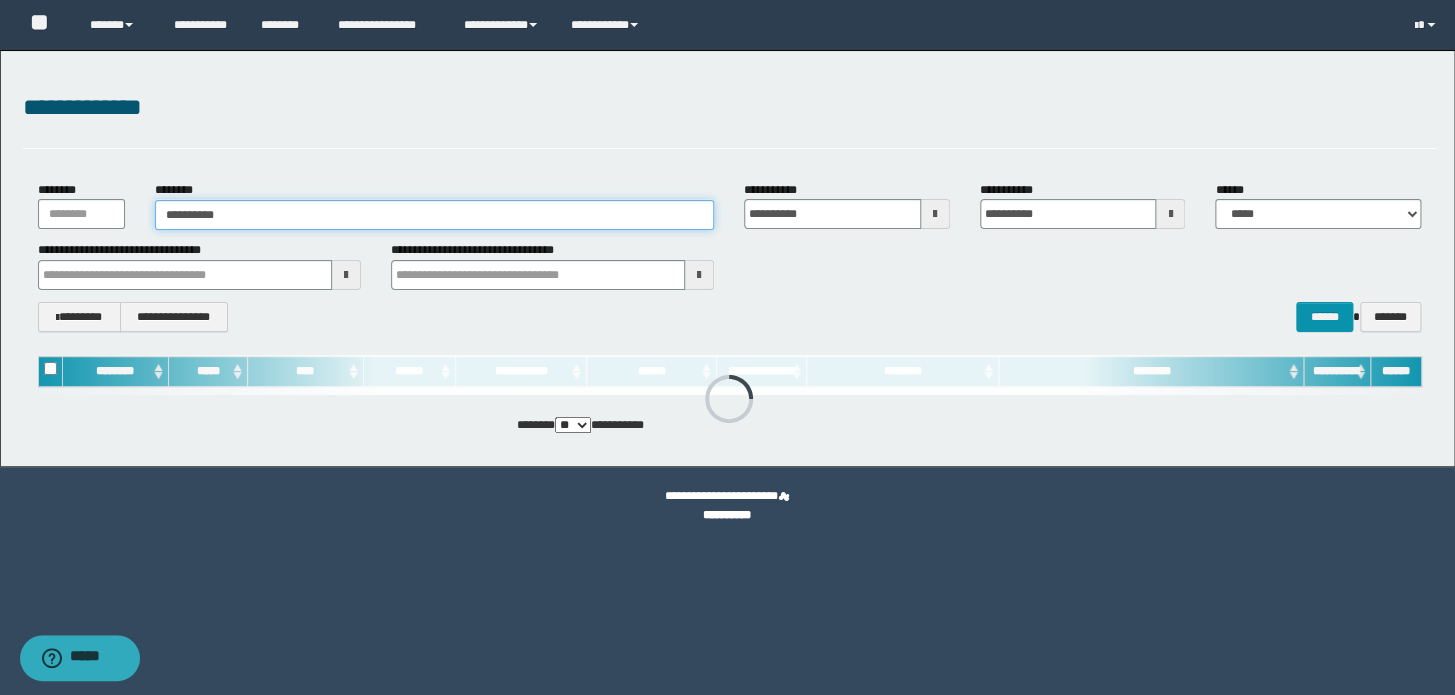 type 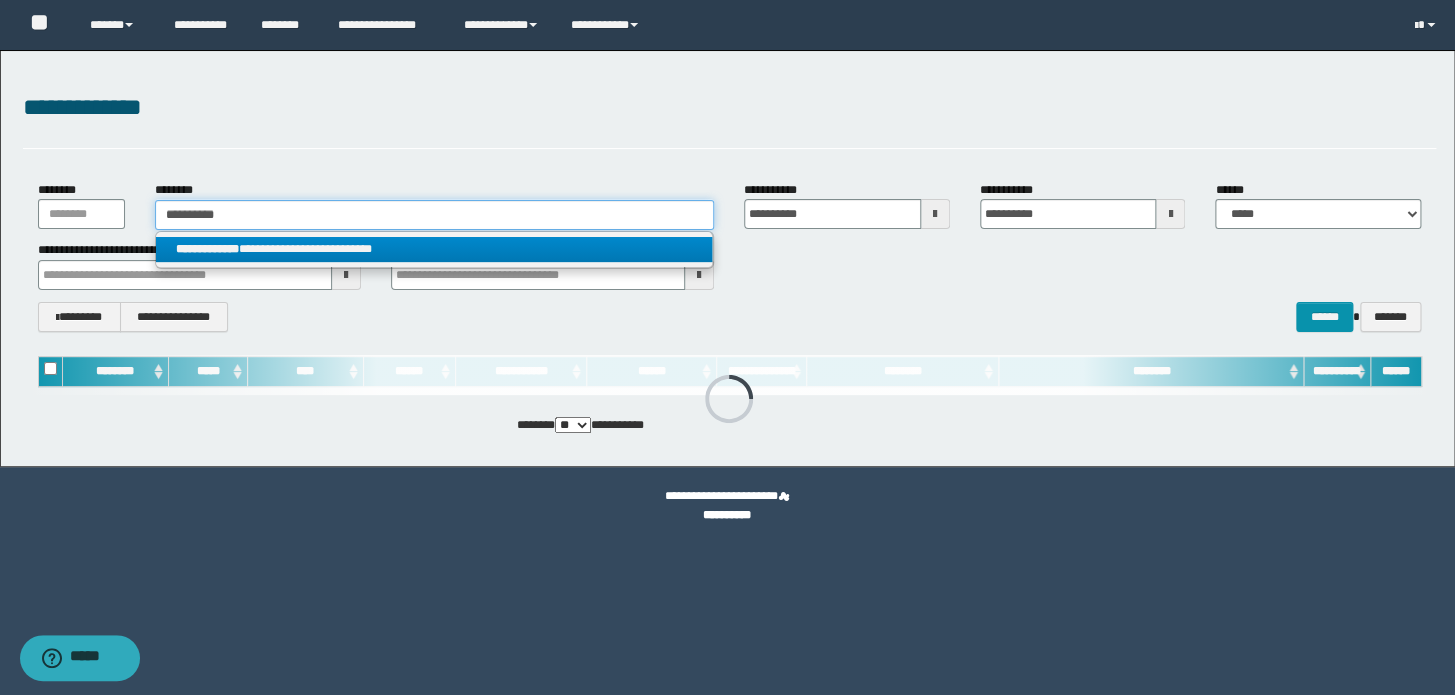 type on "**********" 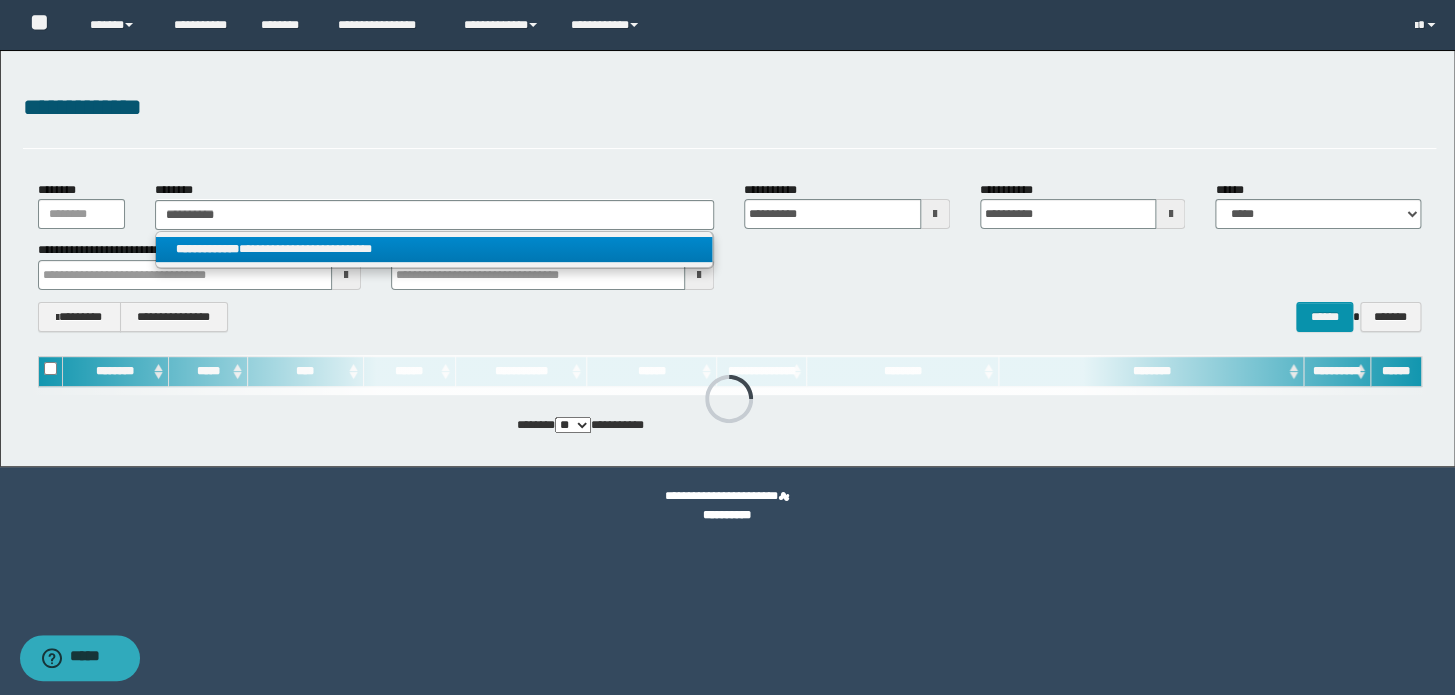 click on "**********" at bounding box center (434, 249) 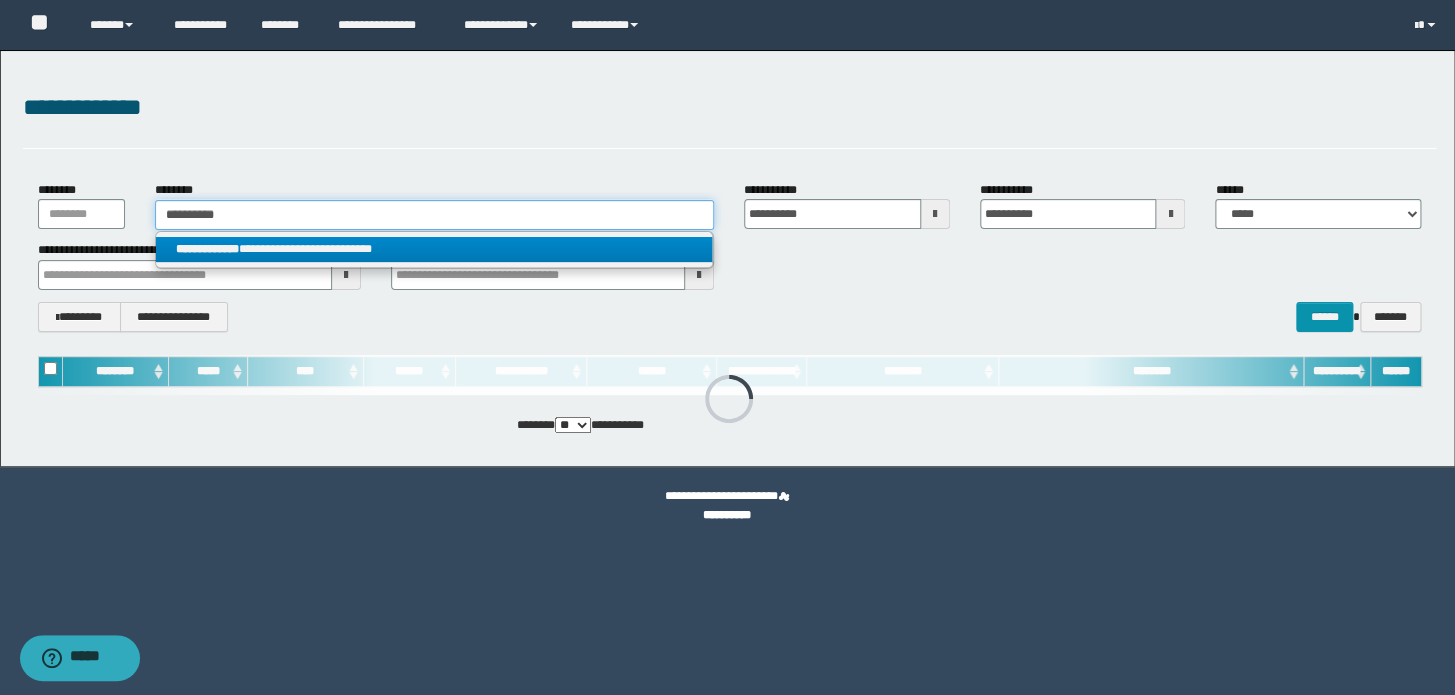 type 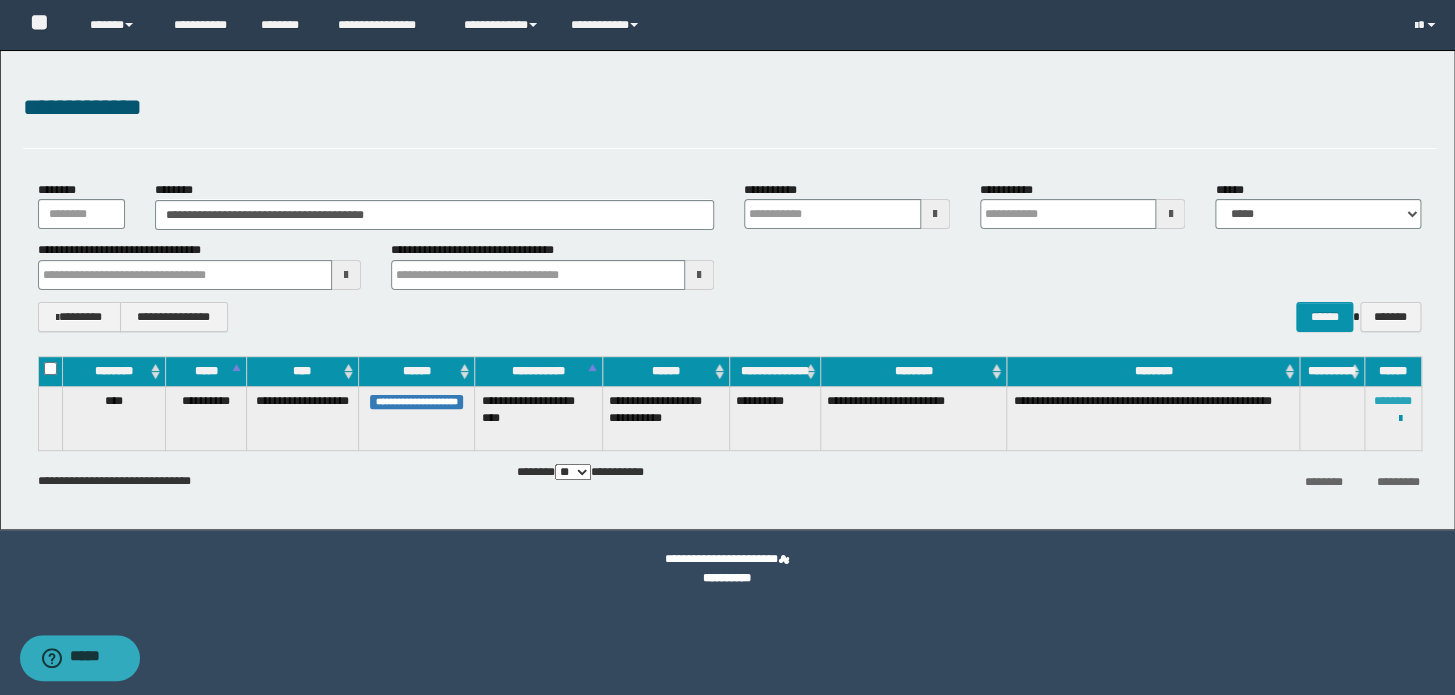 click on "********" at bounding box center (1393, 401) 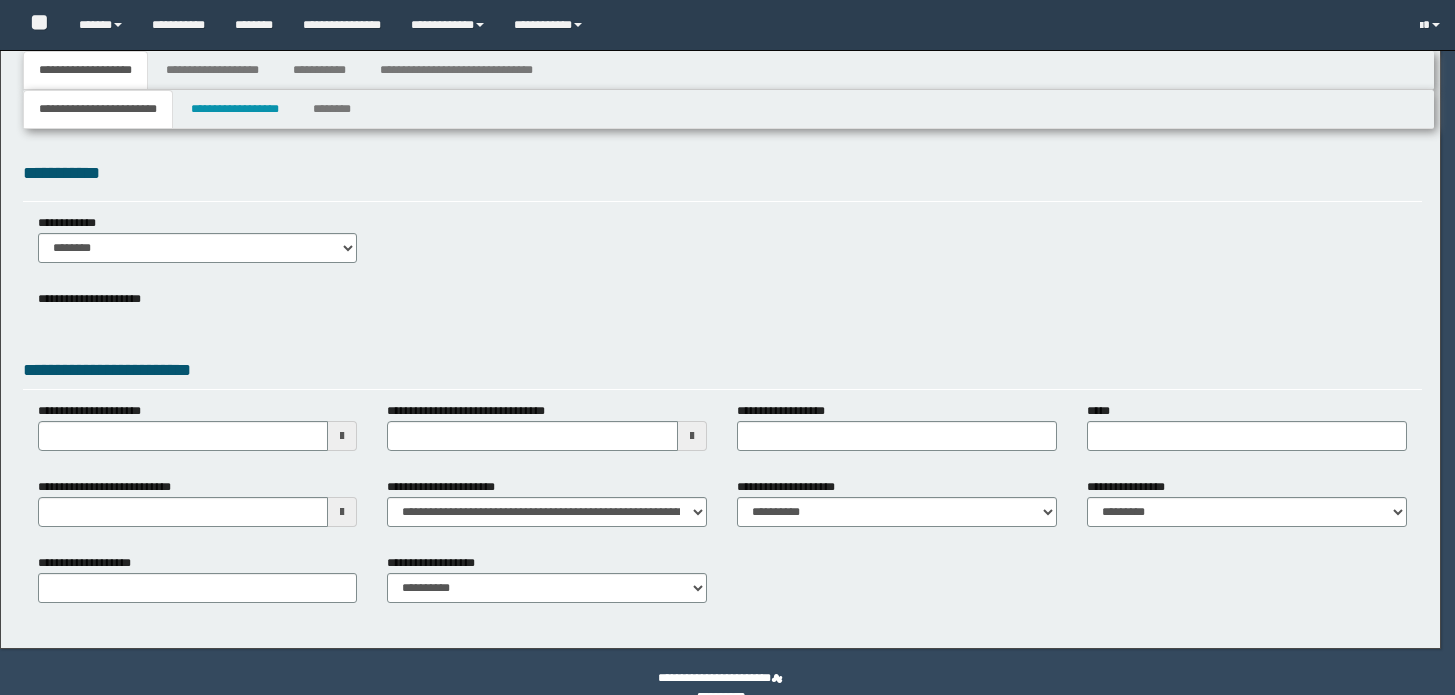 scroll, scrollTop: 0, scrollLeft: 0, axis: both 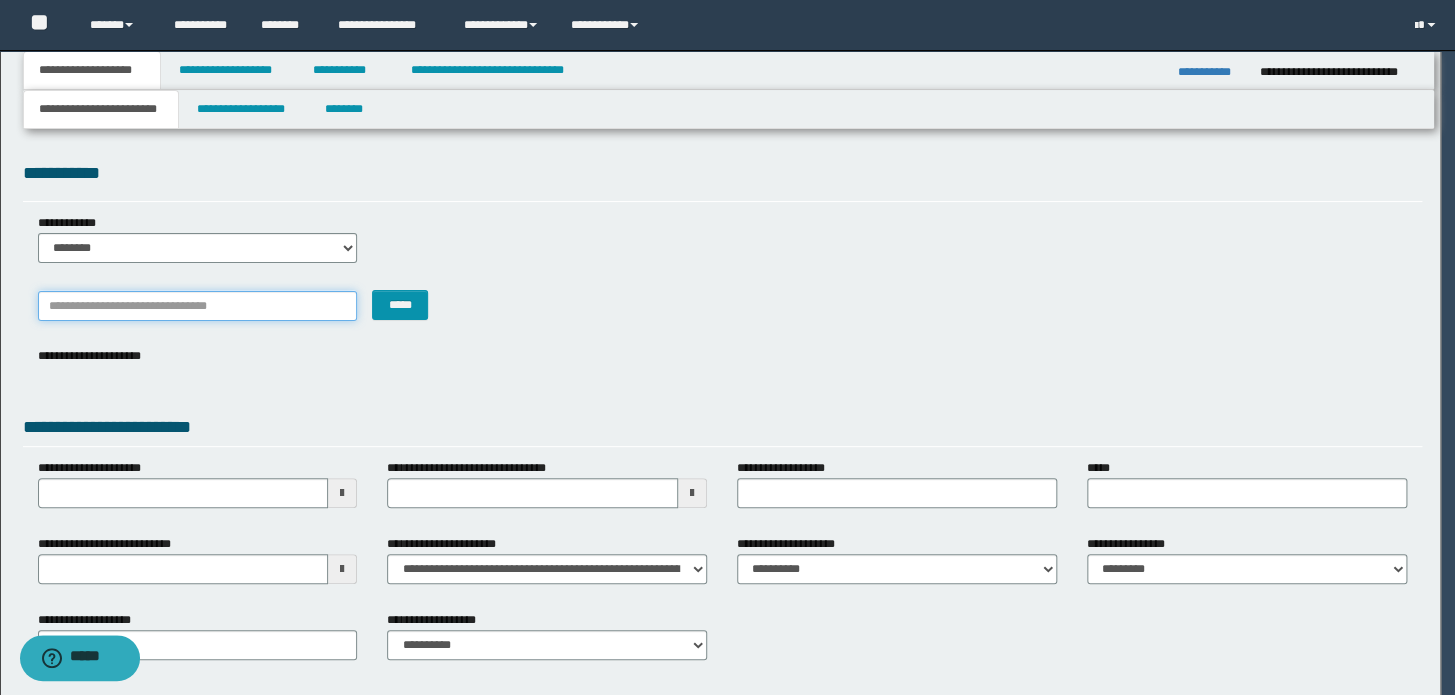 click on "*******" at bounding box center [198, 306] 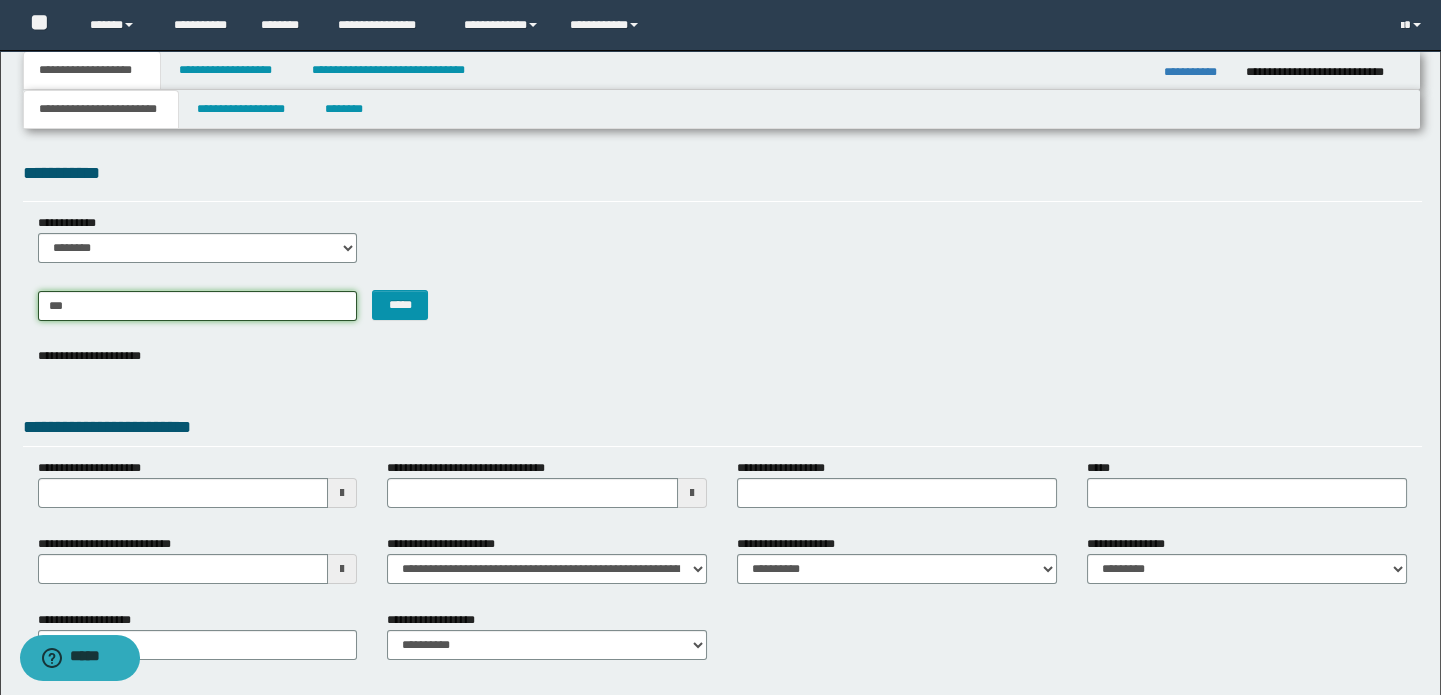 type on "****" 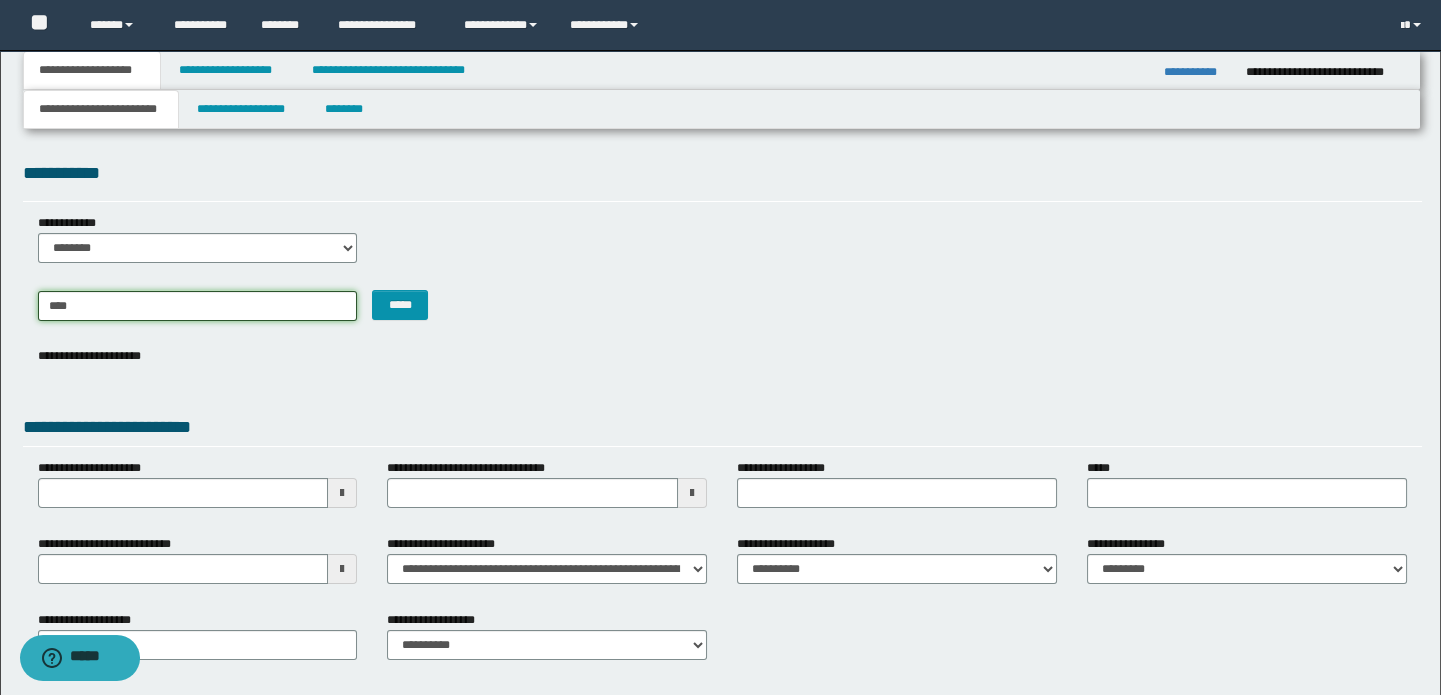 type on "****" 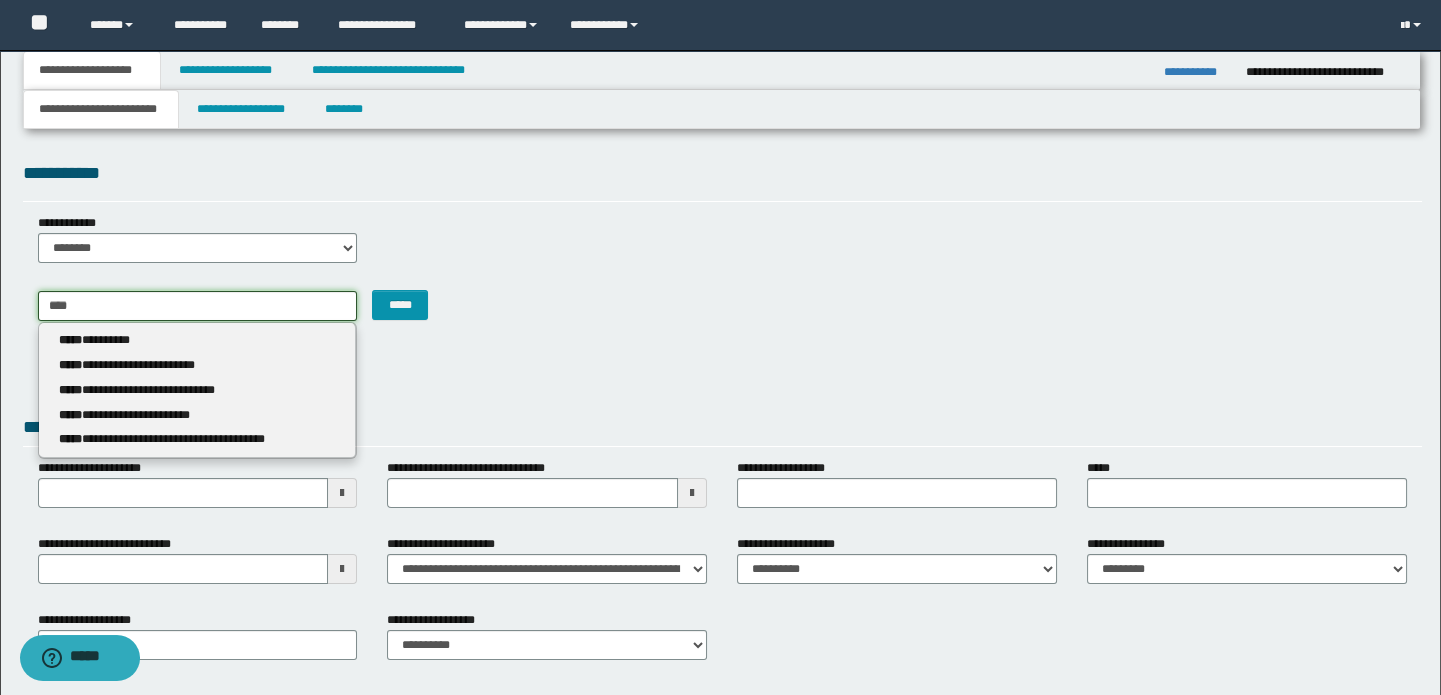 type 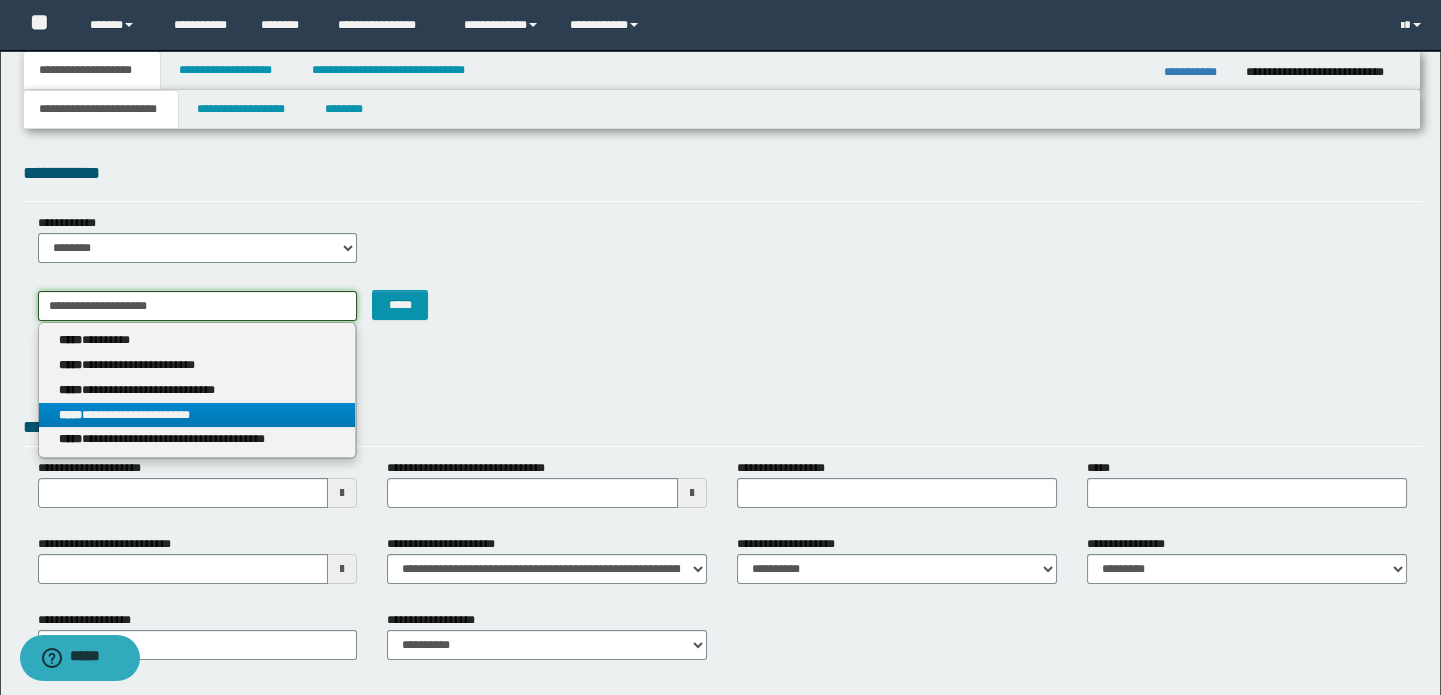 type on "**********" 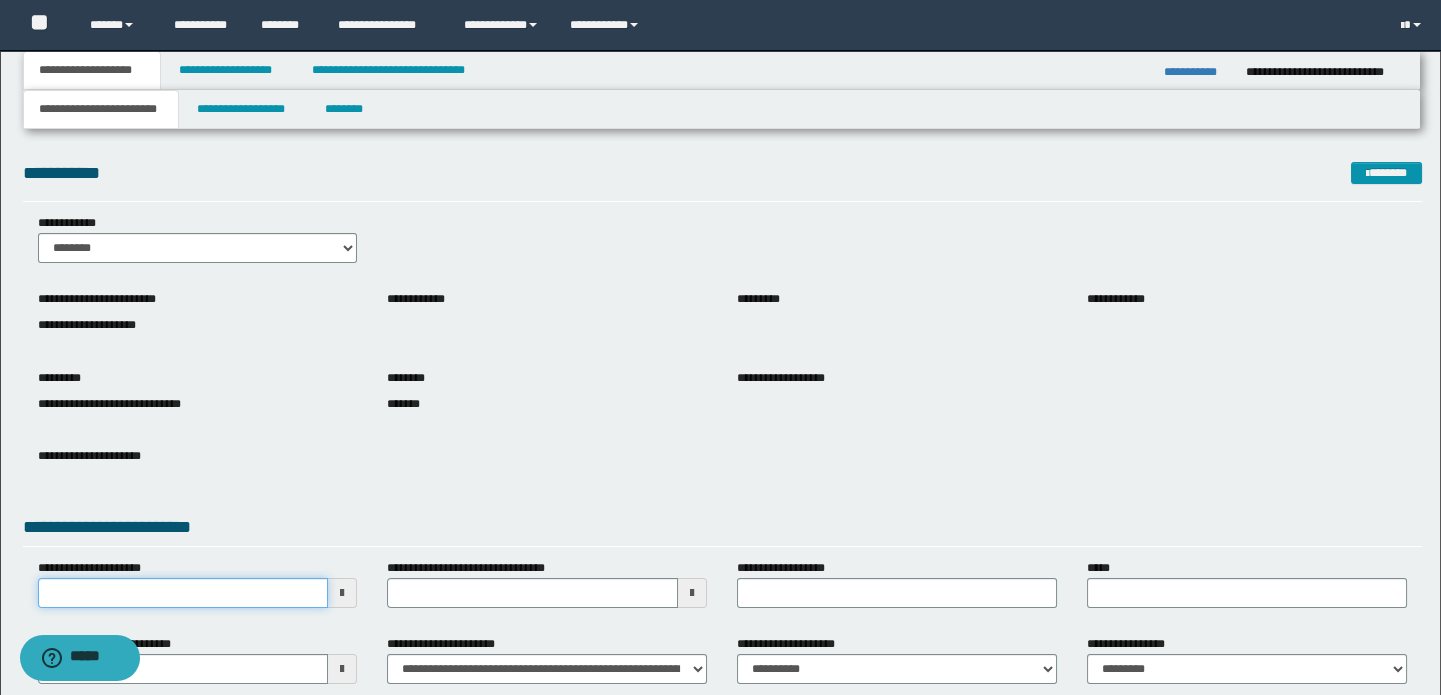 click on "**********" at bounding box center [183, 593] 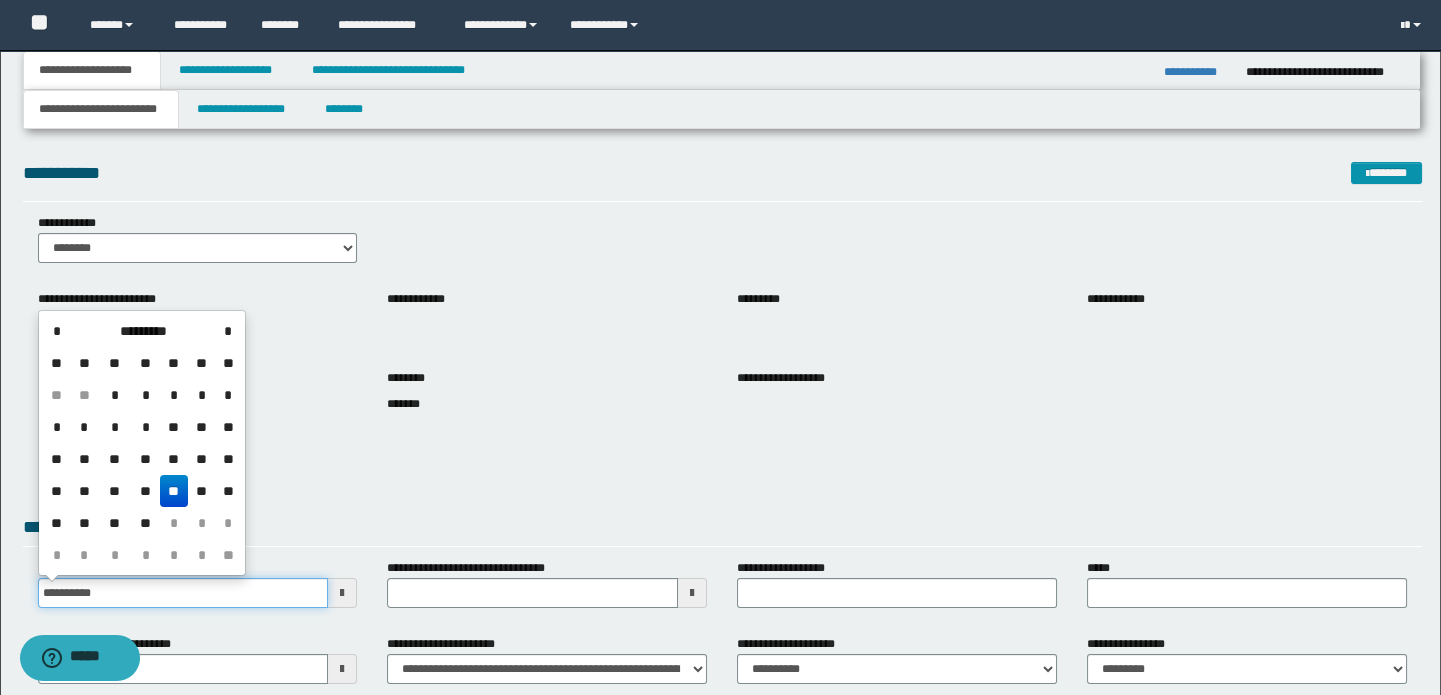 type on "**********" 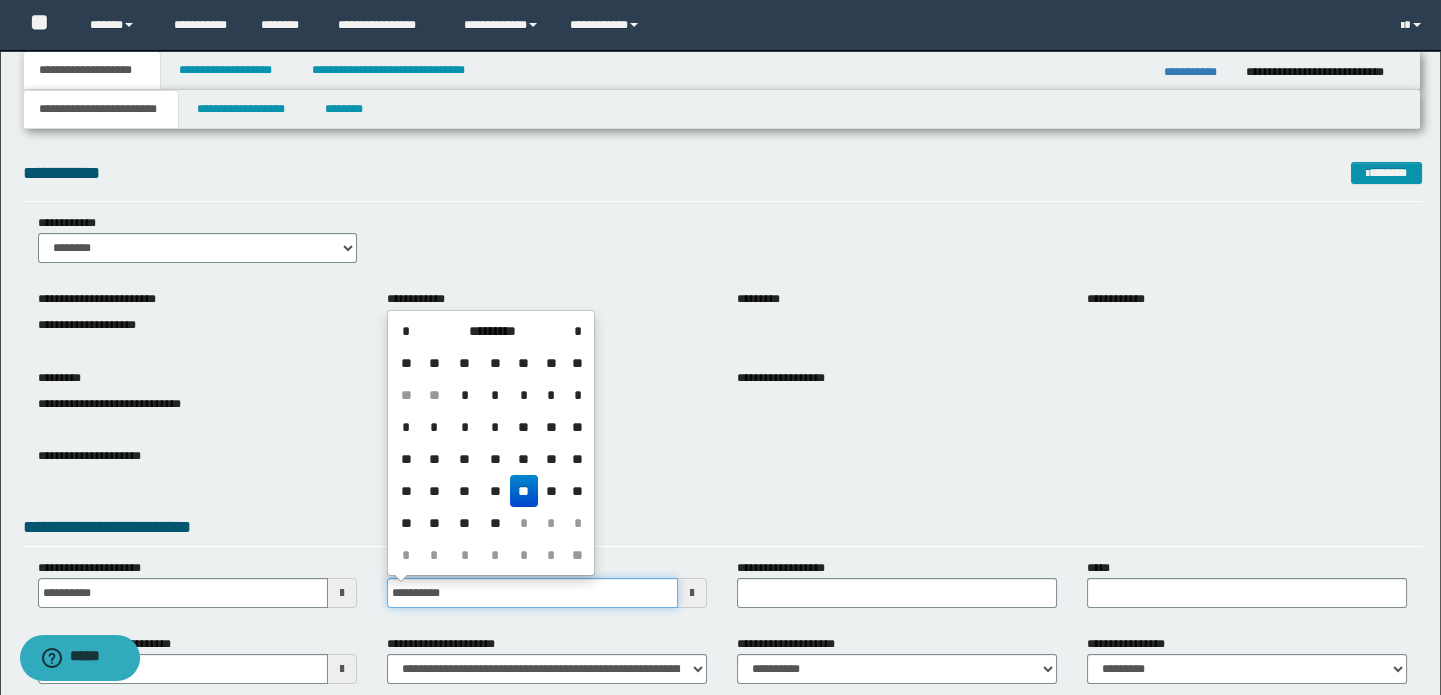 type on "**********" 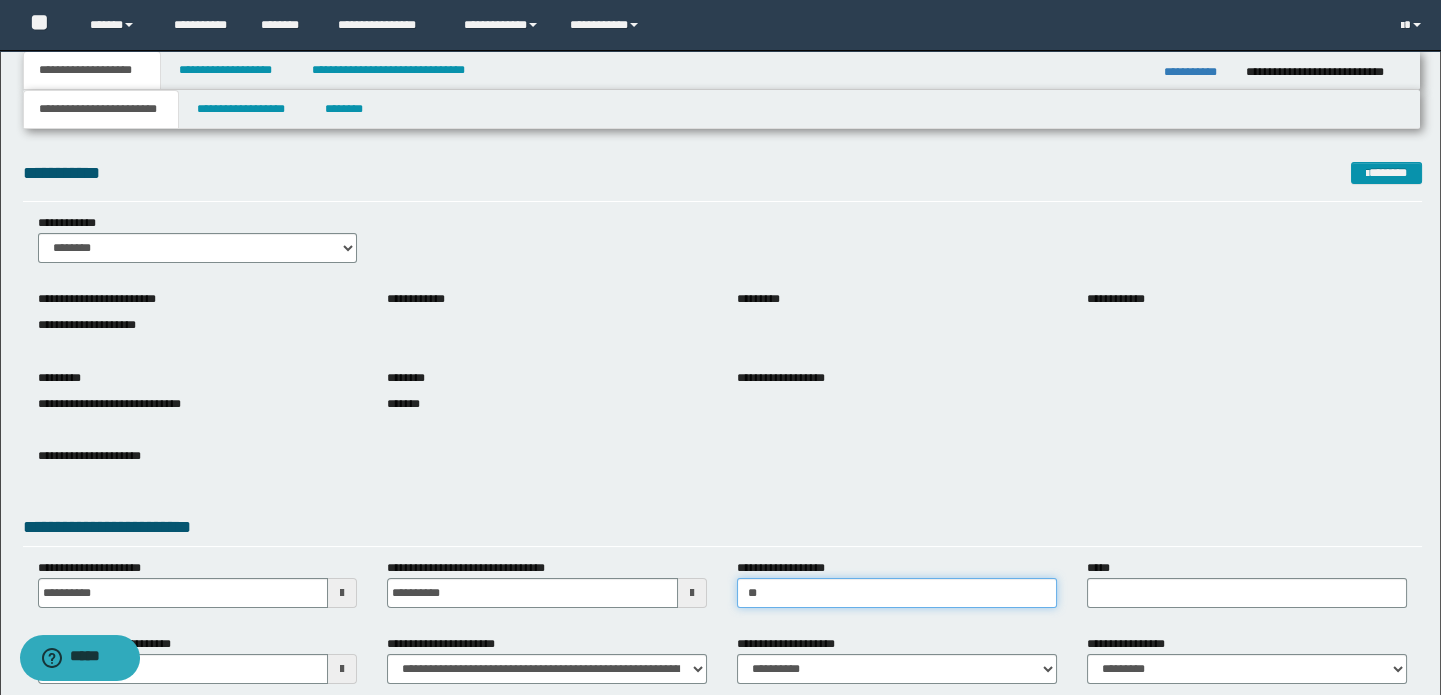 type on "*" 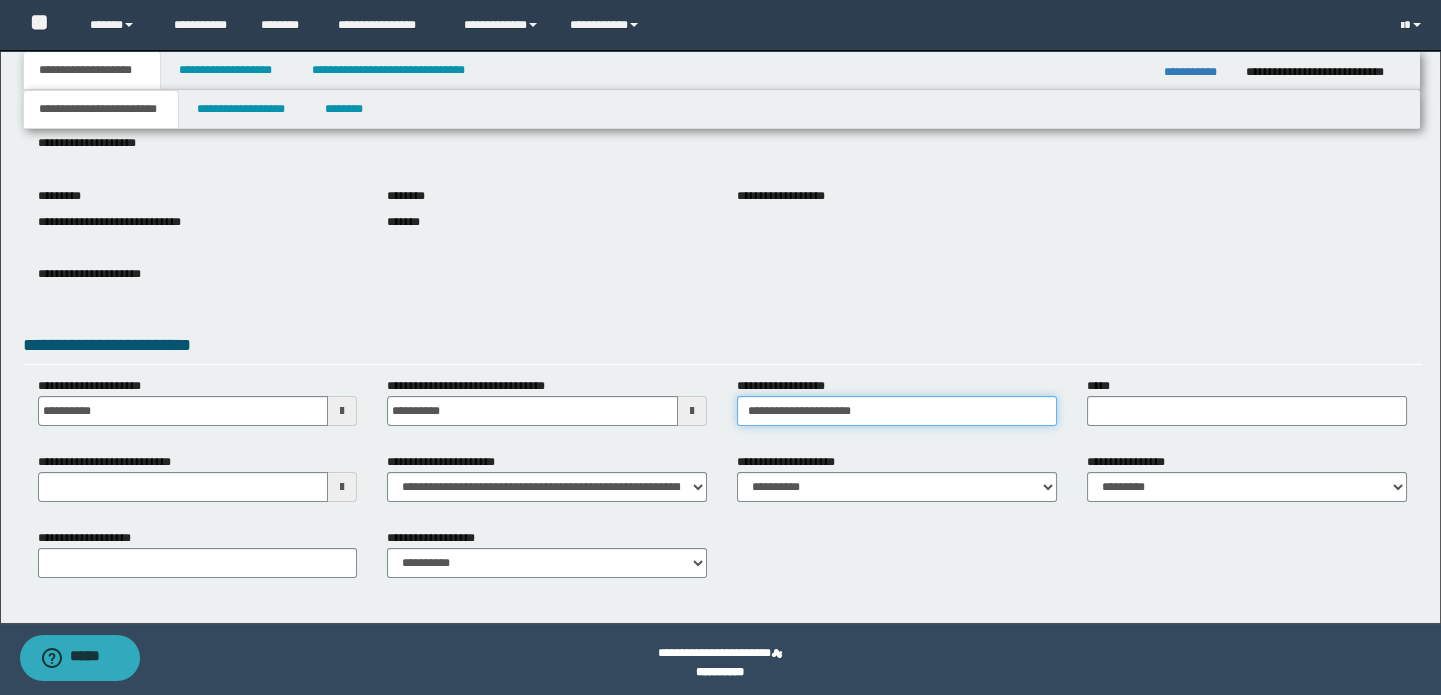 scroll, scrollTop: 188, scrollLeft: 0, axis: vertical 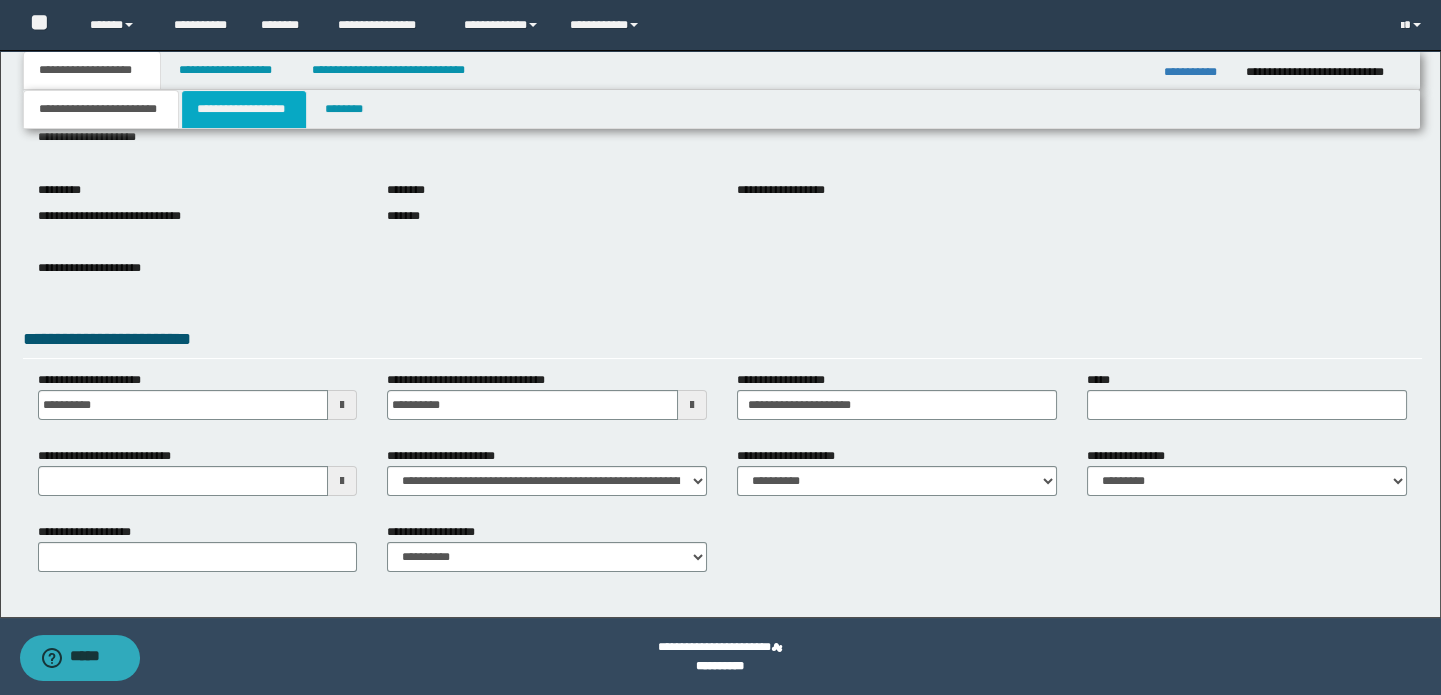 click on "**********" at bounding box center (244, 109) 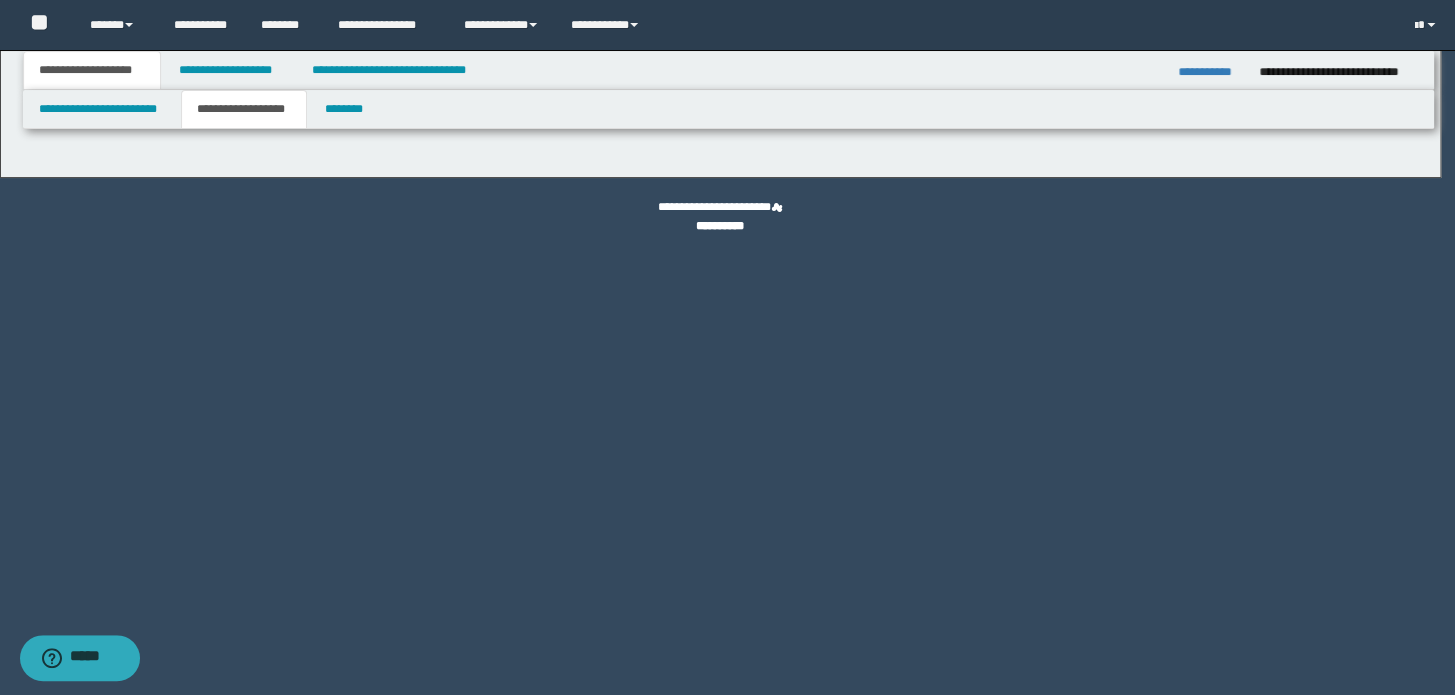 type on "**********" 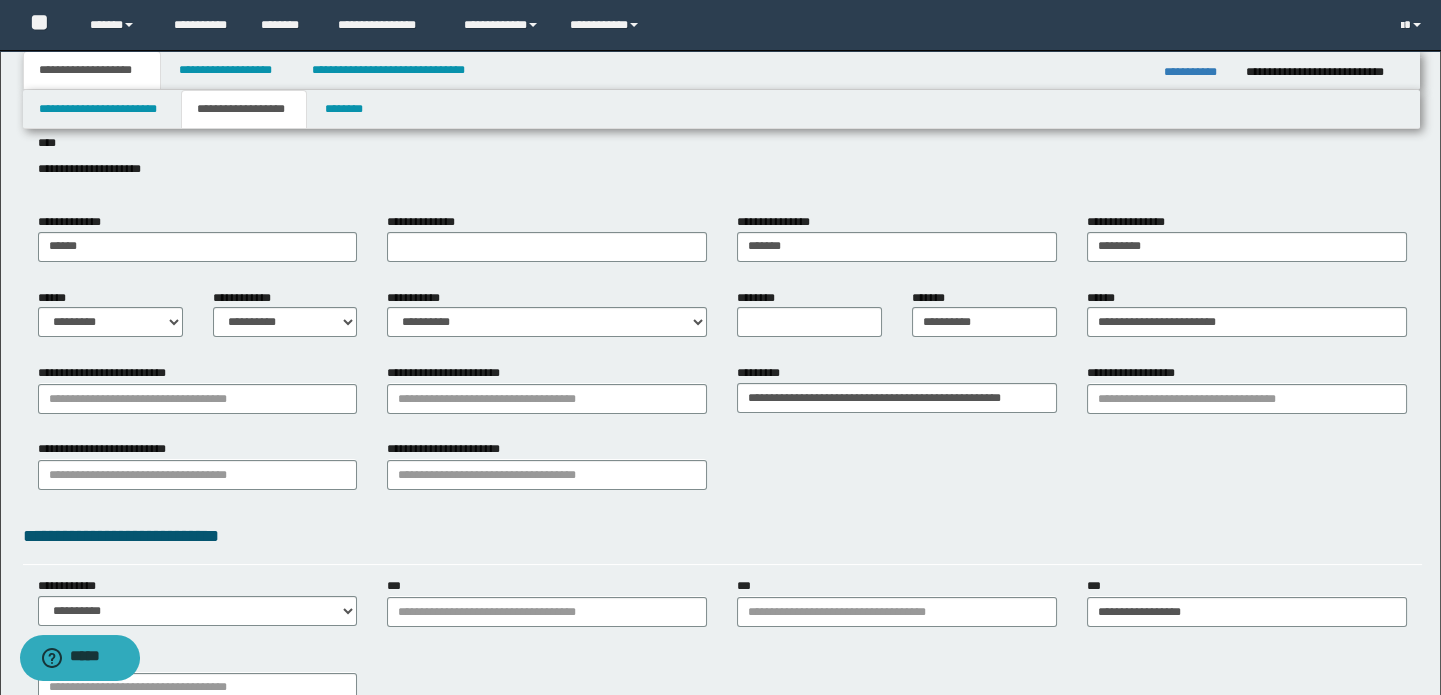 scroll, scrollTop: 272, scrollLeft: 0, axis: vertical 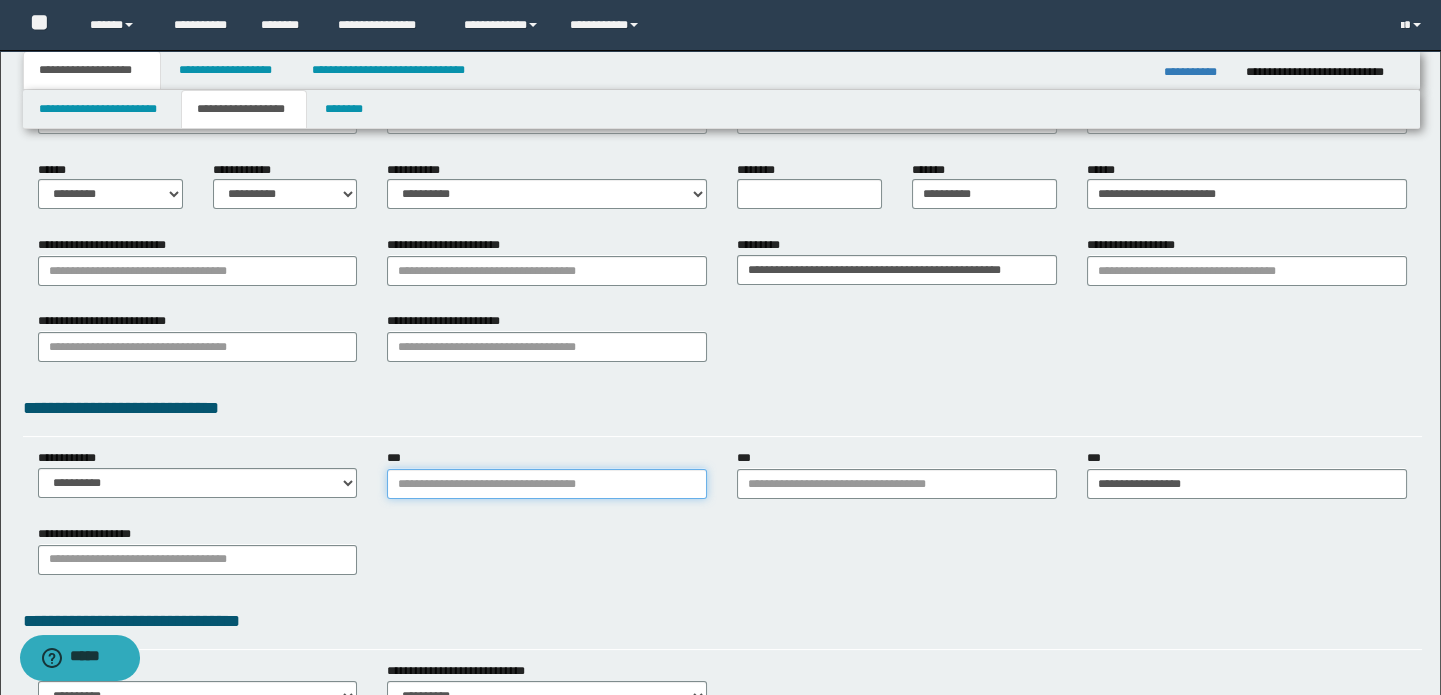 click on "***" at bounding box center [547, 484] 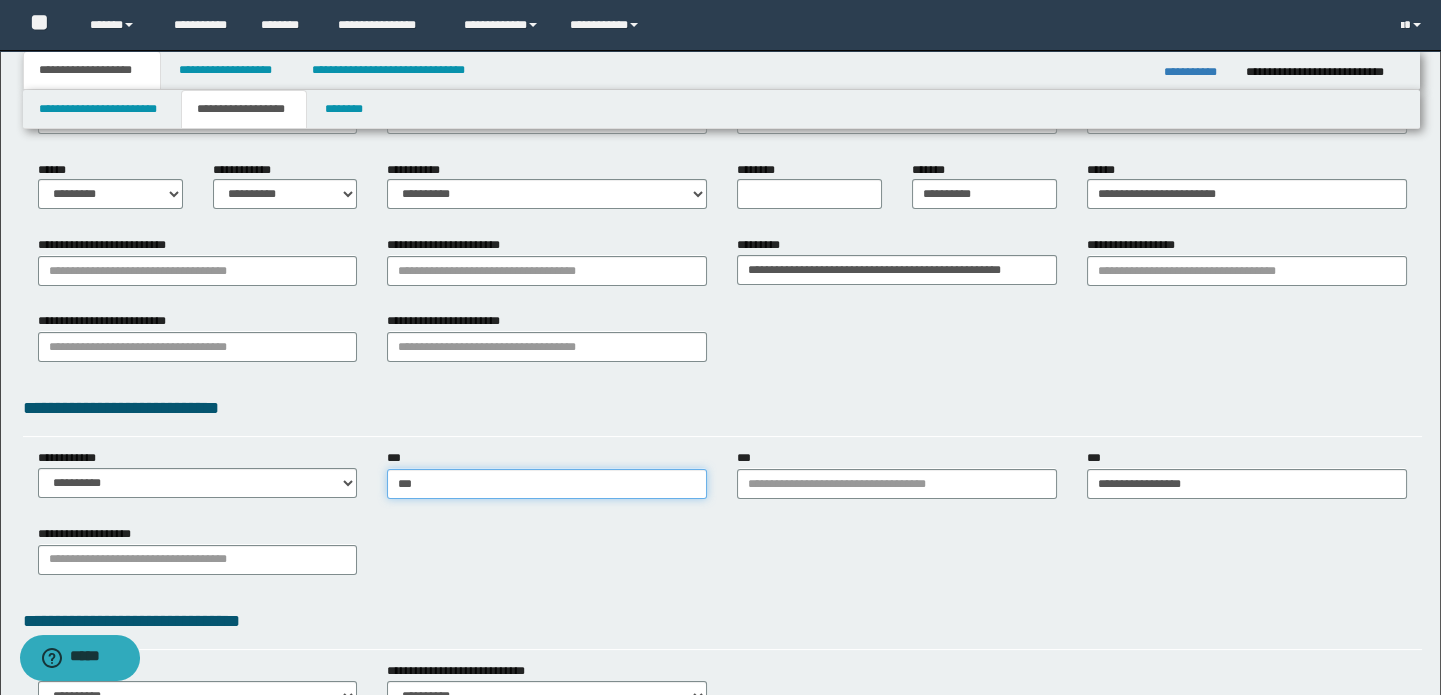 type on "****" 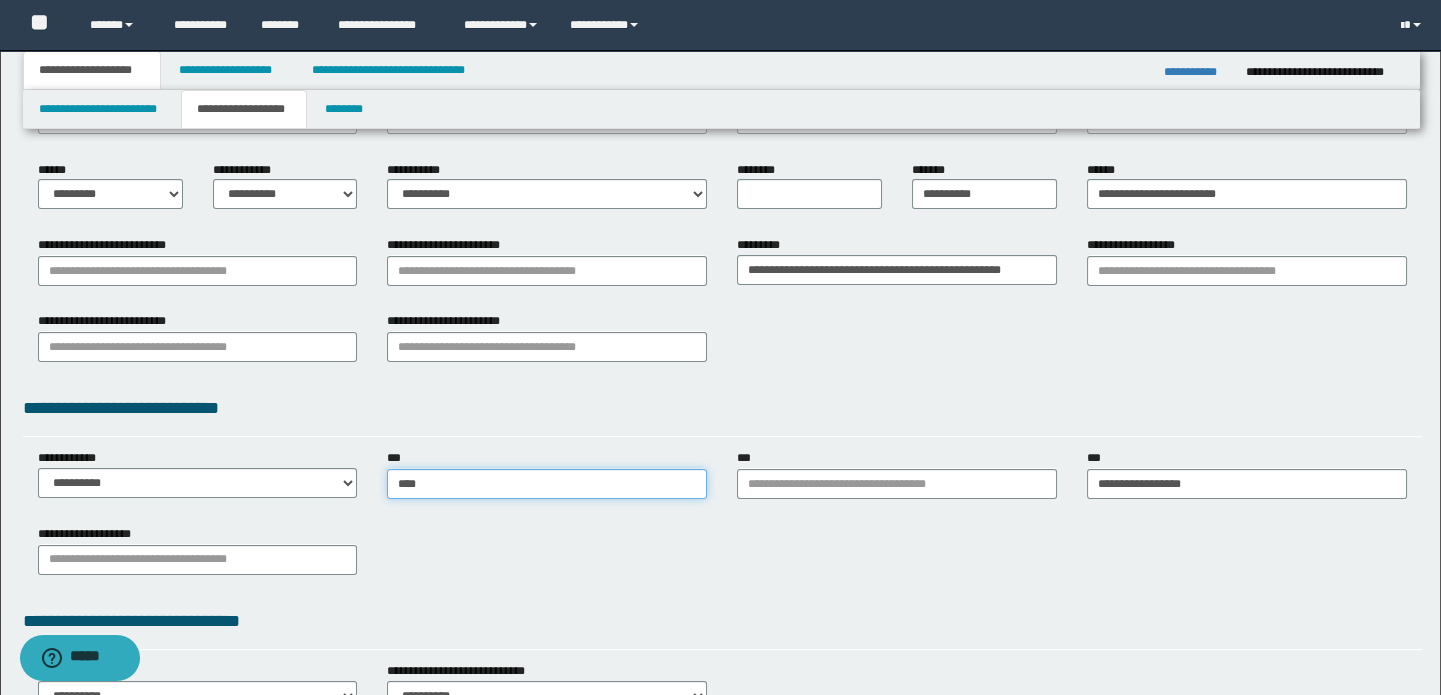 type on "****" 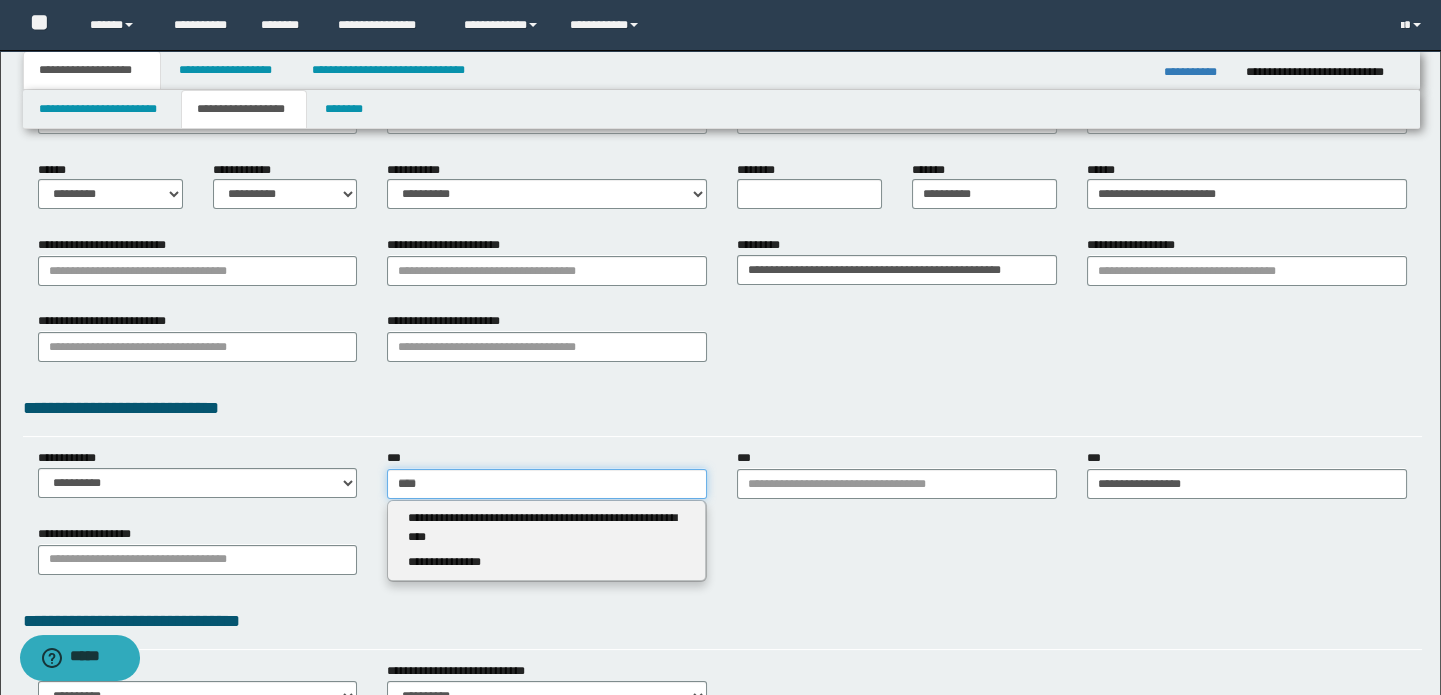 type 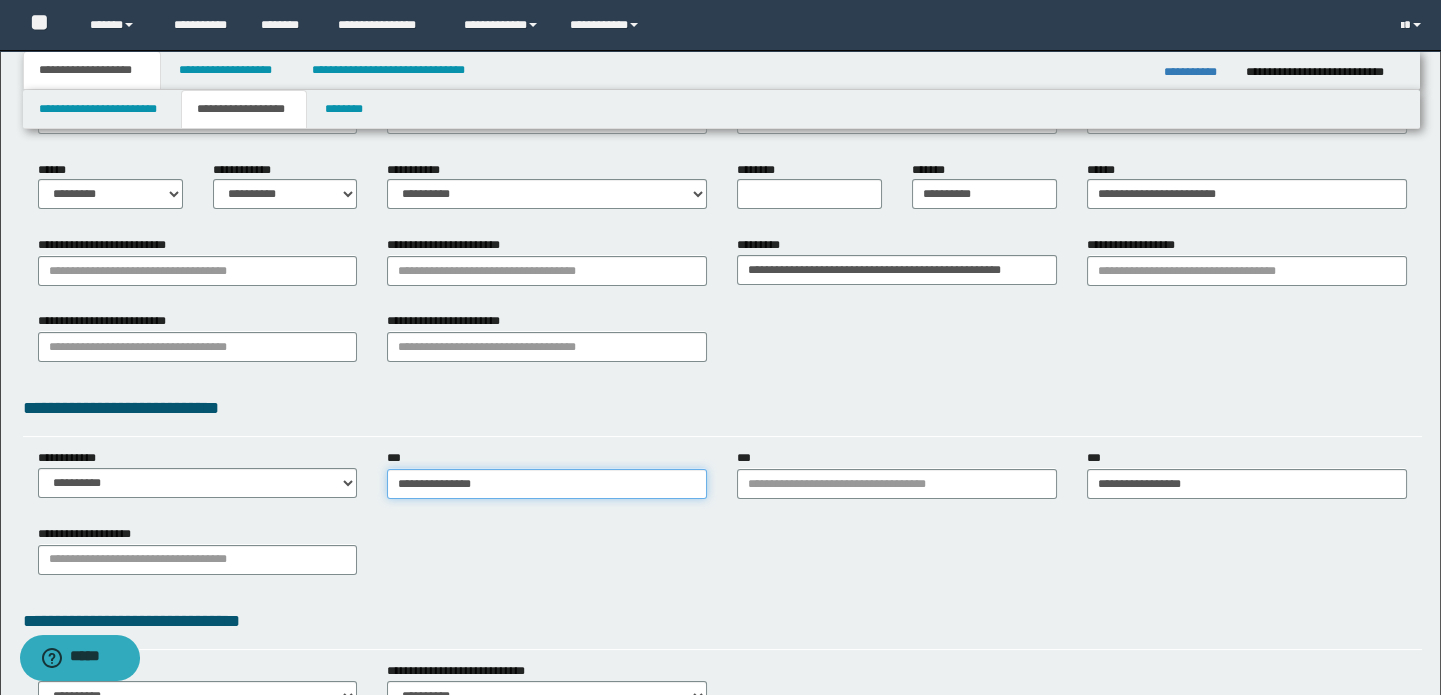 type on "**********" 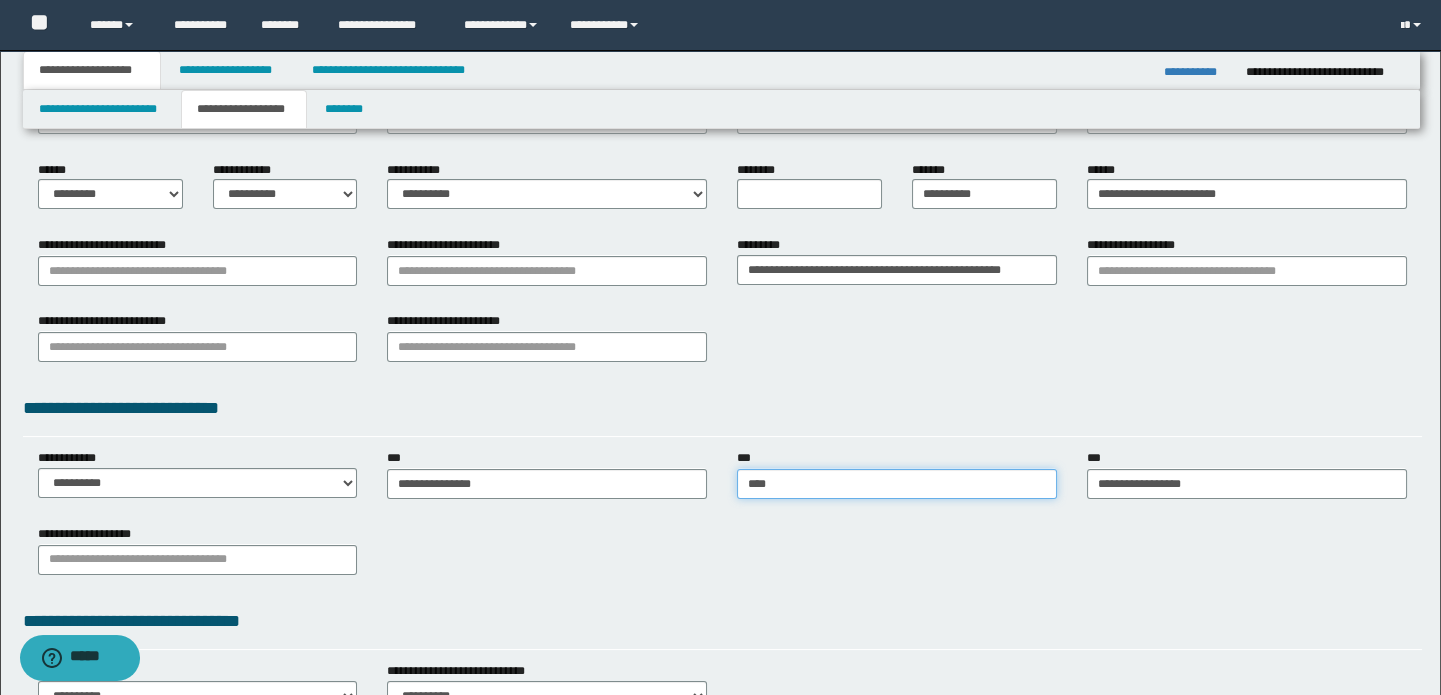 type on "*****" 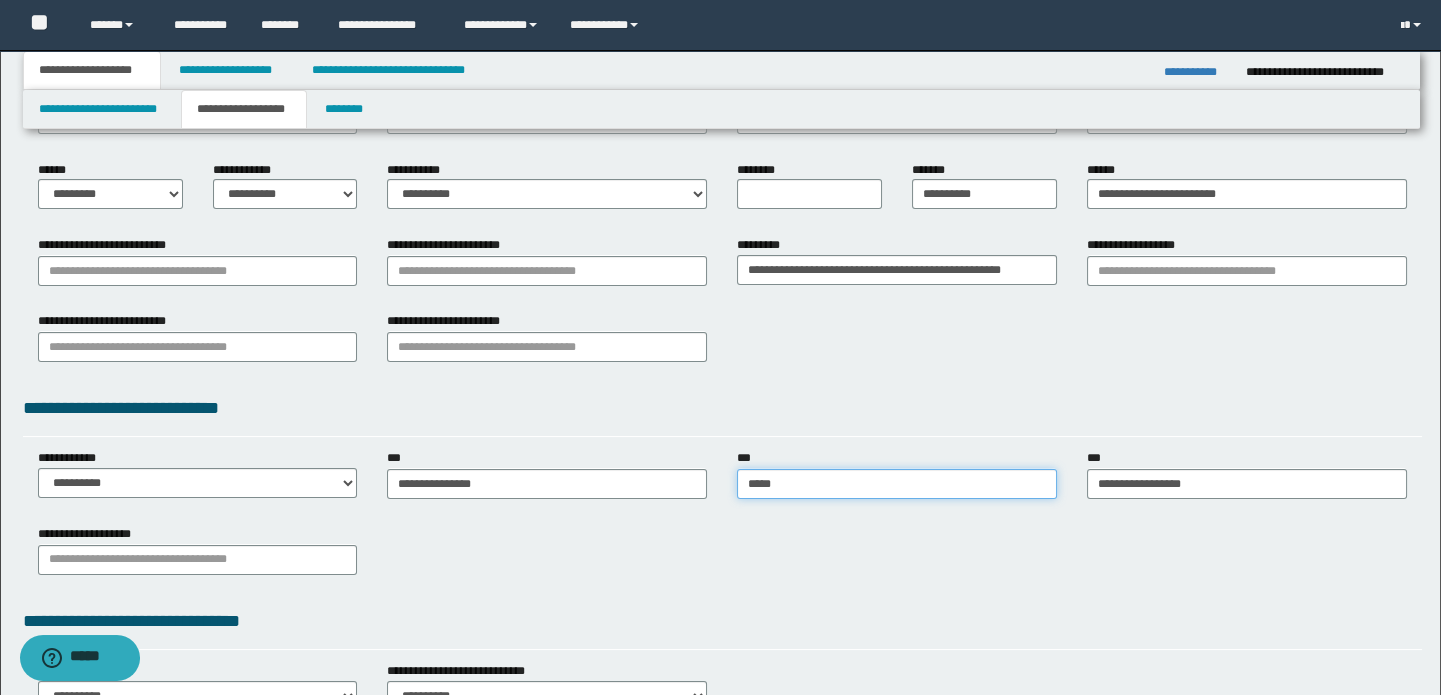 type on "**********" 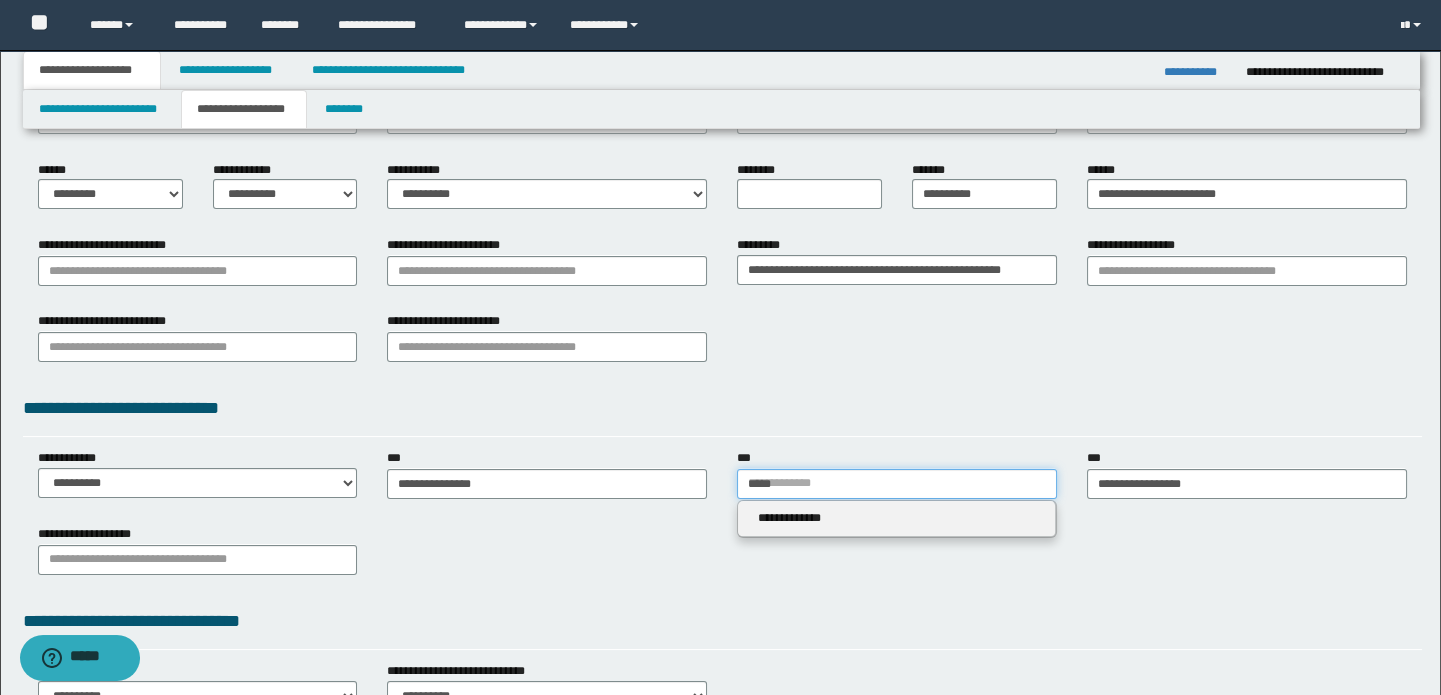 type 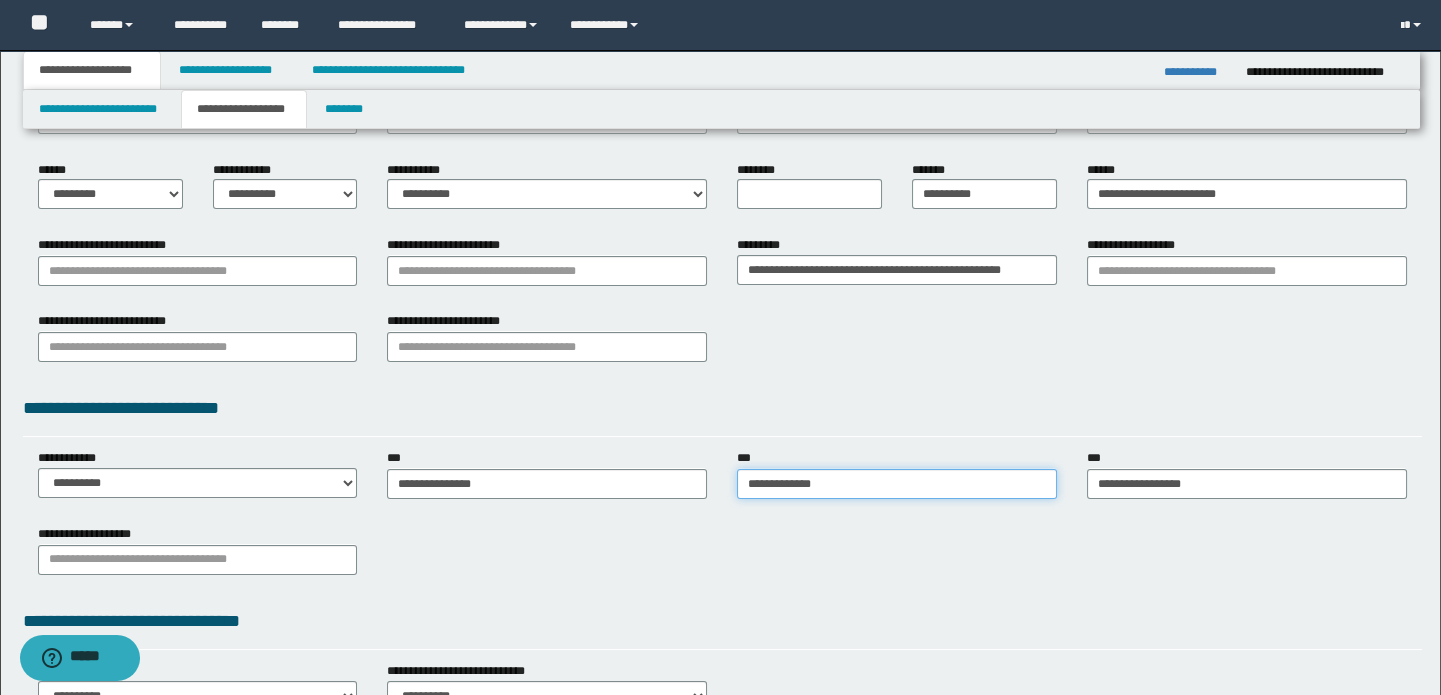 type on "**********" 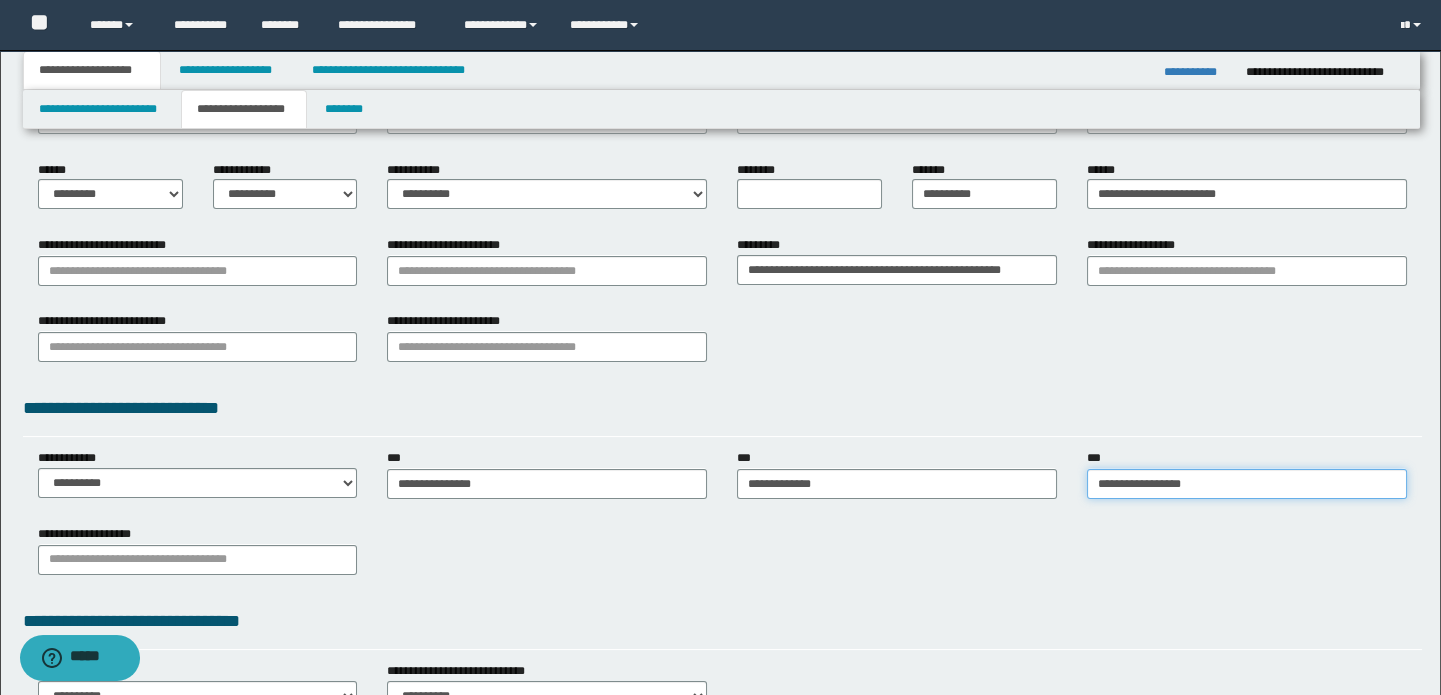 type on "**********" 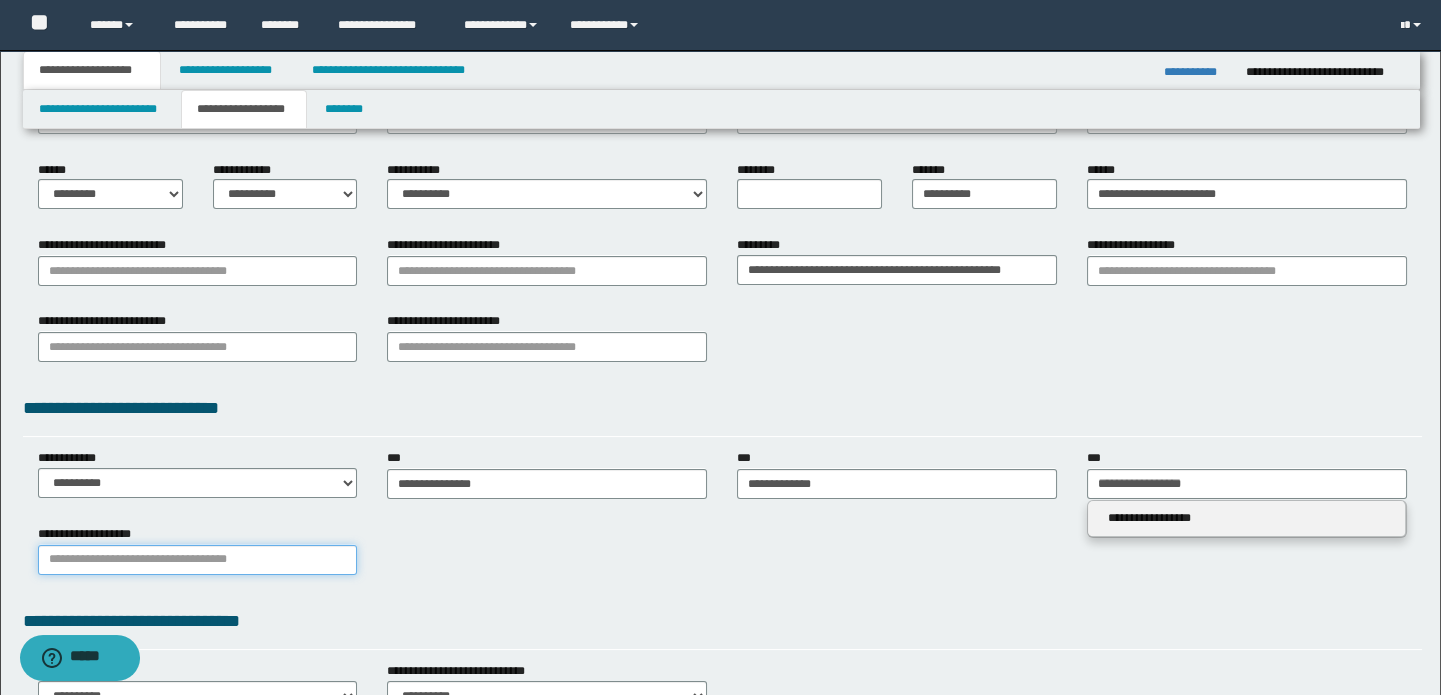type 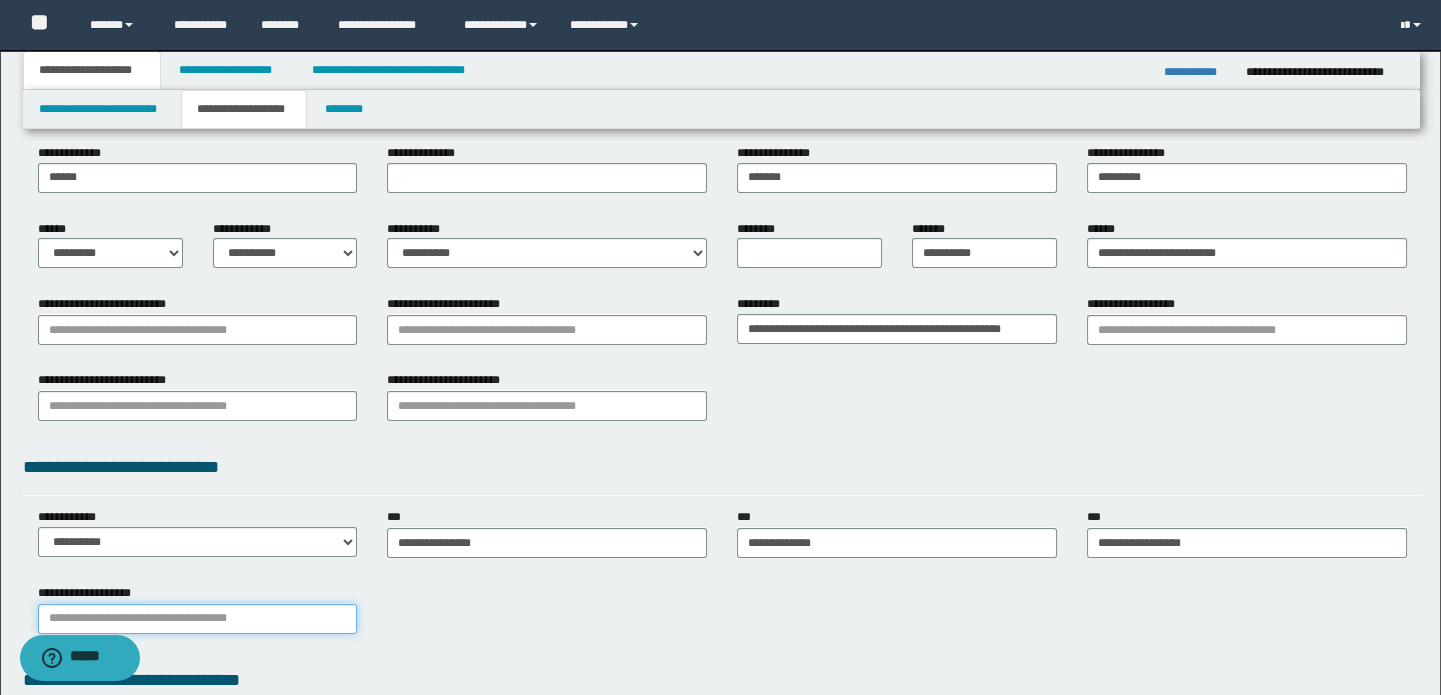 scroll, scrollTop: 181, scrollLeft: 0, axis: vertical 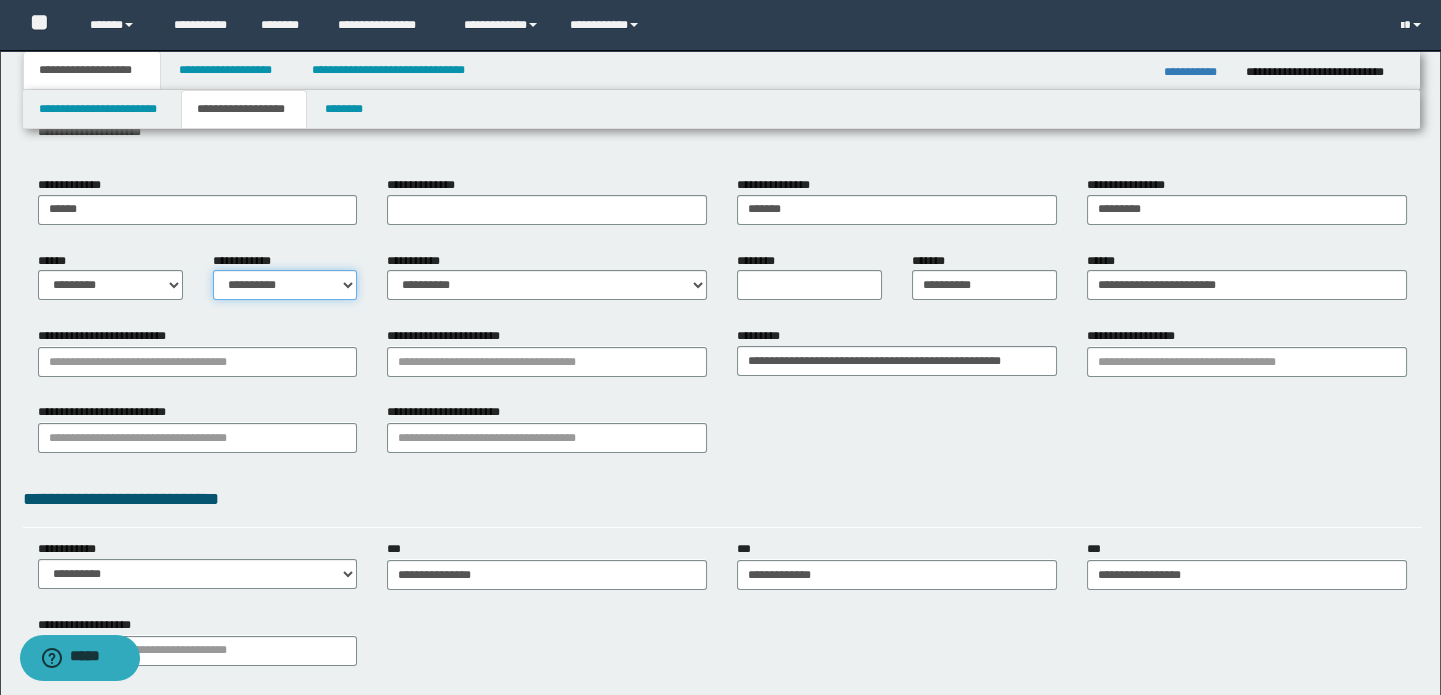 click on "**********" at bounding box center (285, 285) 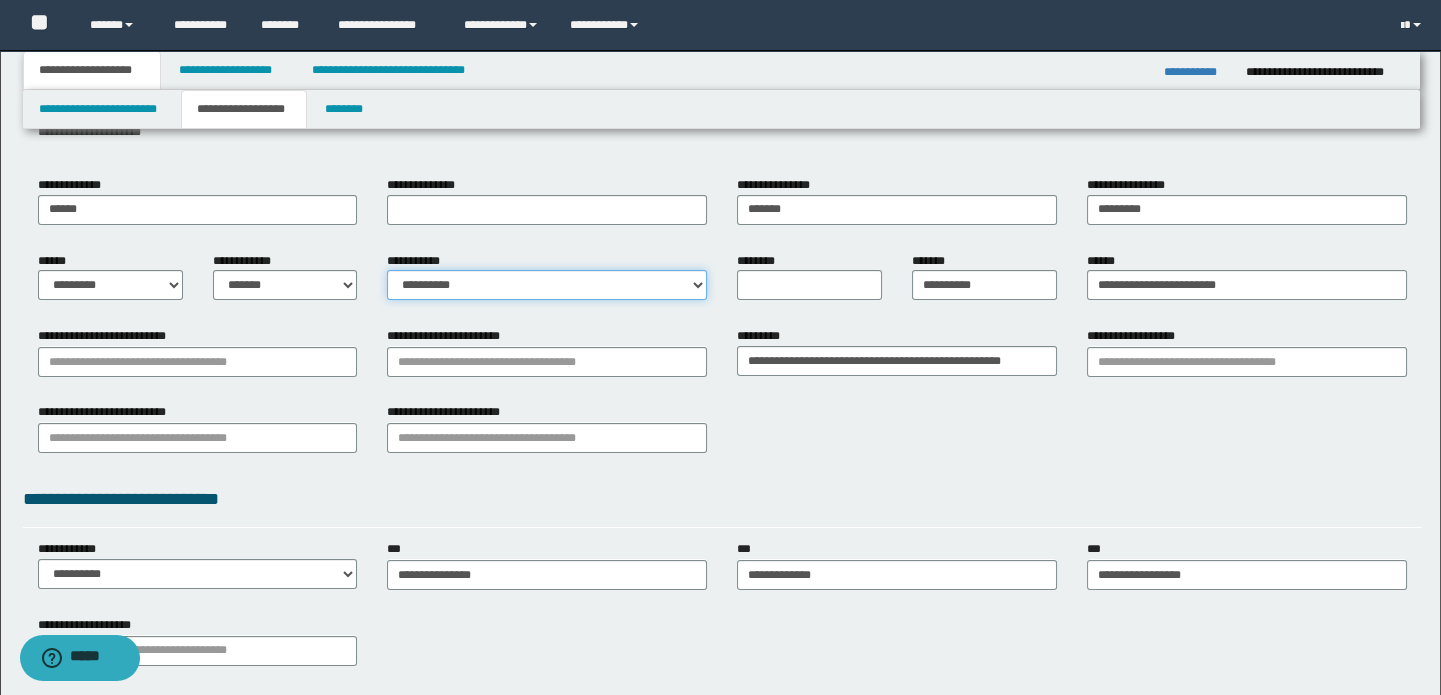 click on "**********" at bounding box center (547, 285) 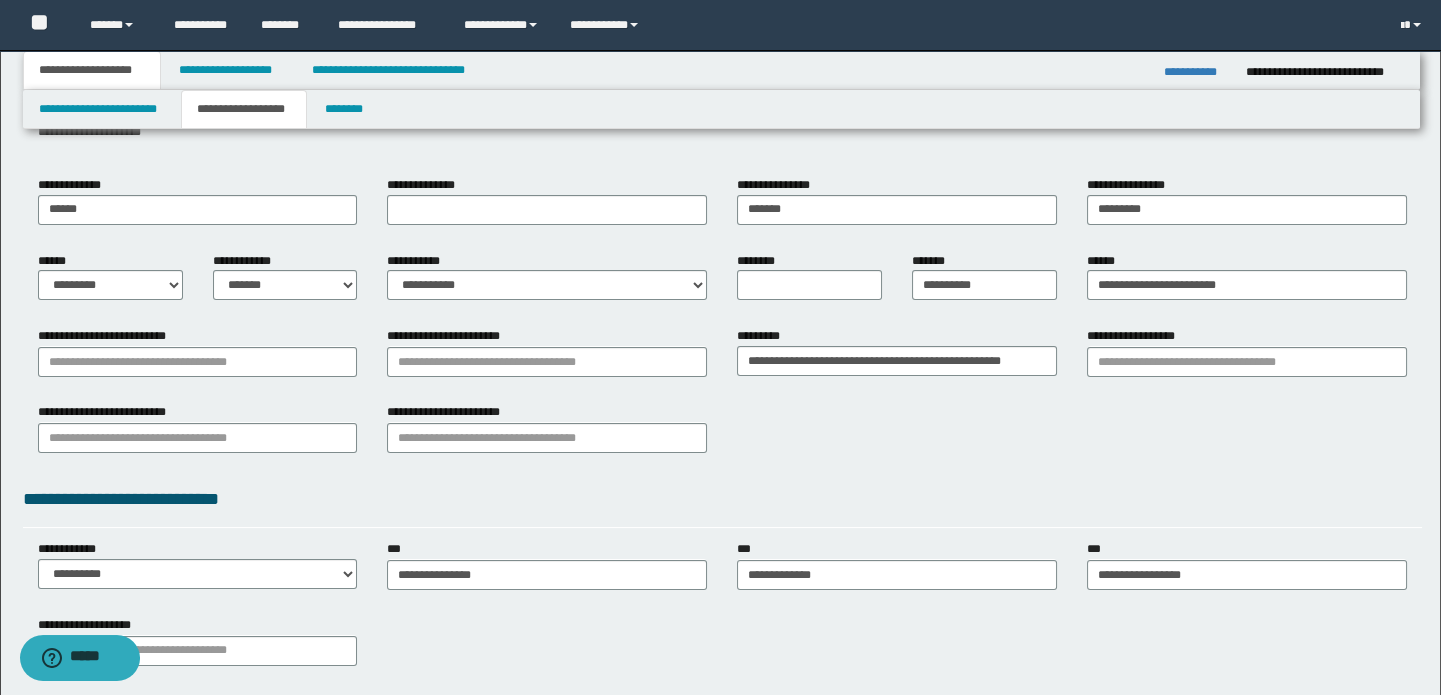 click on "**********" at bounding box center [723, 397] 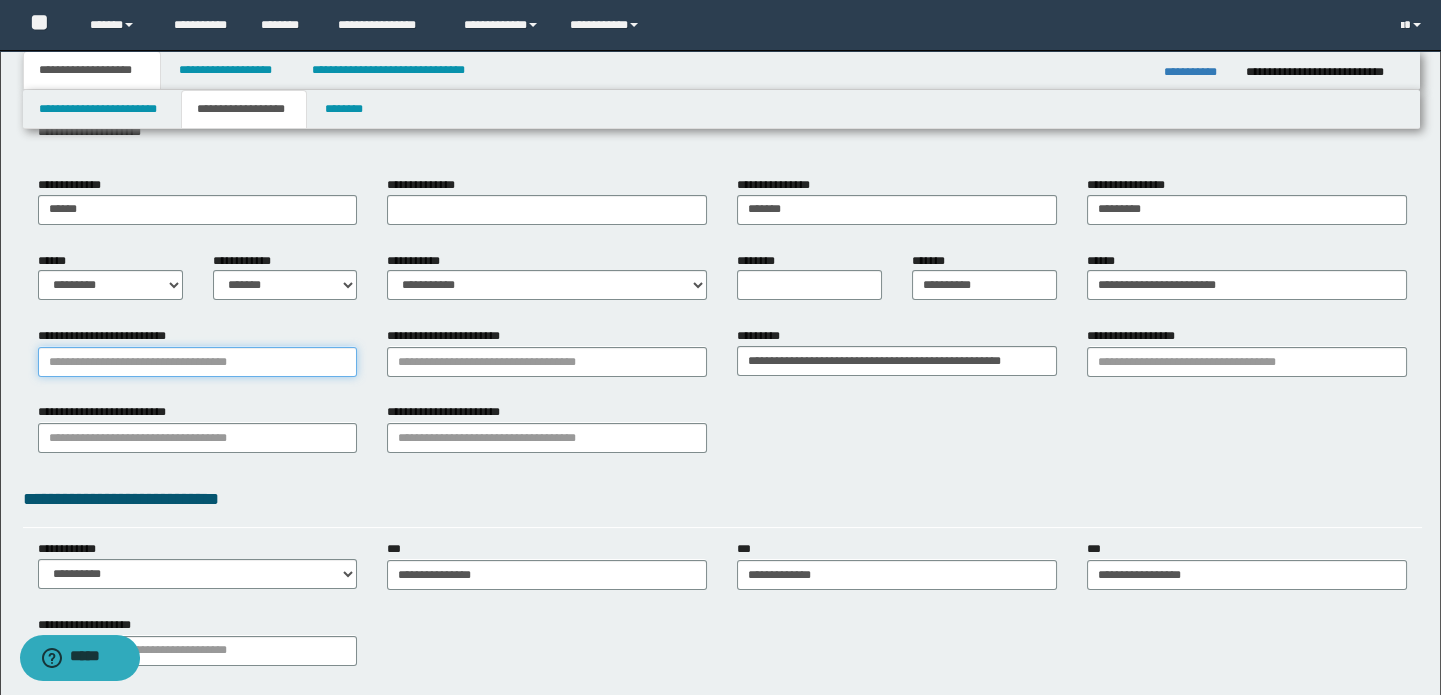click on "**********" at bounding box center (198, 362) 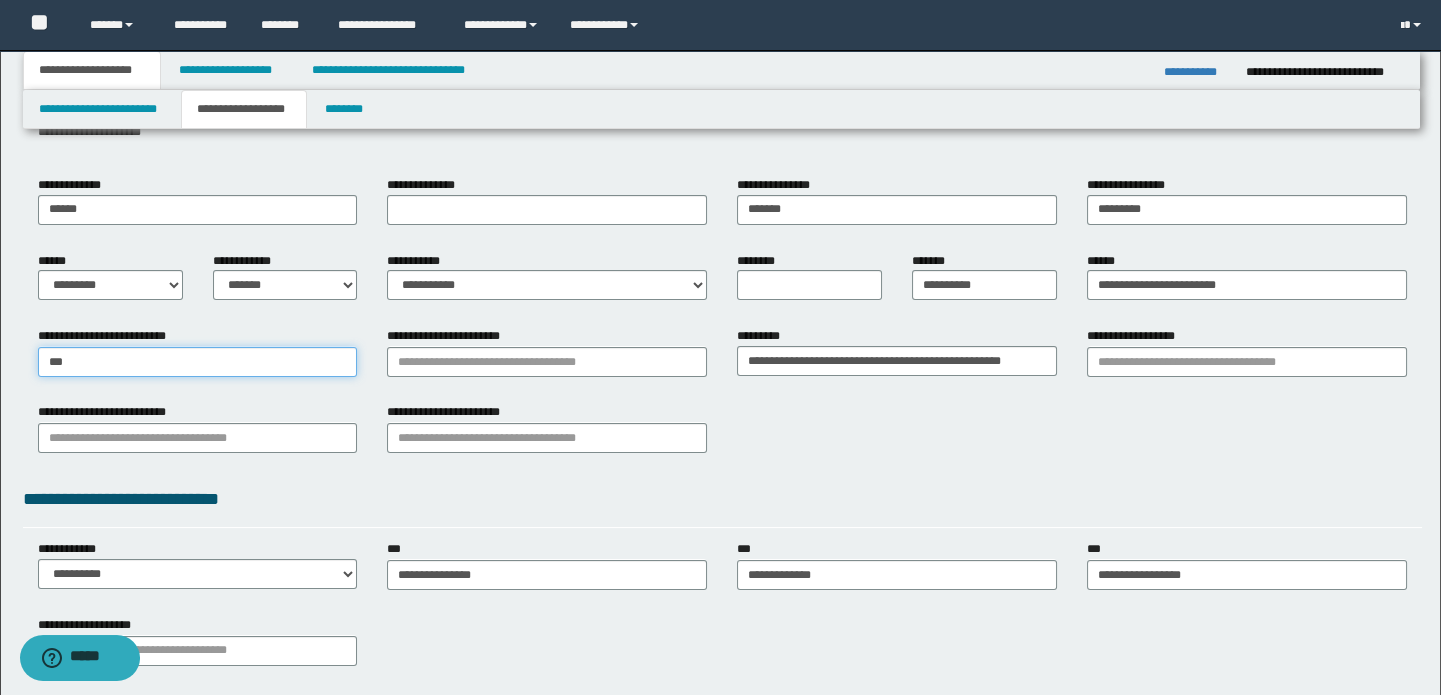 type on "****" 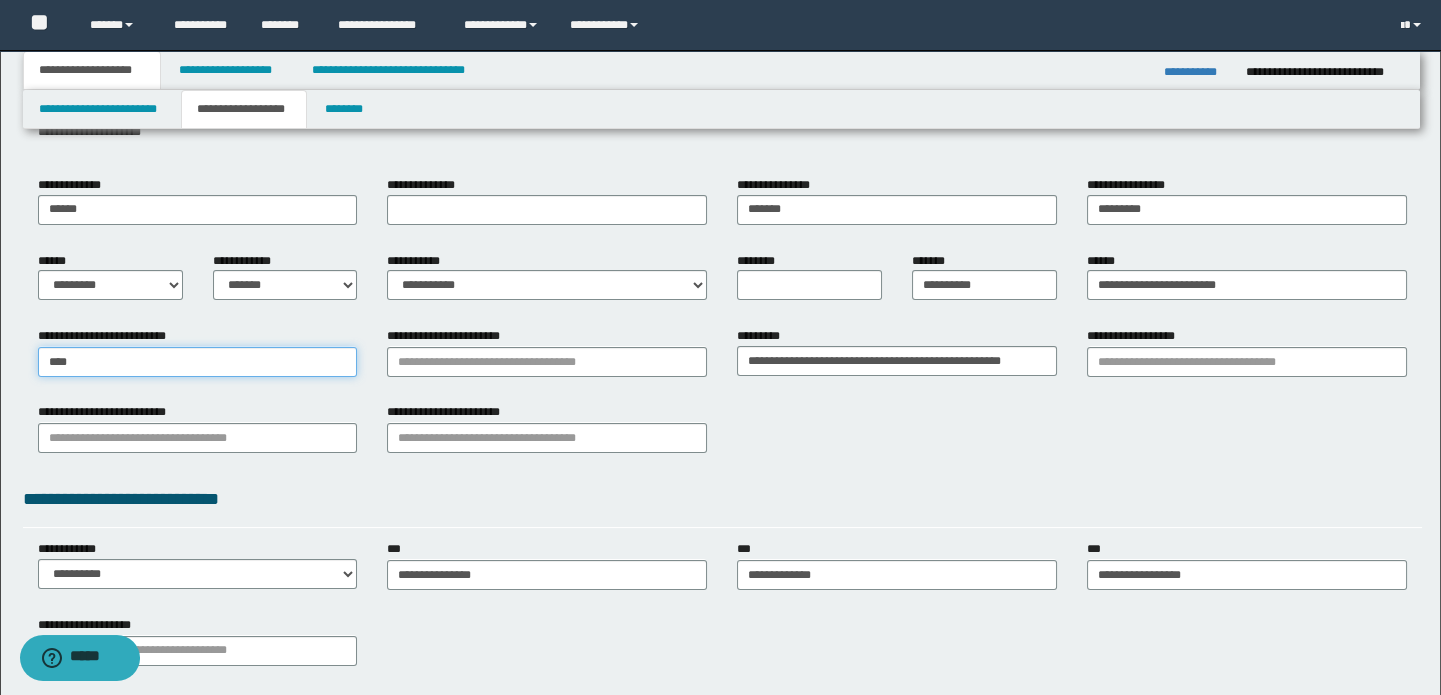 type on "**********" 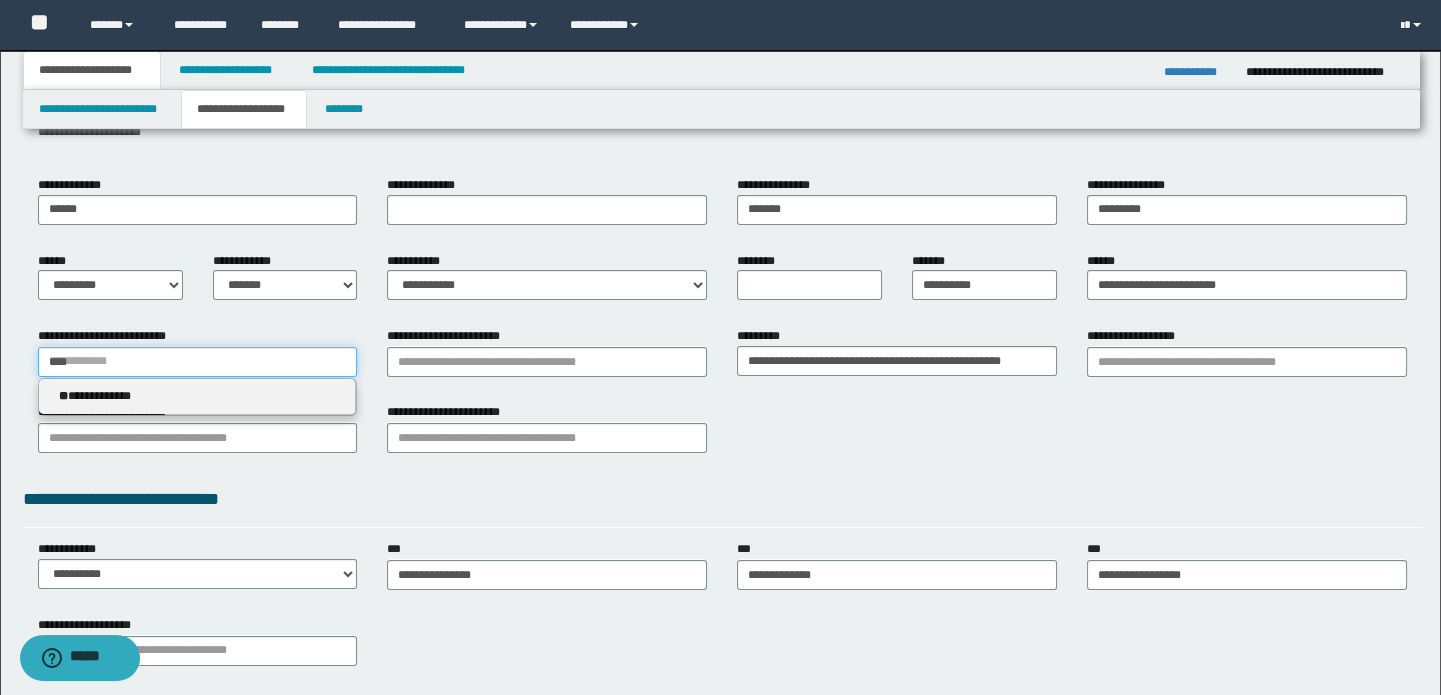 type 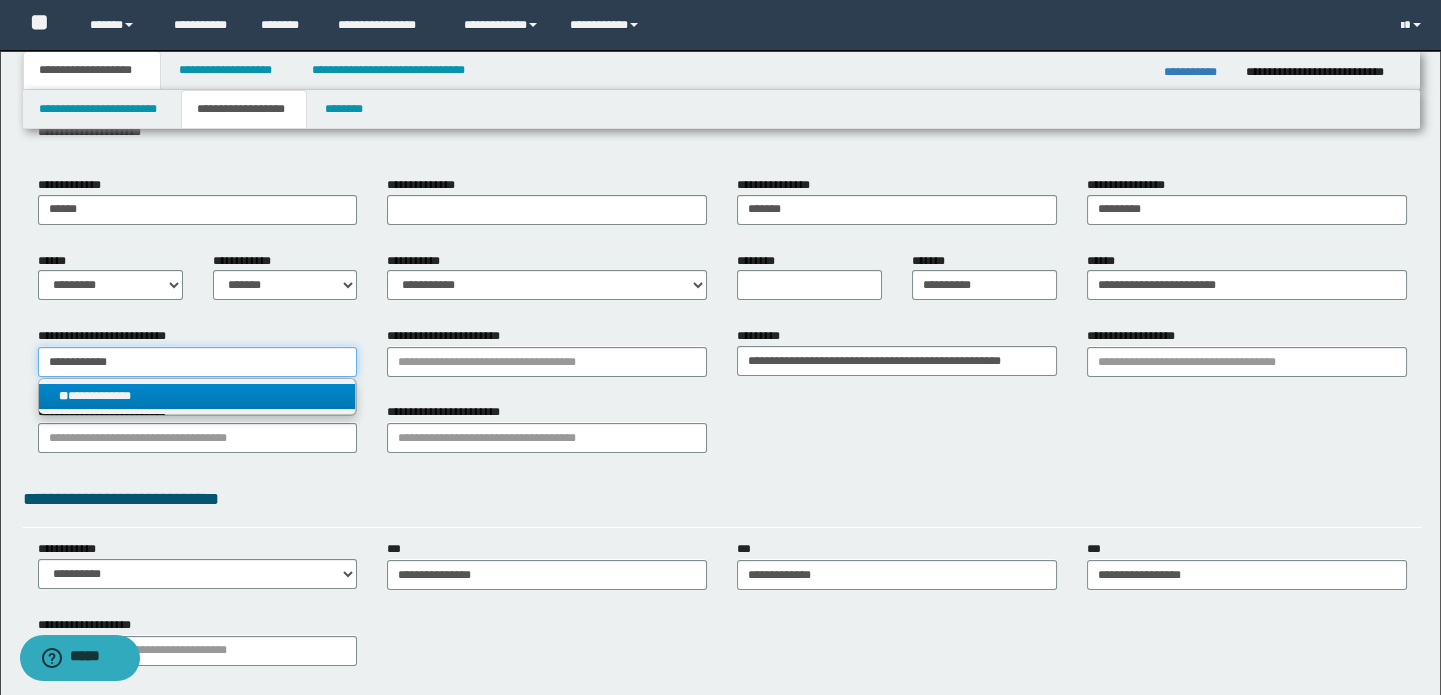 type on "**********" 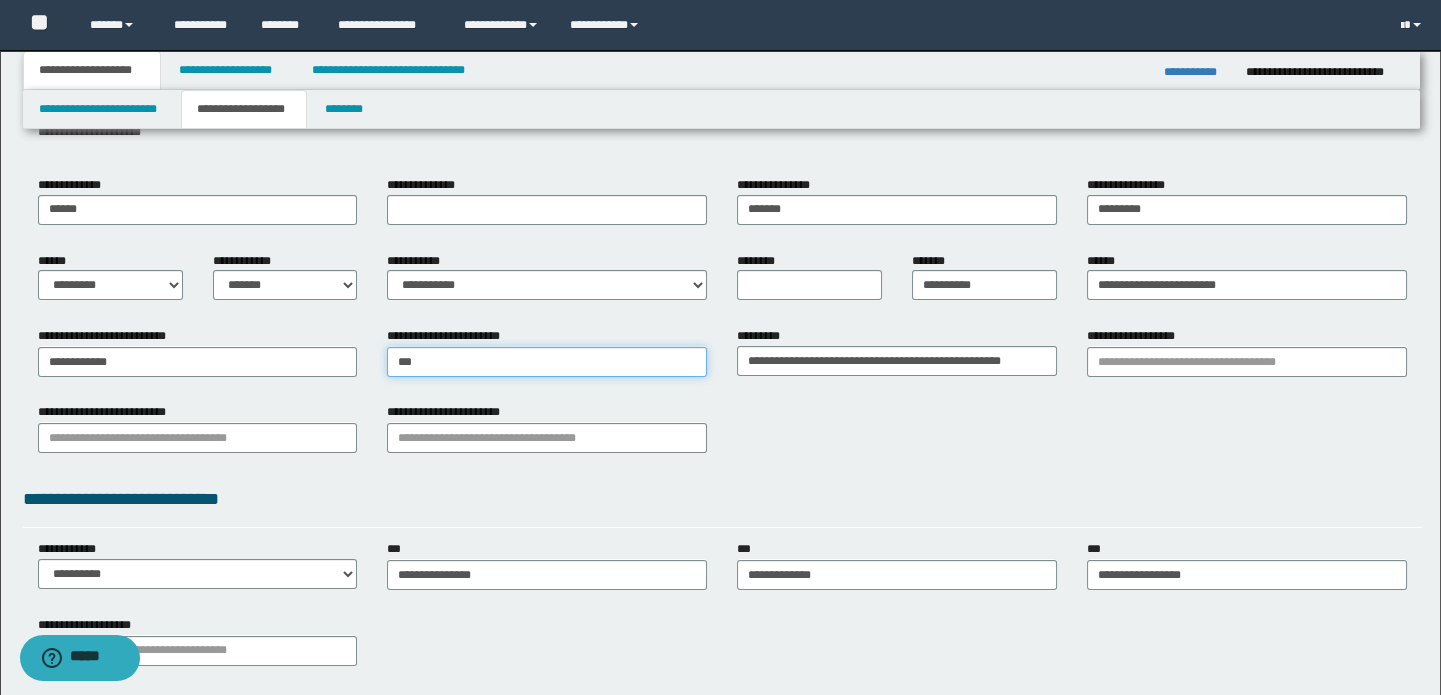 type on "****" 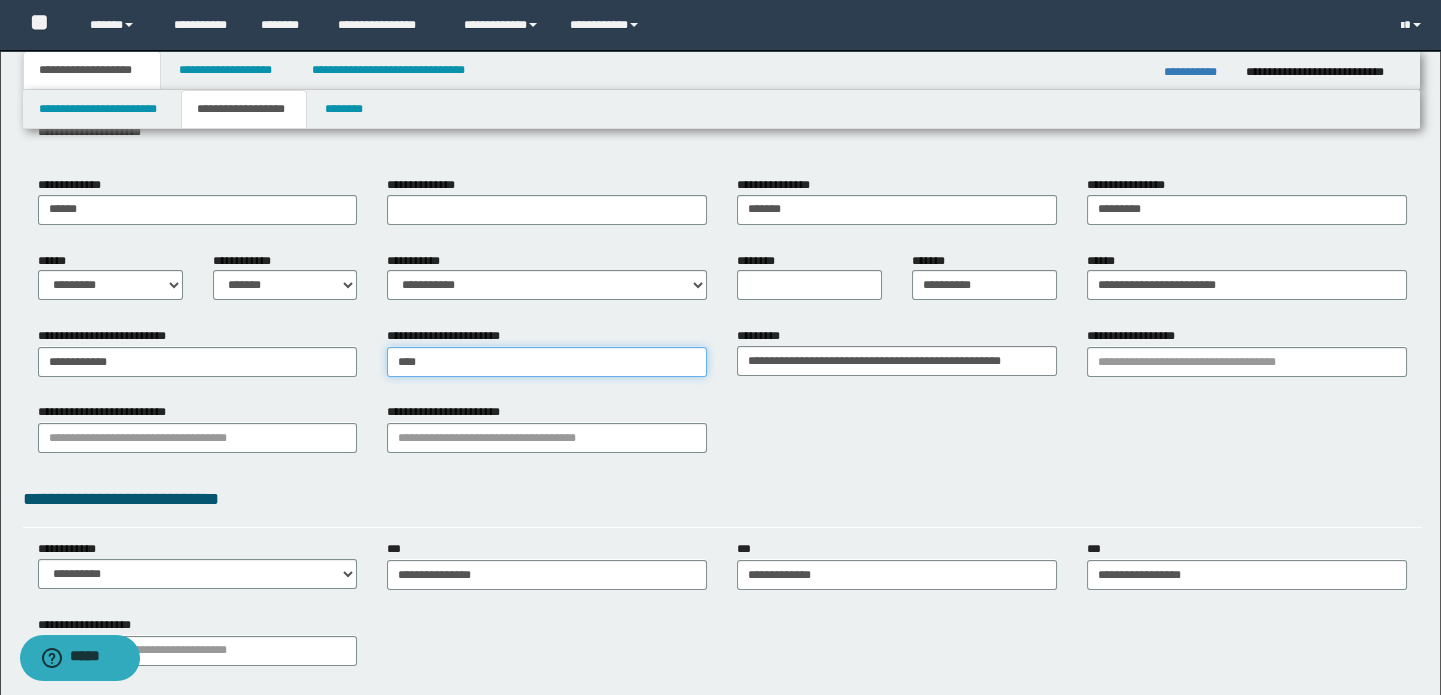 type on "**********" 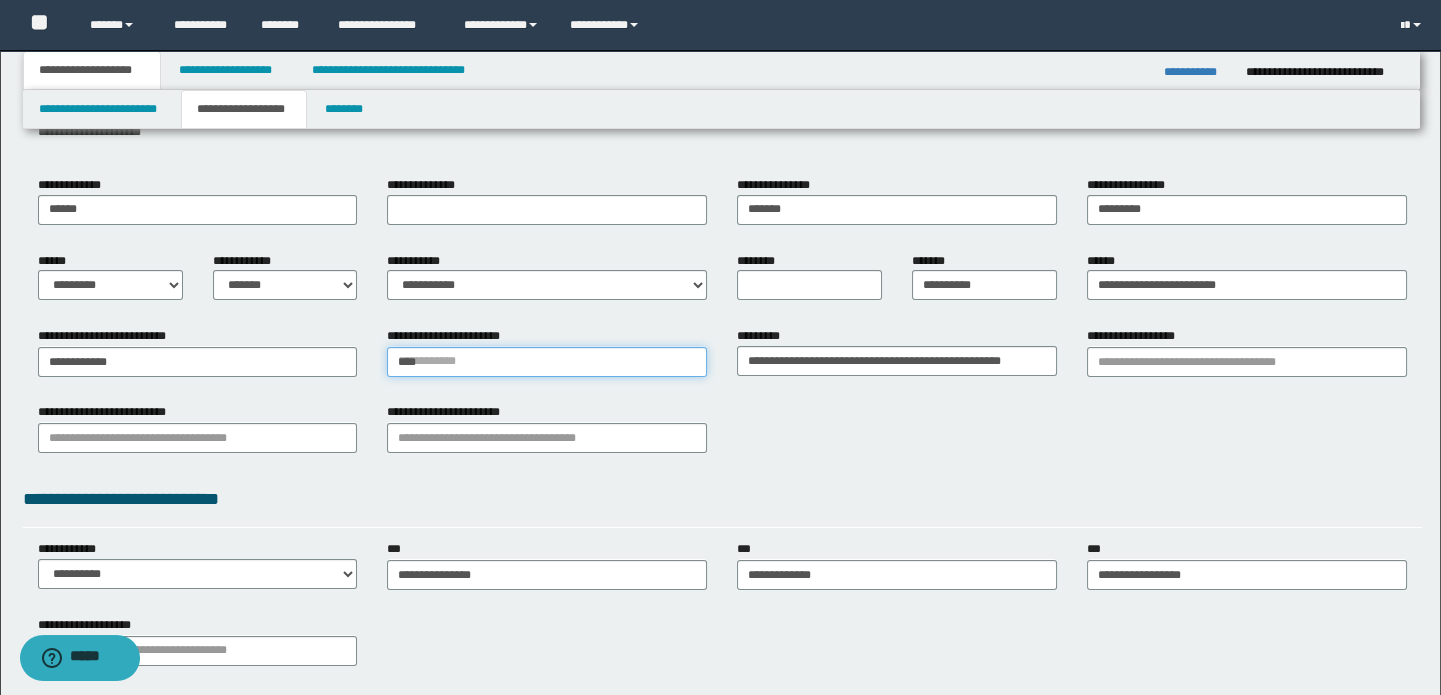 type 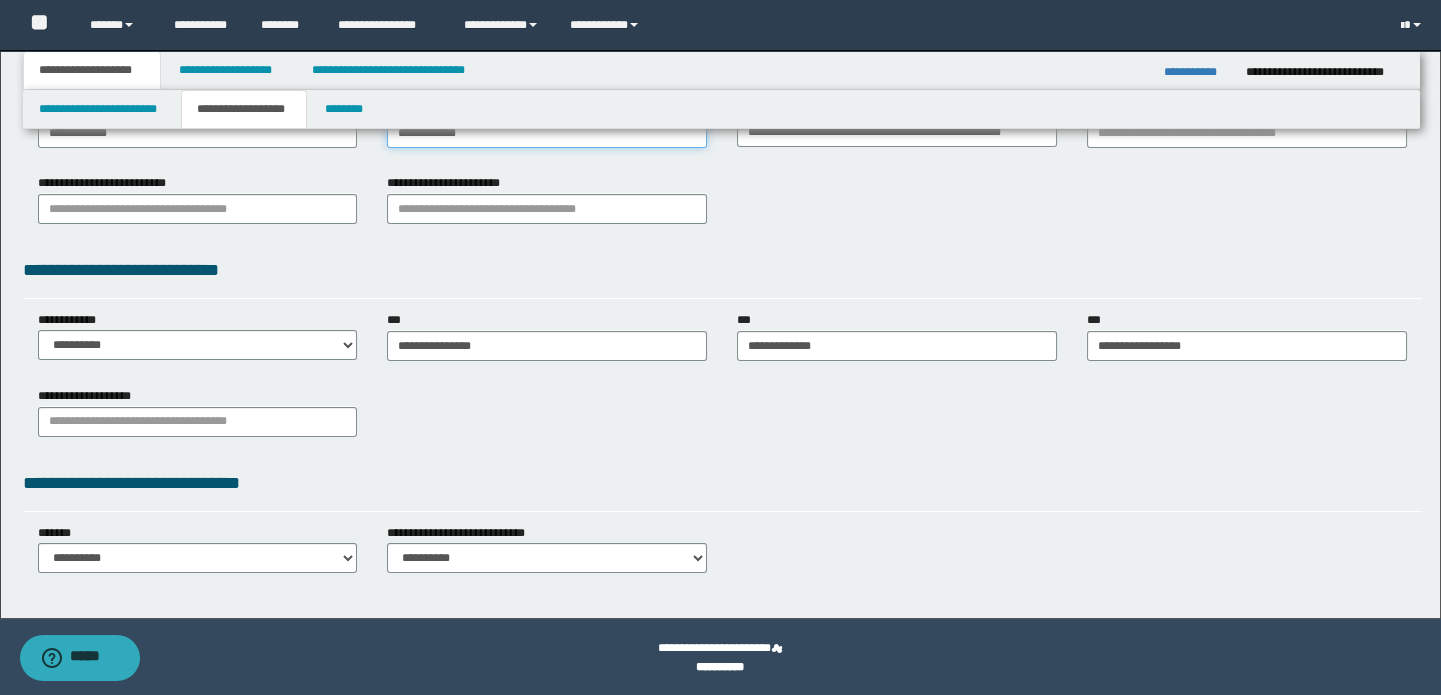 scroll, scrollTop: 47, scrollLeft: 0, axis: vertical 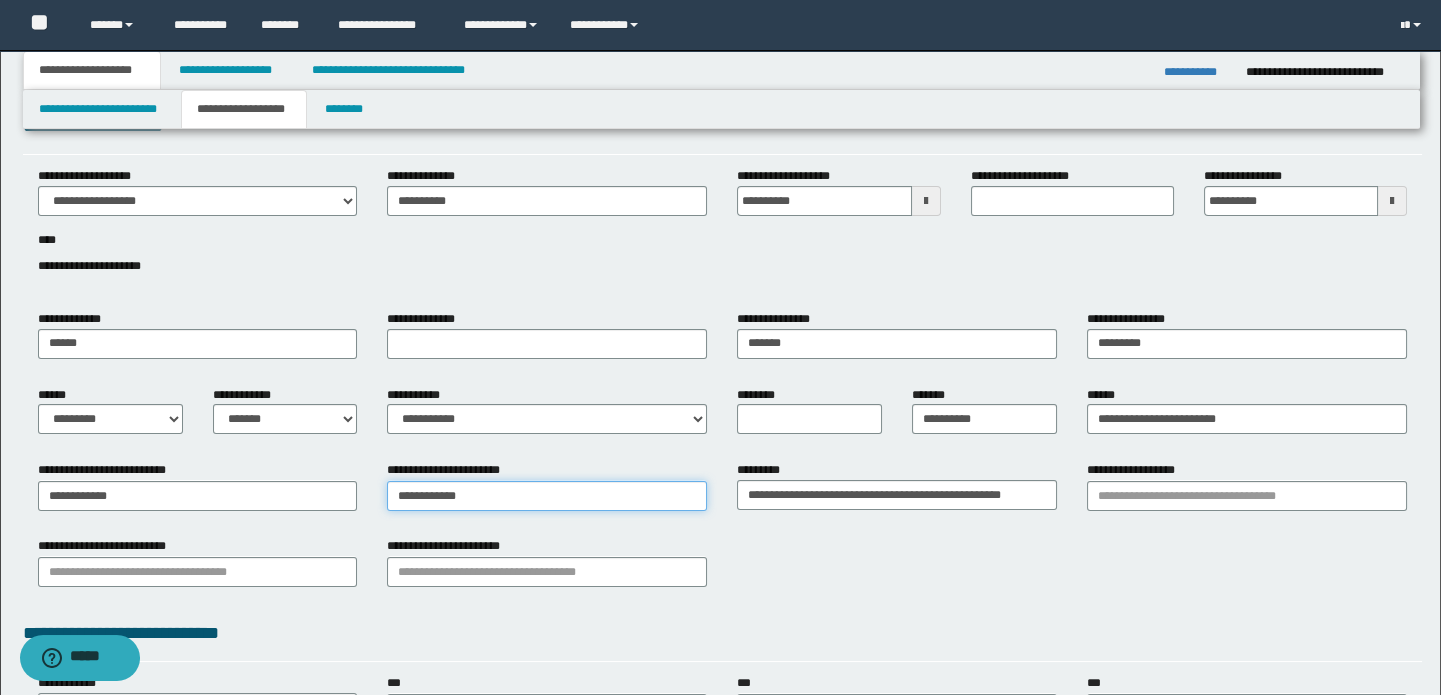 type on "**********" 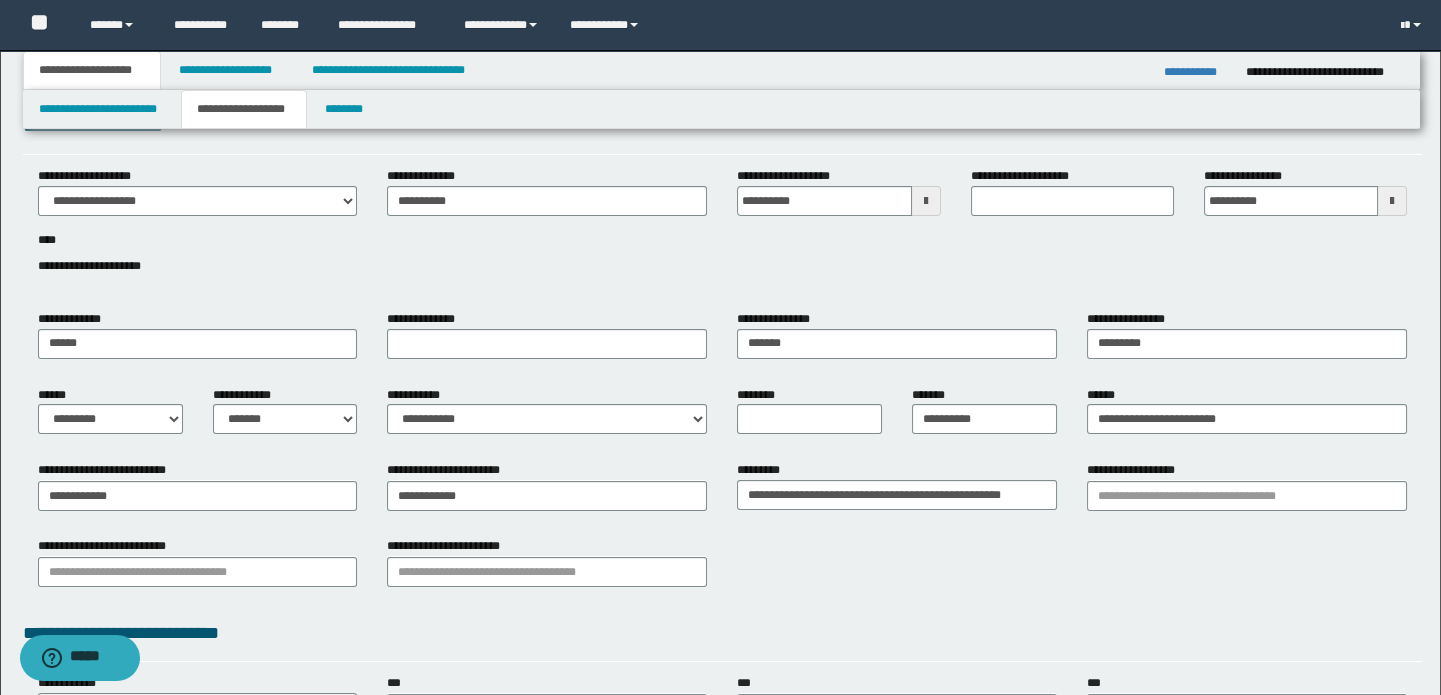 click on "**********" at bounding box center [722, 109] 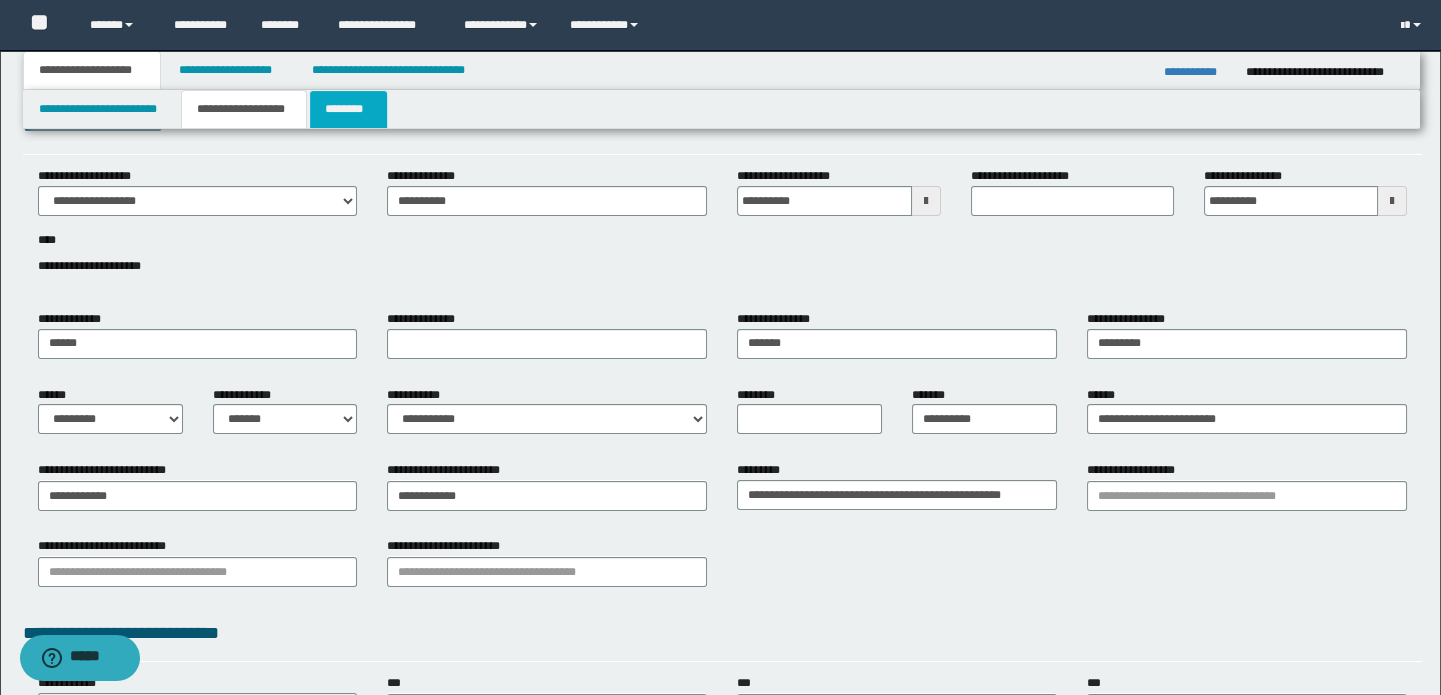 click on "********" at bounding box center [348, 109] 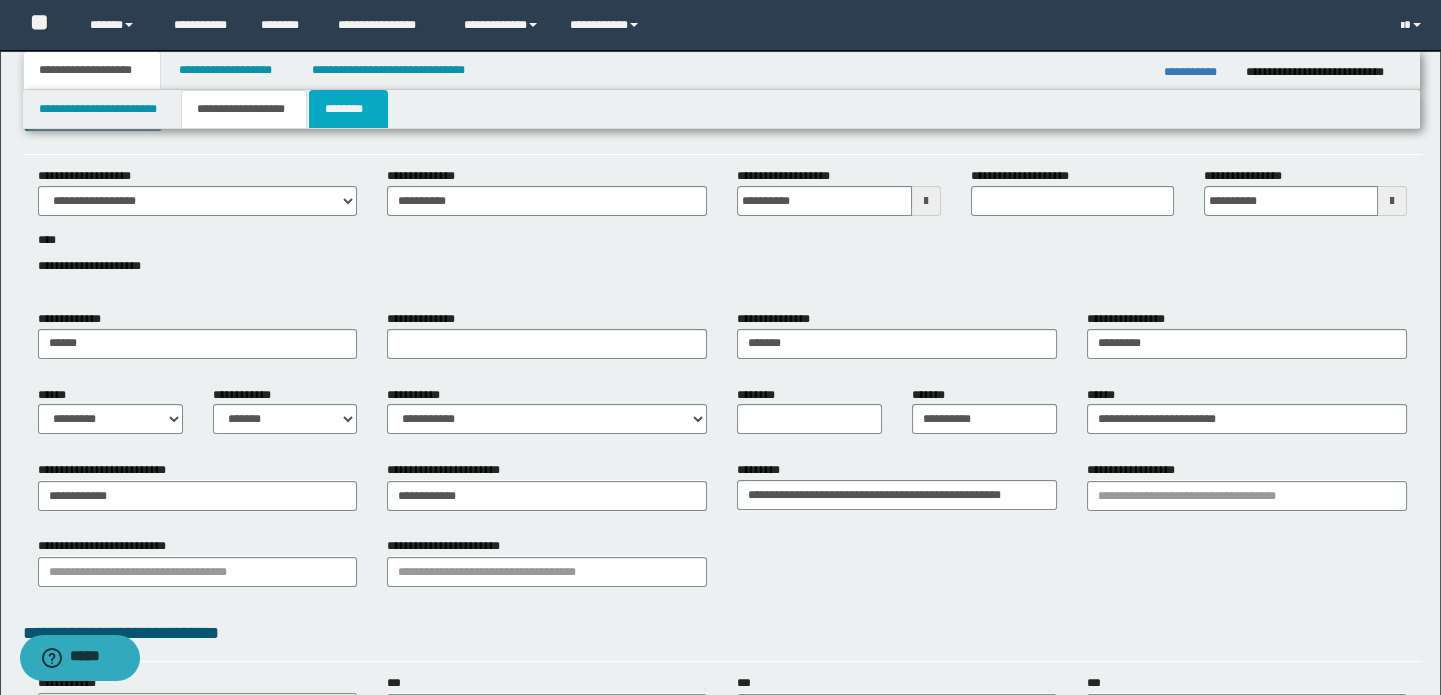scroll, scrollTop: 0, scrollLeft: 0, axis: both 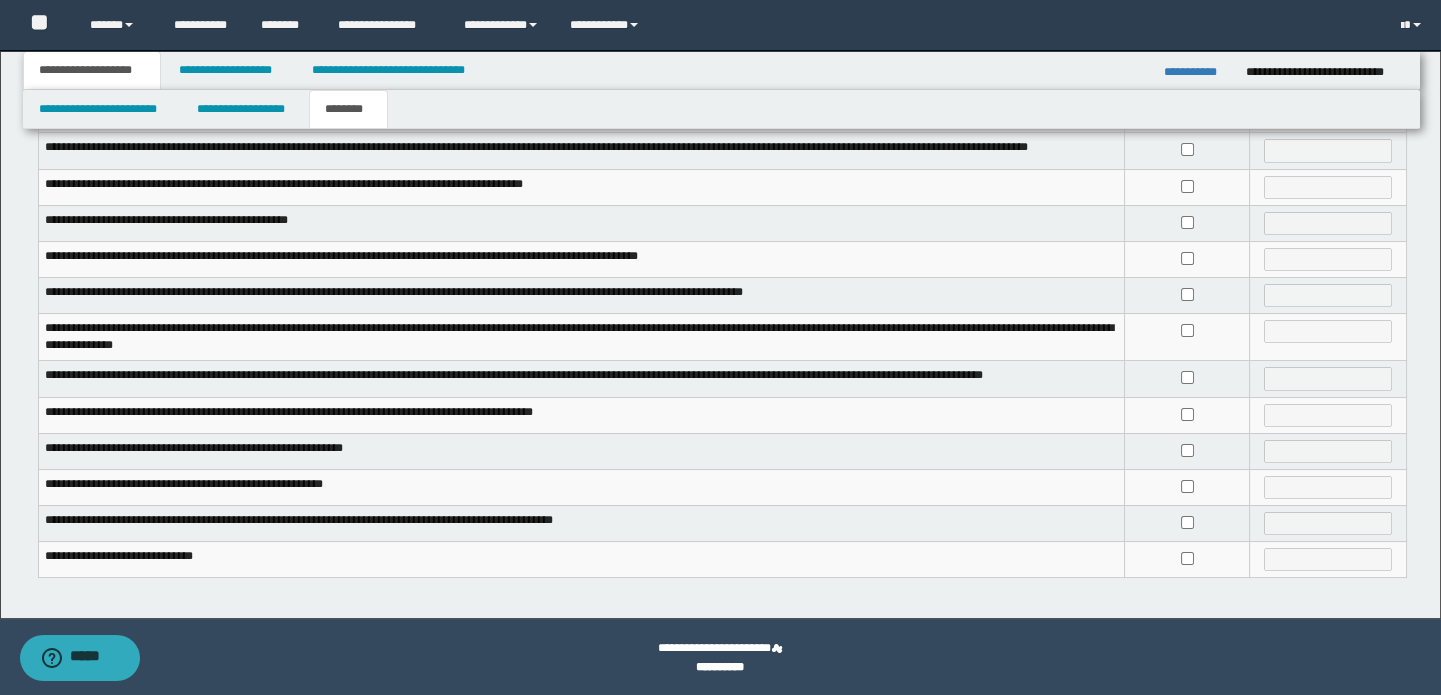 click at bounding box center [1187, 379] 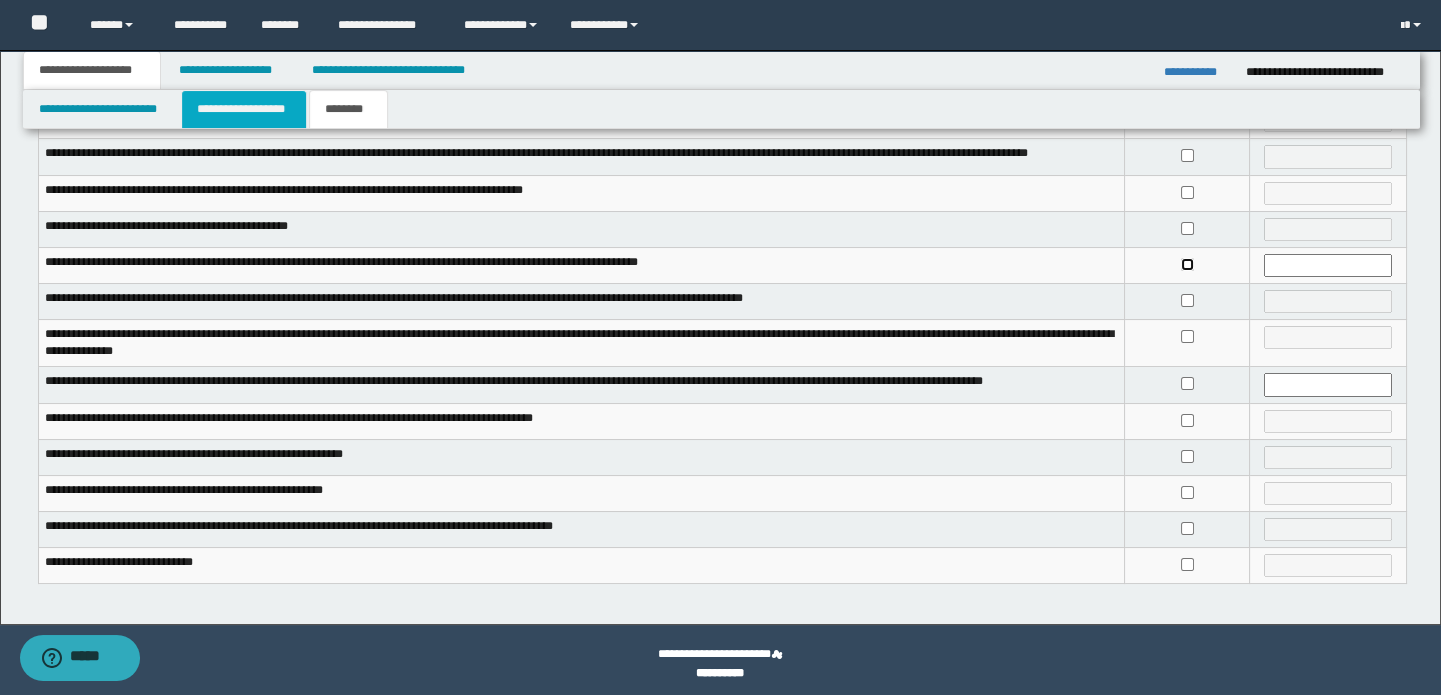 scroll, scrollTop: 151, scrollLeft: 0, axis: vertical 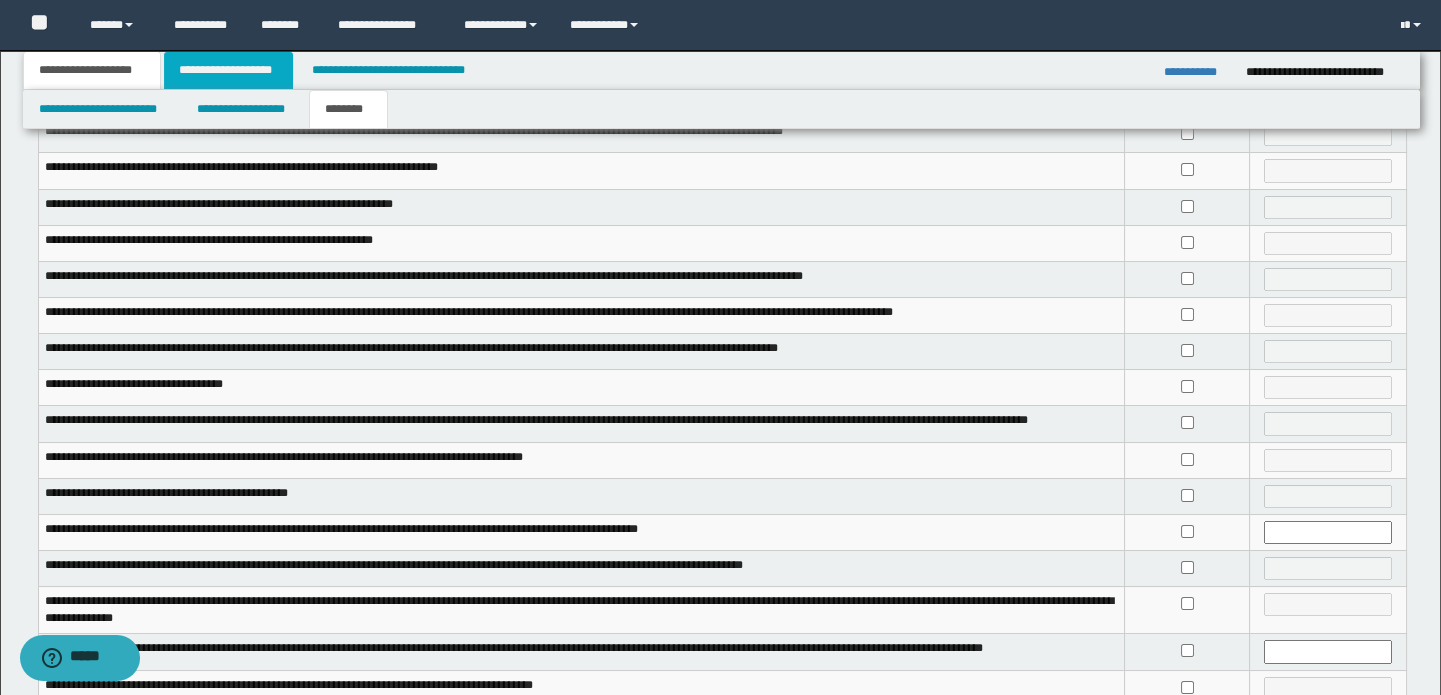 click on "**********" at bounding box center (228, 70) 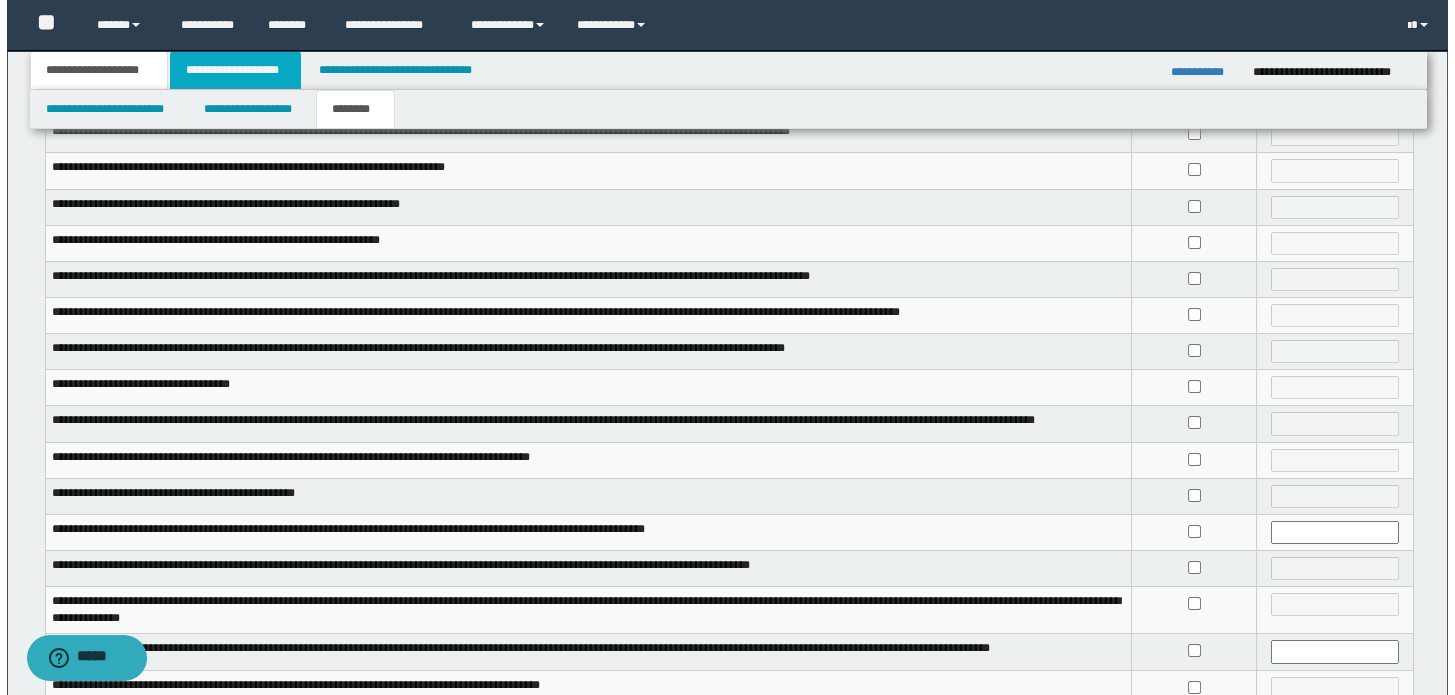 scroll, scrollTop: 0, scrollLeft: 0, axis: both 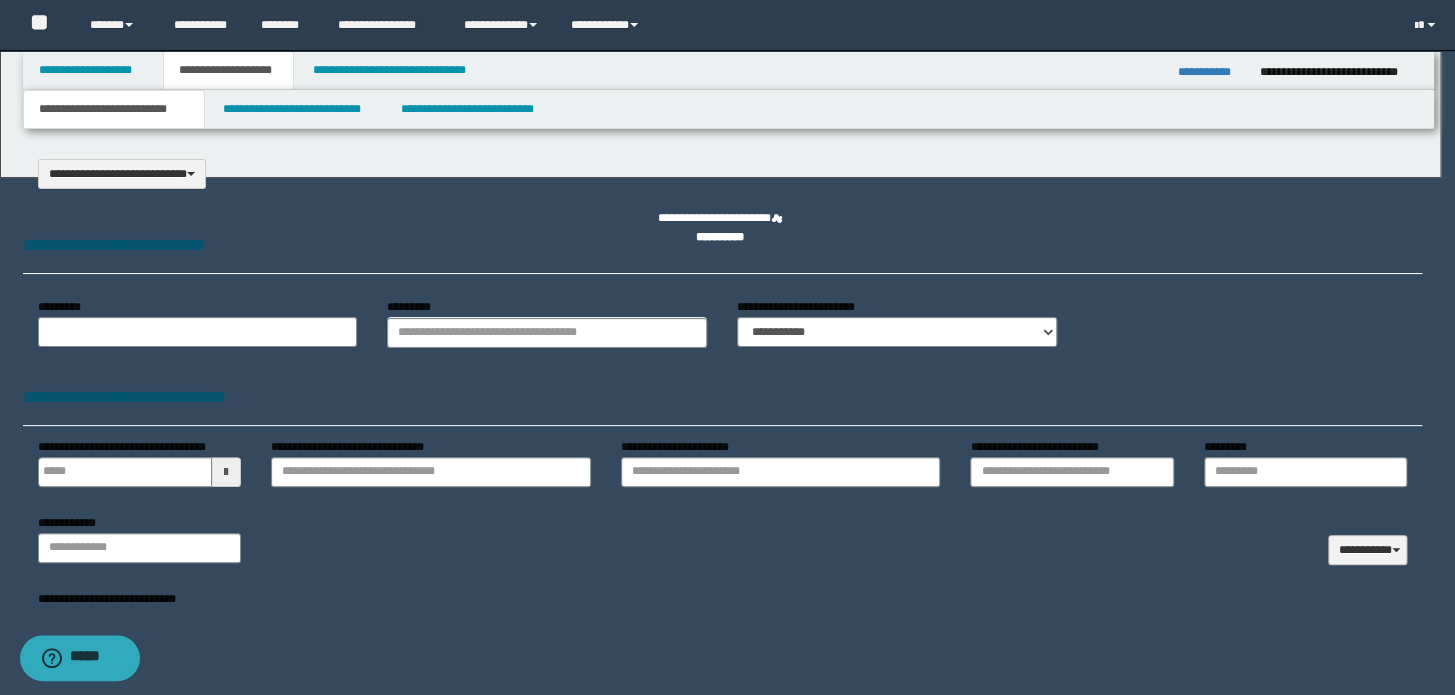 select on "*" 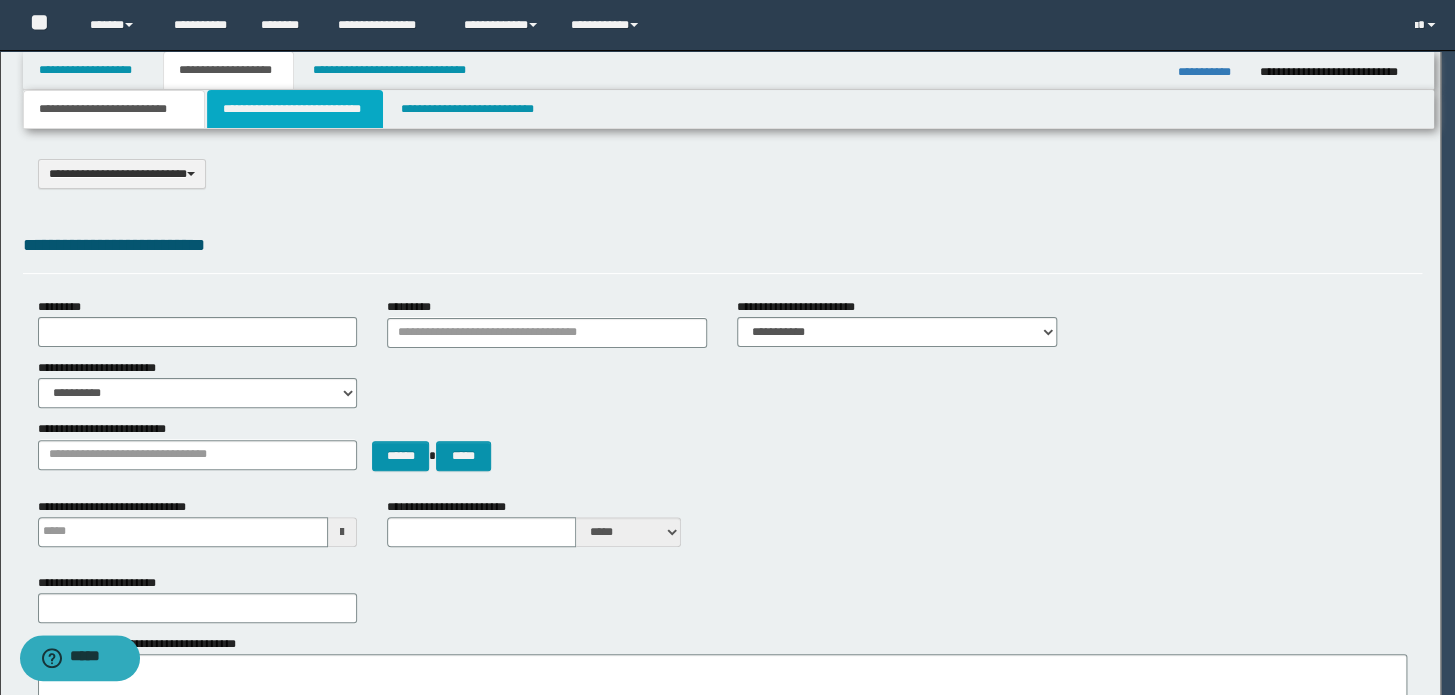 click on "**********" at bounding box center (294, 109) 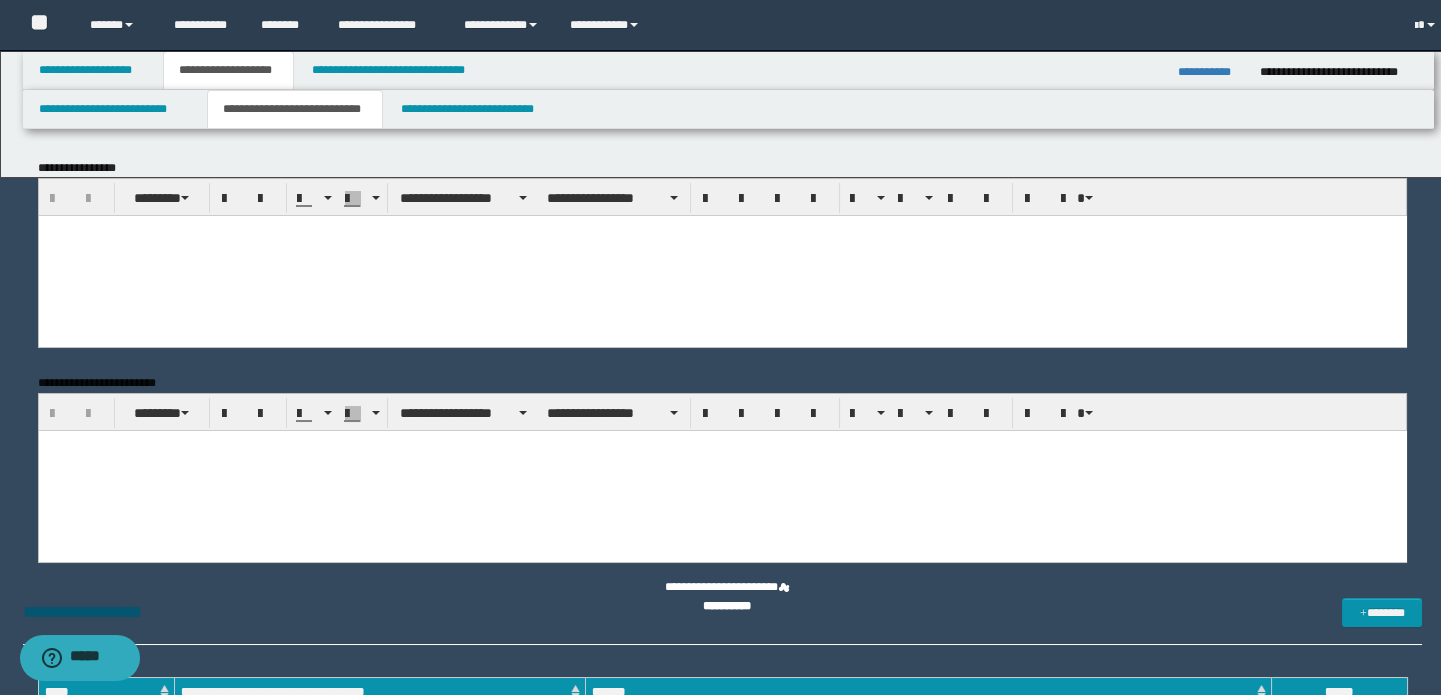 scroll, scrollTop: 0, scrollLeft: 0, axis: both 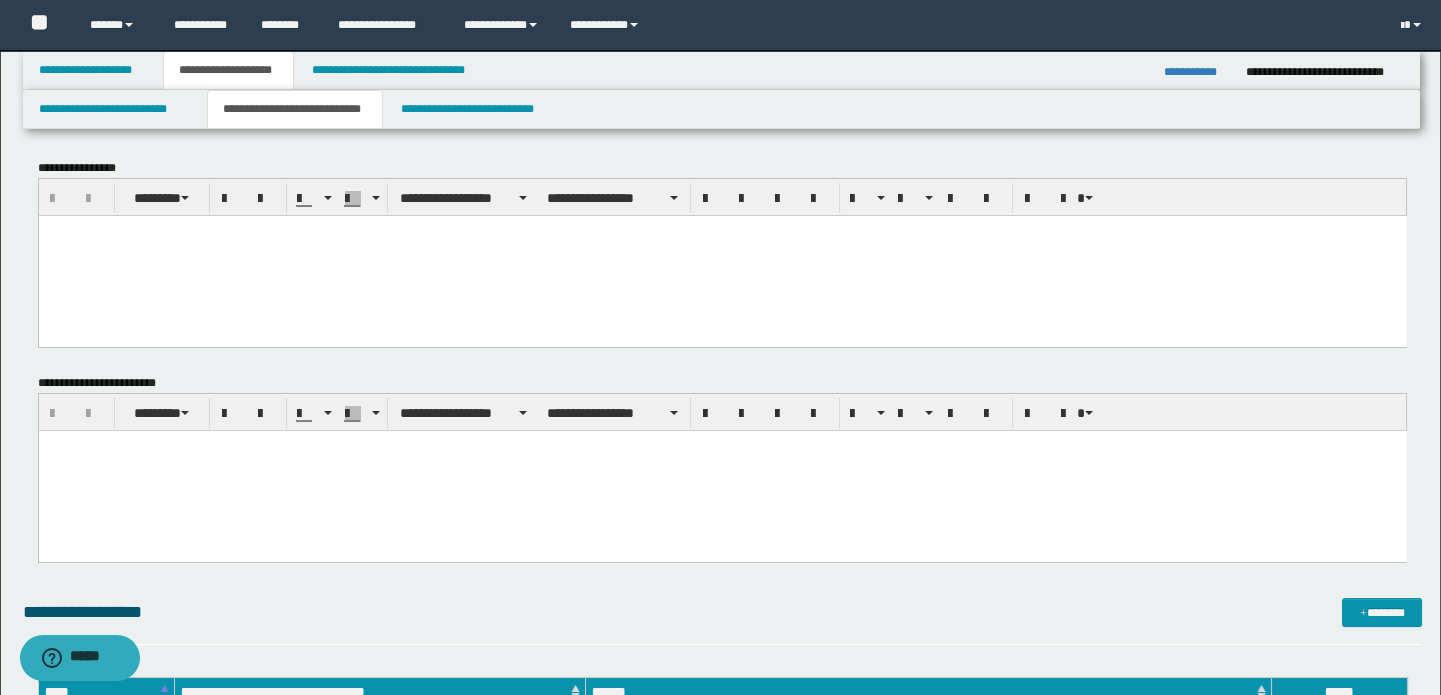 click at bounding box center [722, 255] 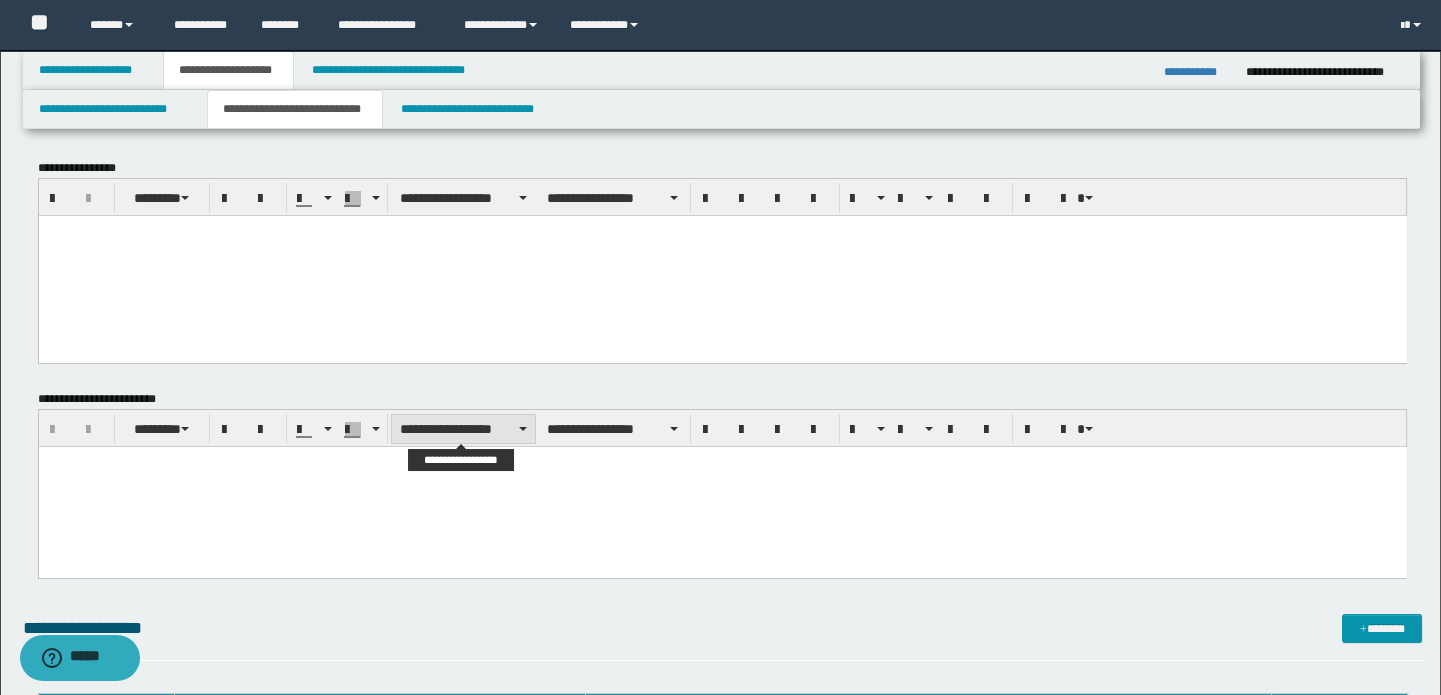paste 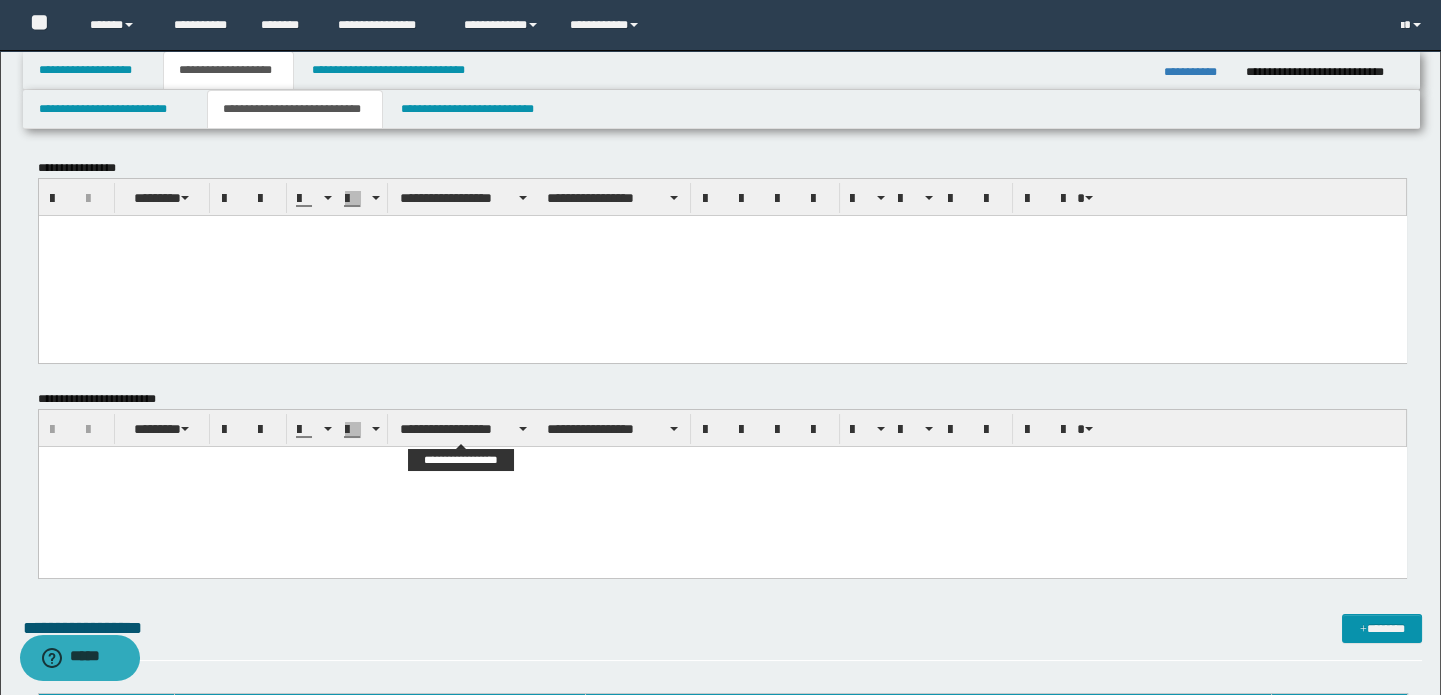 type 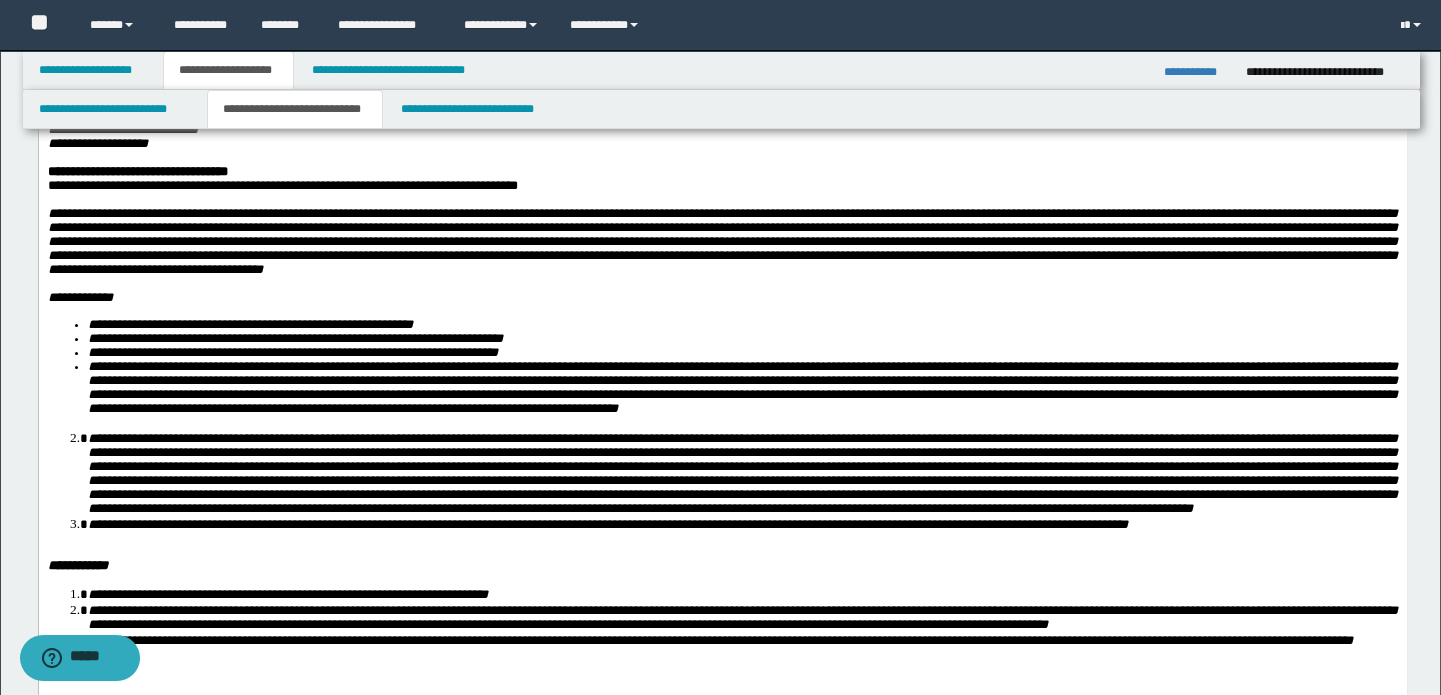 scroll, scrollTop: 636, scrollLeft: 0, axis: vertical 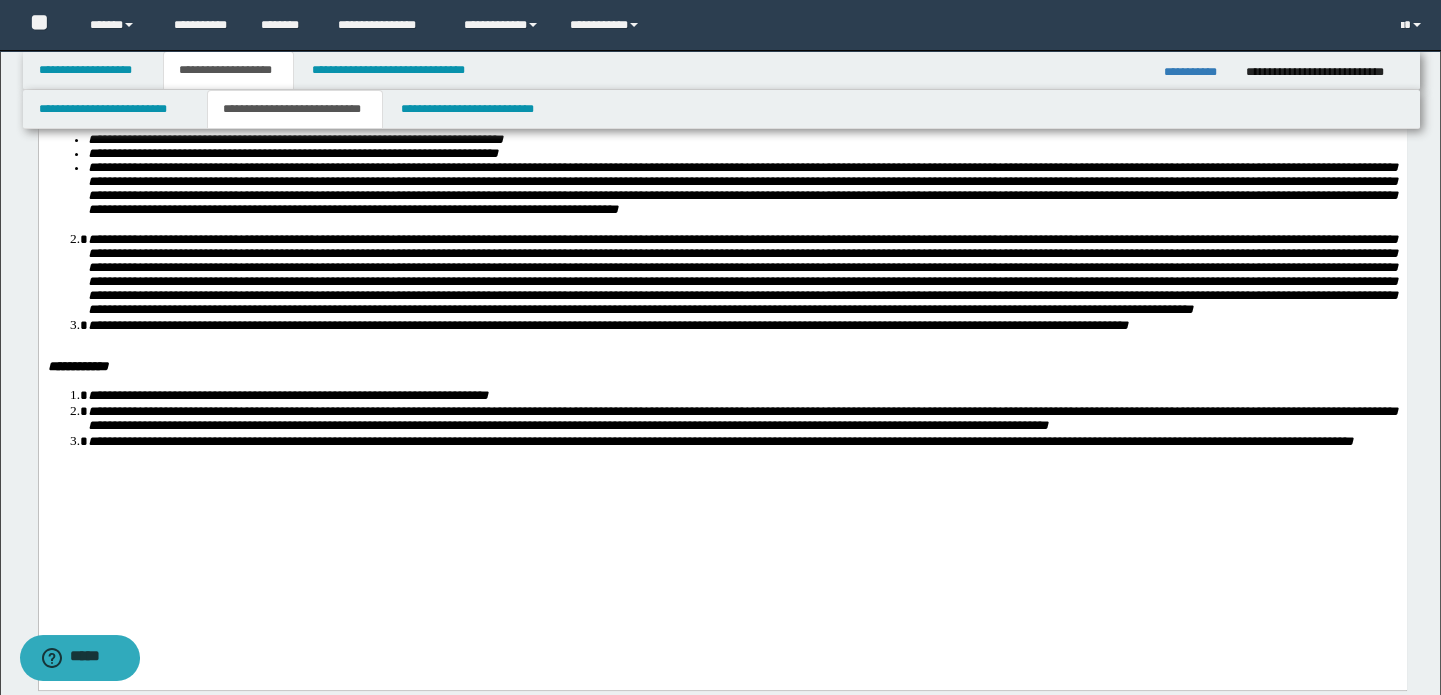 click on "**********" at bounding box center [719, 441] 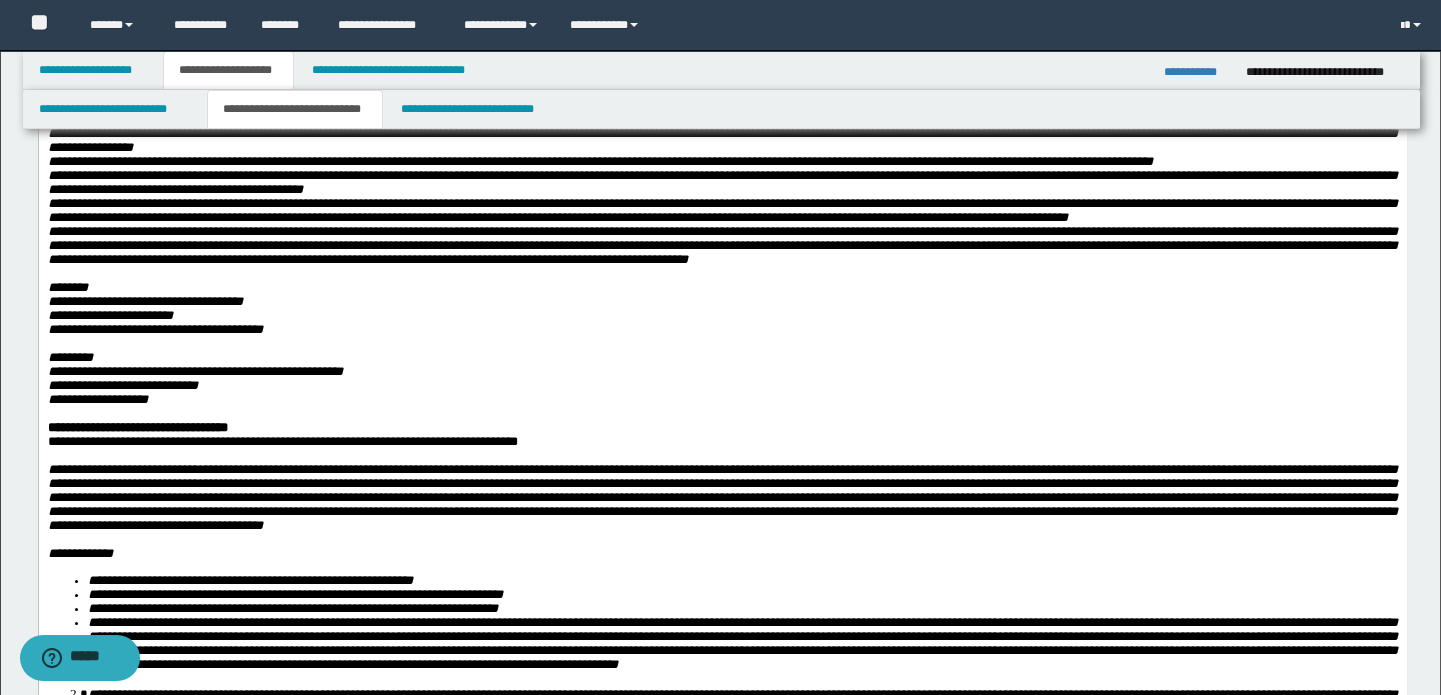 scroll, scrollTop: 0, scrollLeft: 0, axis: both 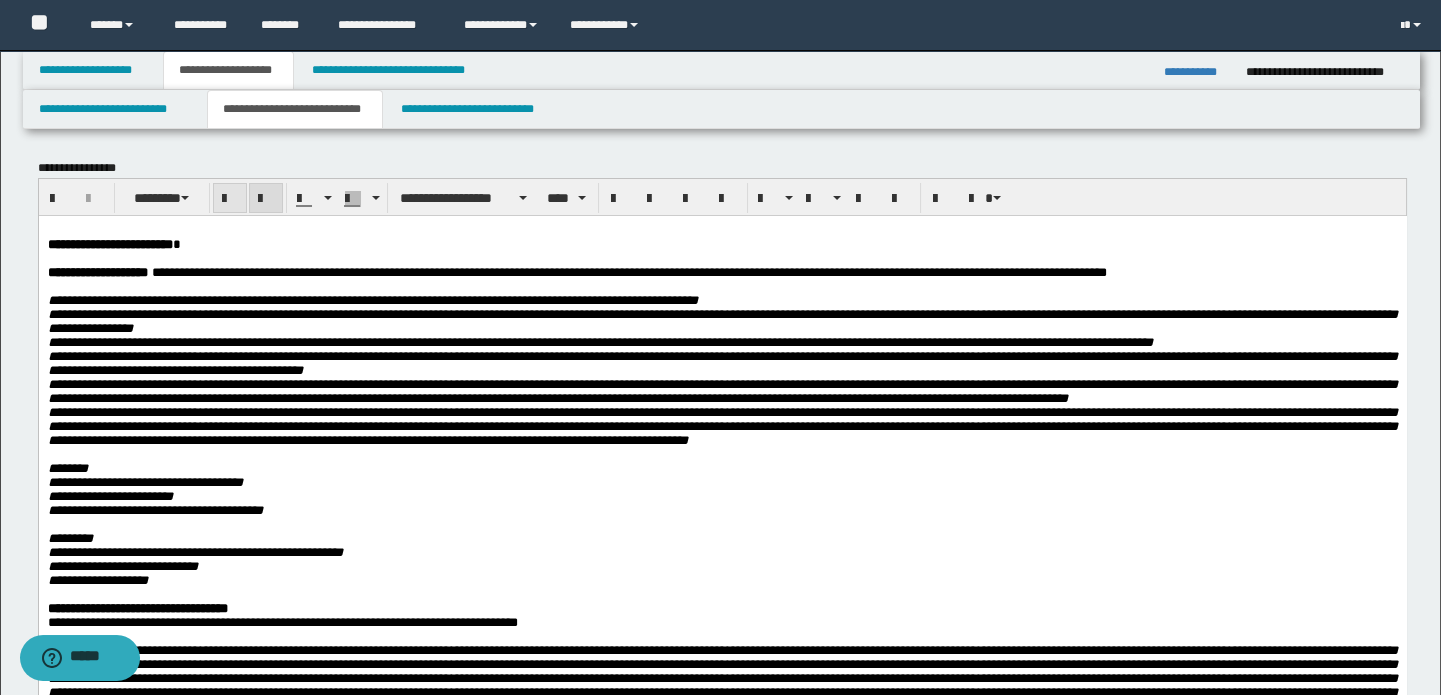 click at bounding box center [230, 199] 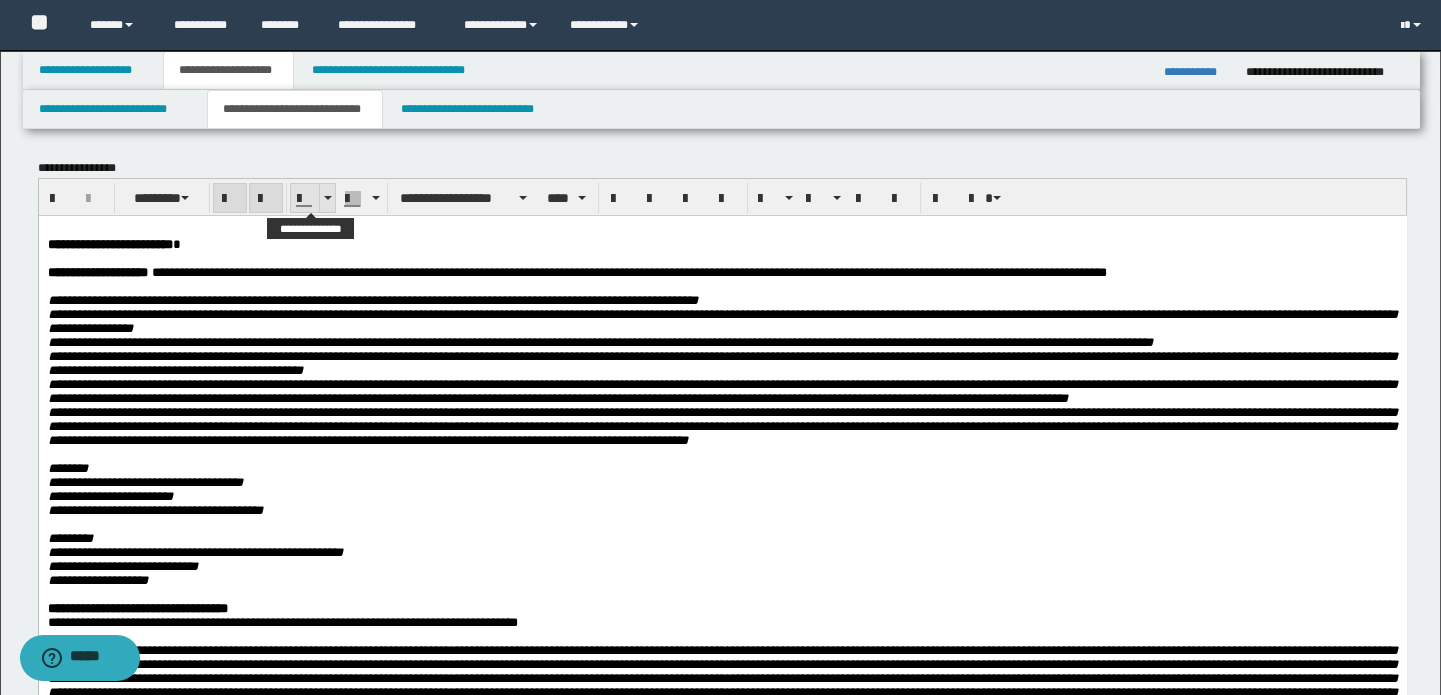 click at bounding box center (327, 198) 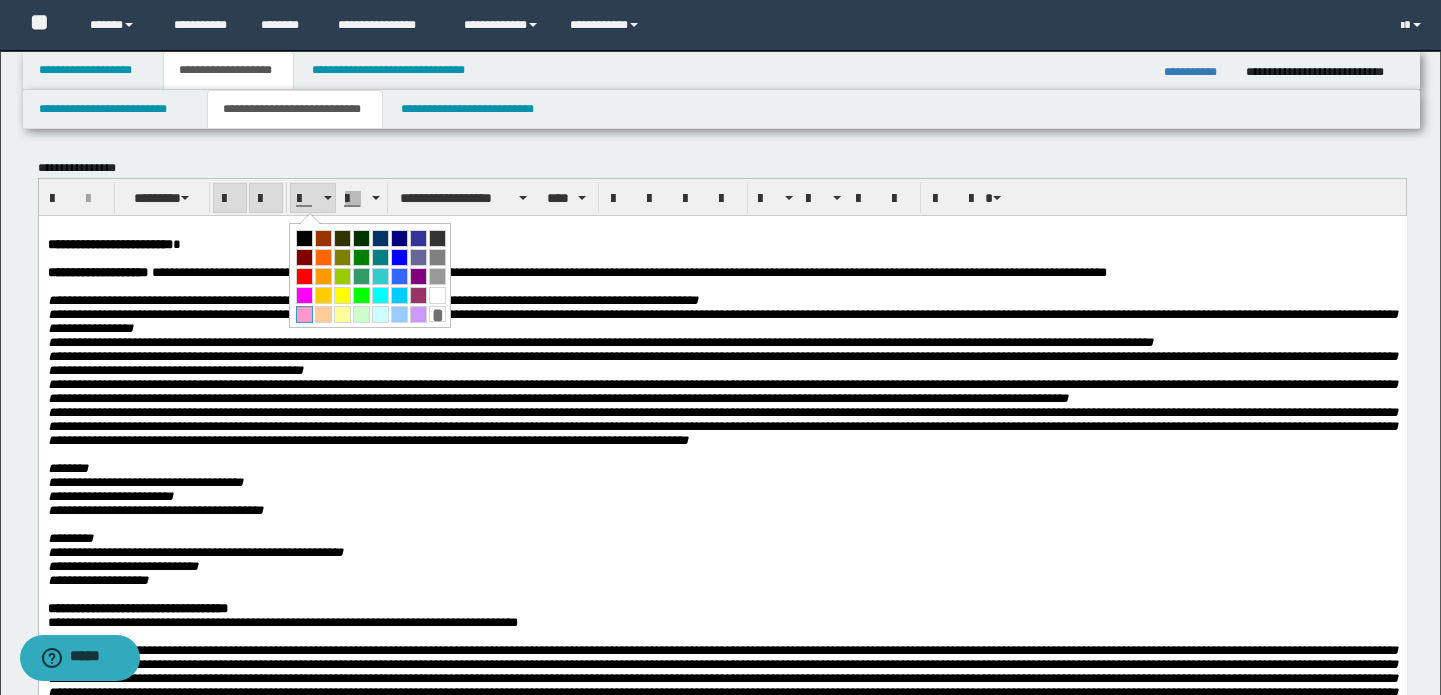click at bounding box center (304, 314) 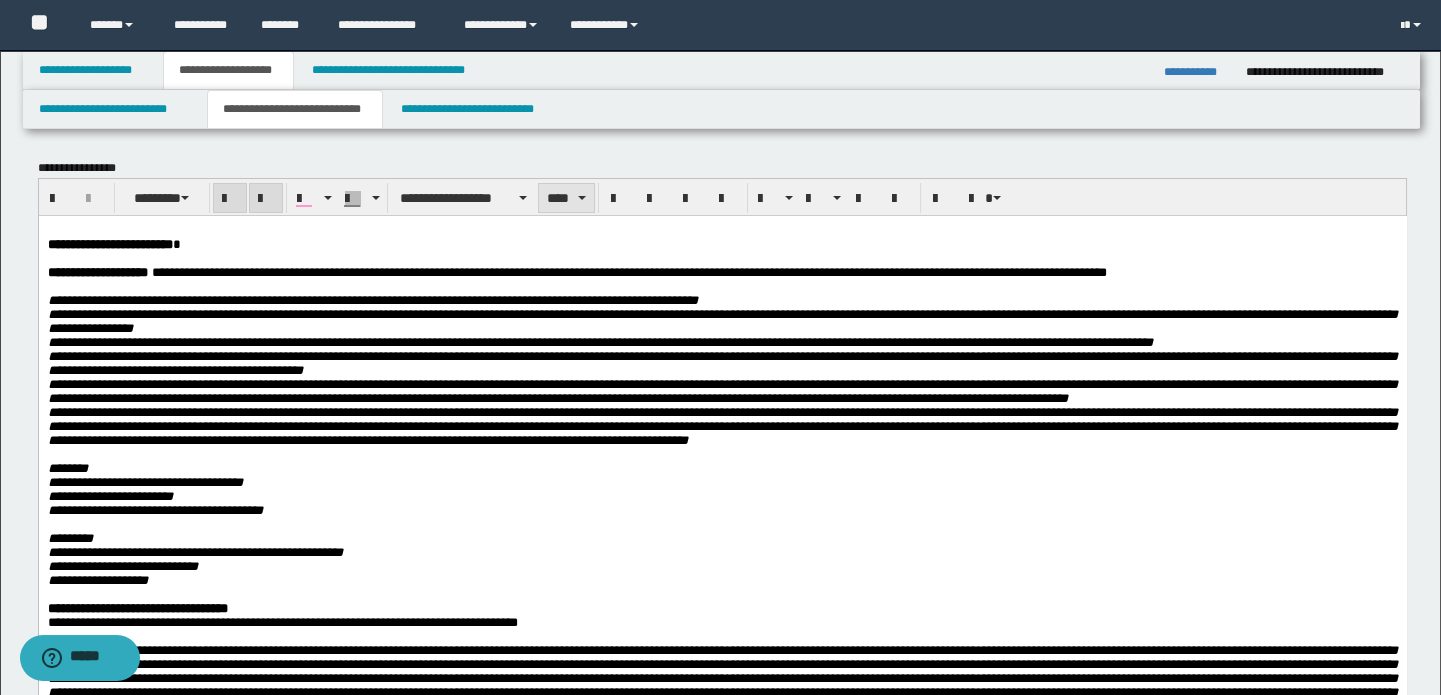 click on "****" at bounding box center [566, 198] 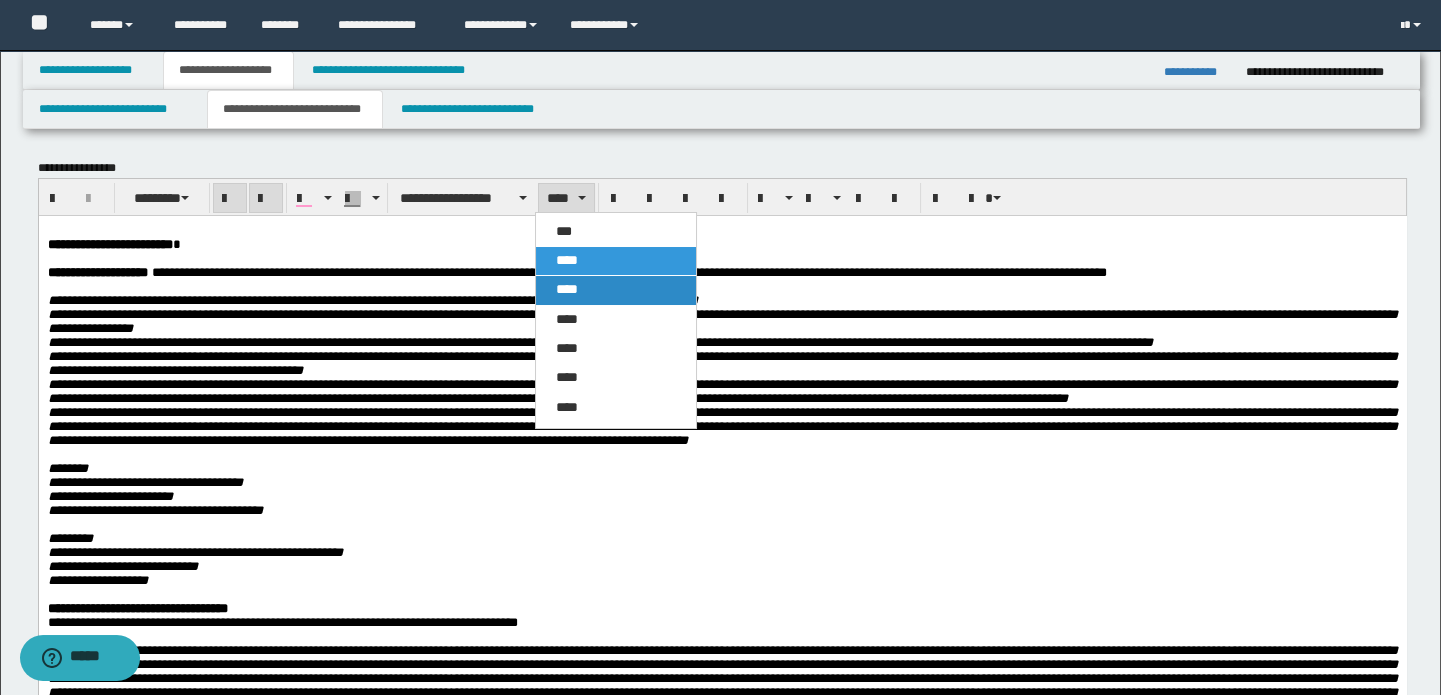 click on "****" at bounding box center (567, 289) 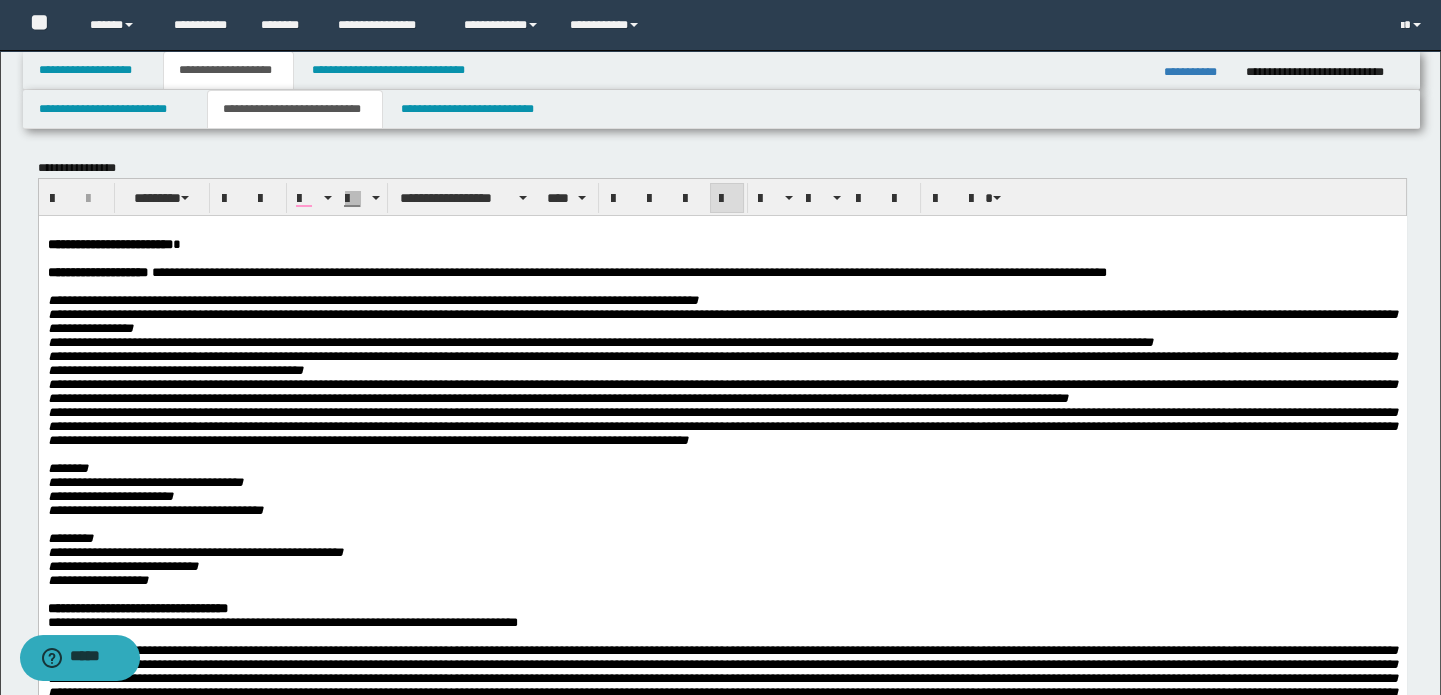 click on "**********" at bounding box center [628, 271] 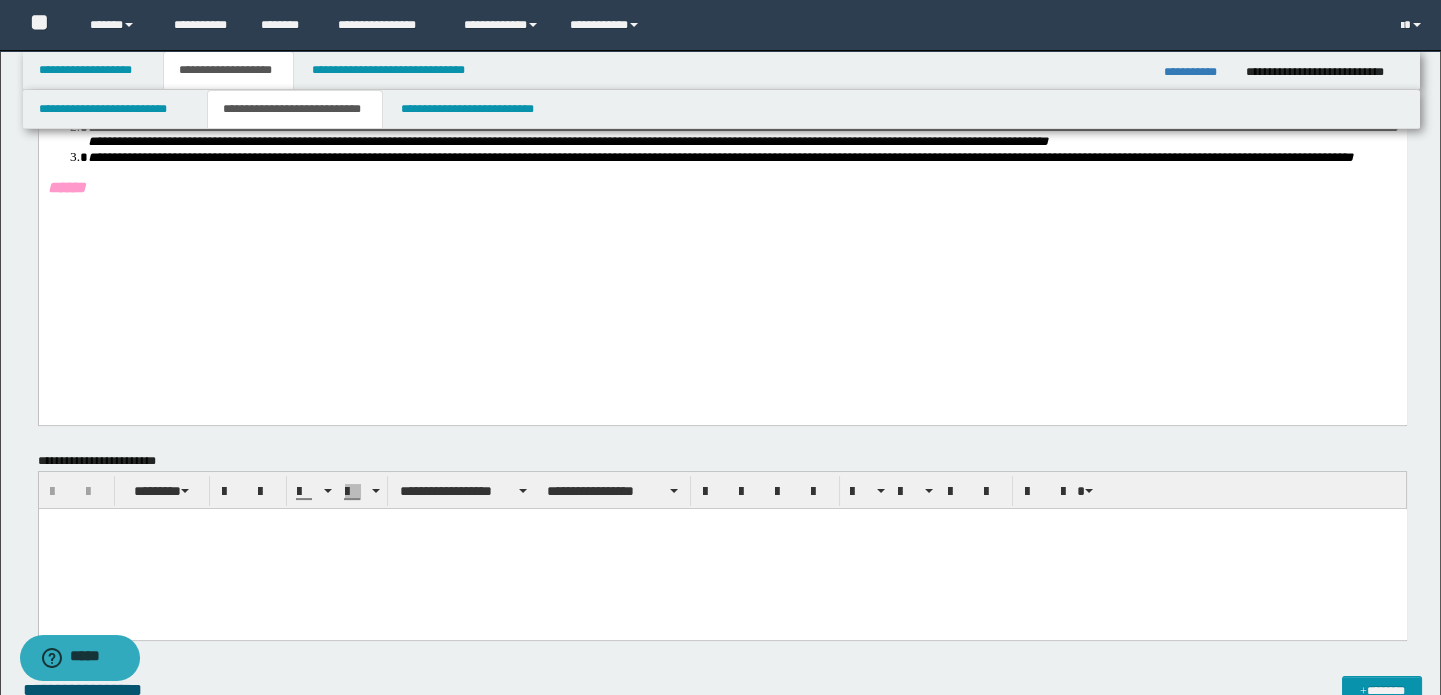 scroll, scrollTop: 1090, scrollLeft: 0, axis: vertical 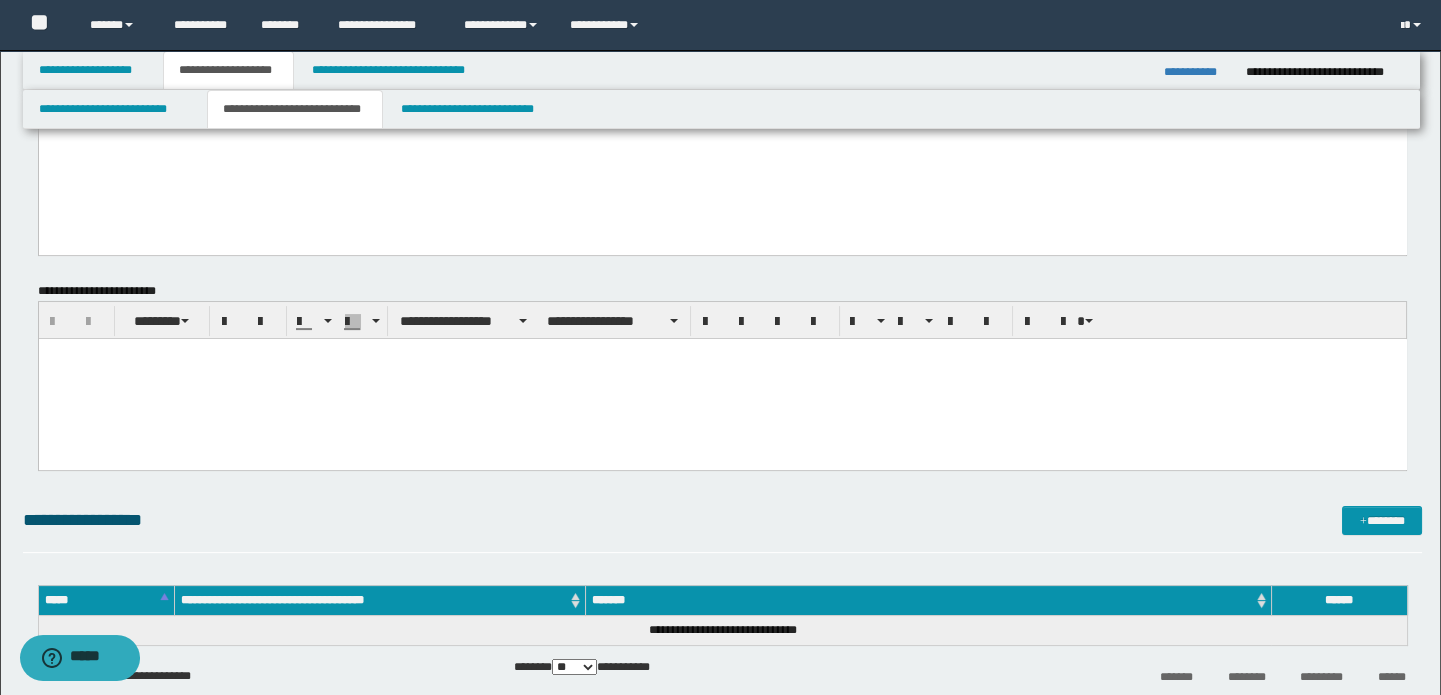 click at bounding box center [722, 379] 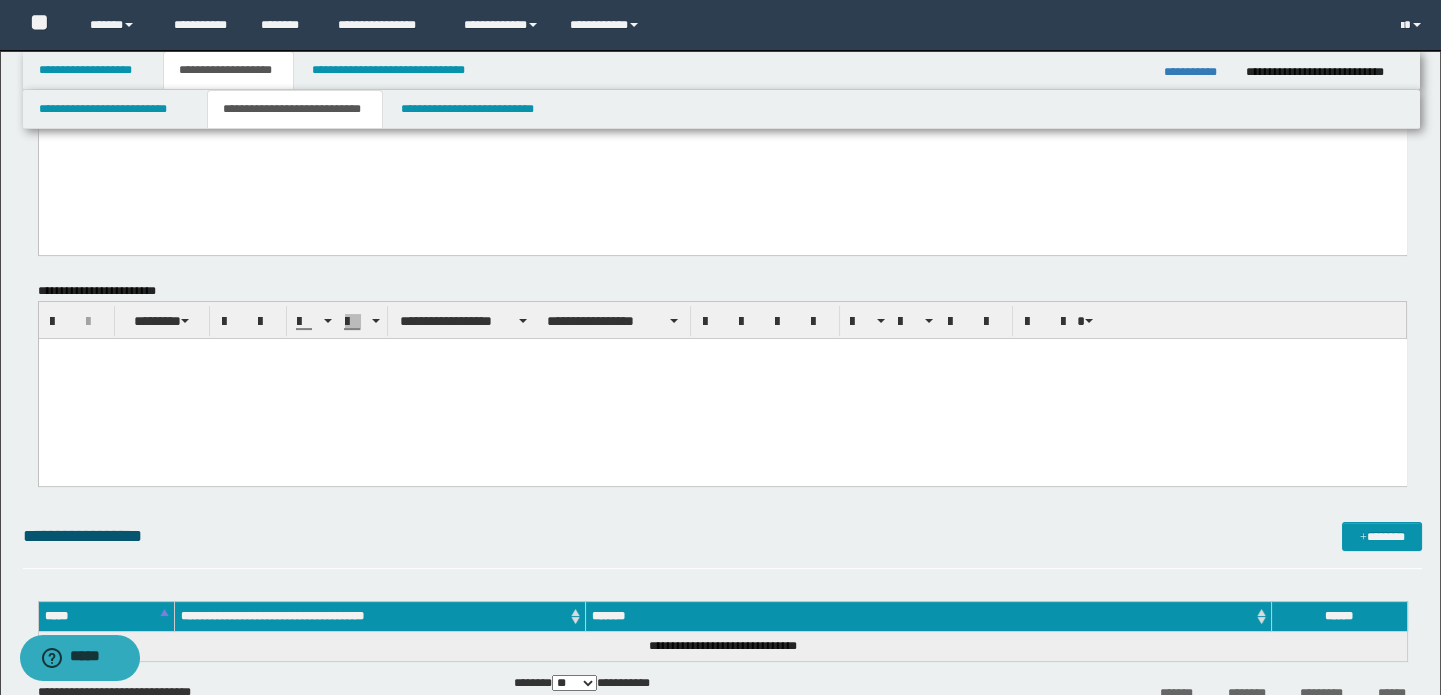paste 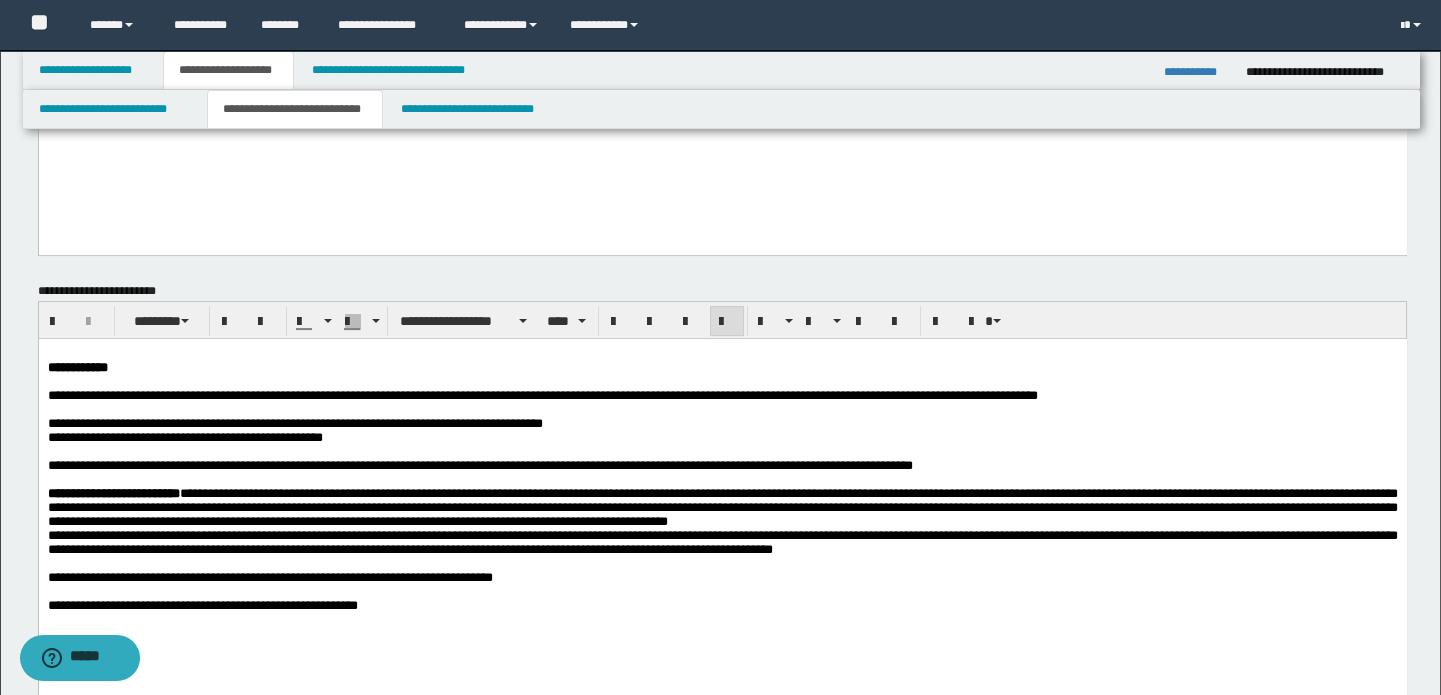 click at bounding box center [722, 354] 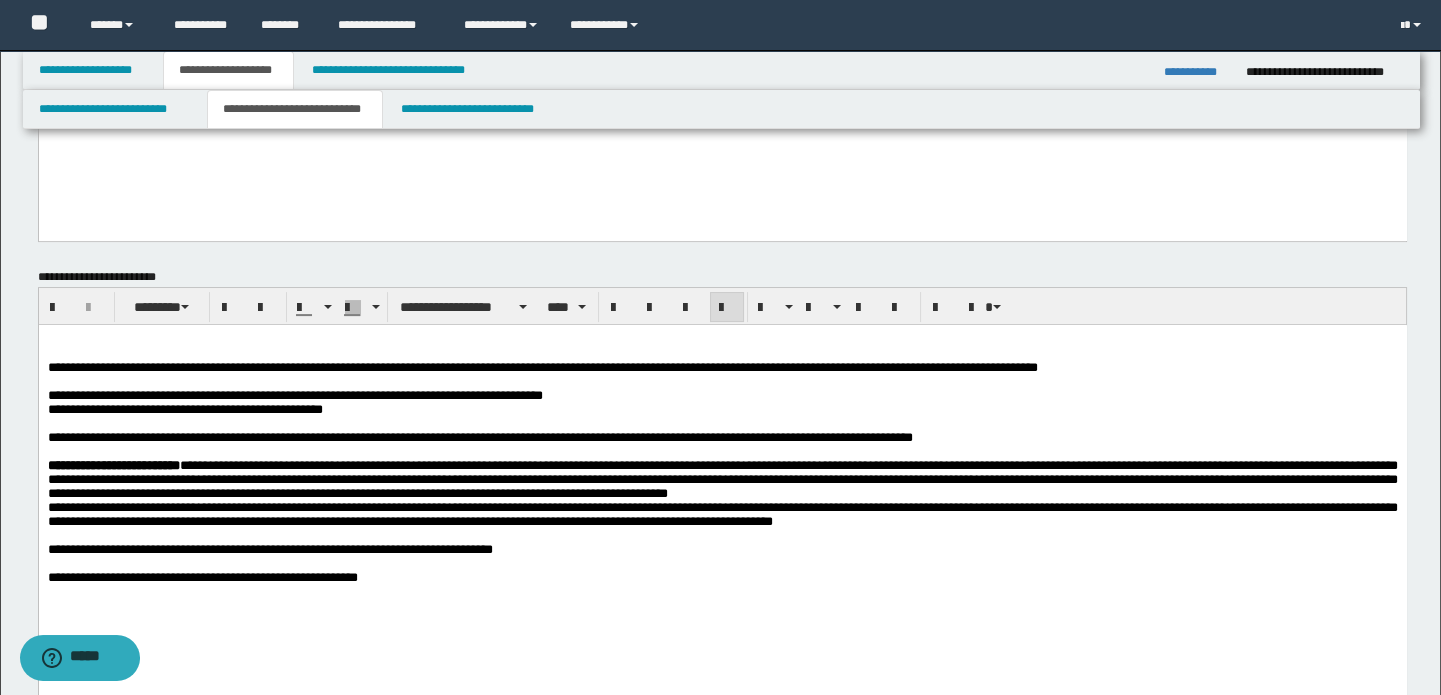 scroll, scrollTop: 1181, scrollLeft: 0, axis: vertical 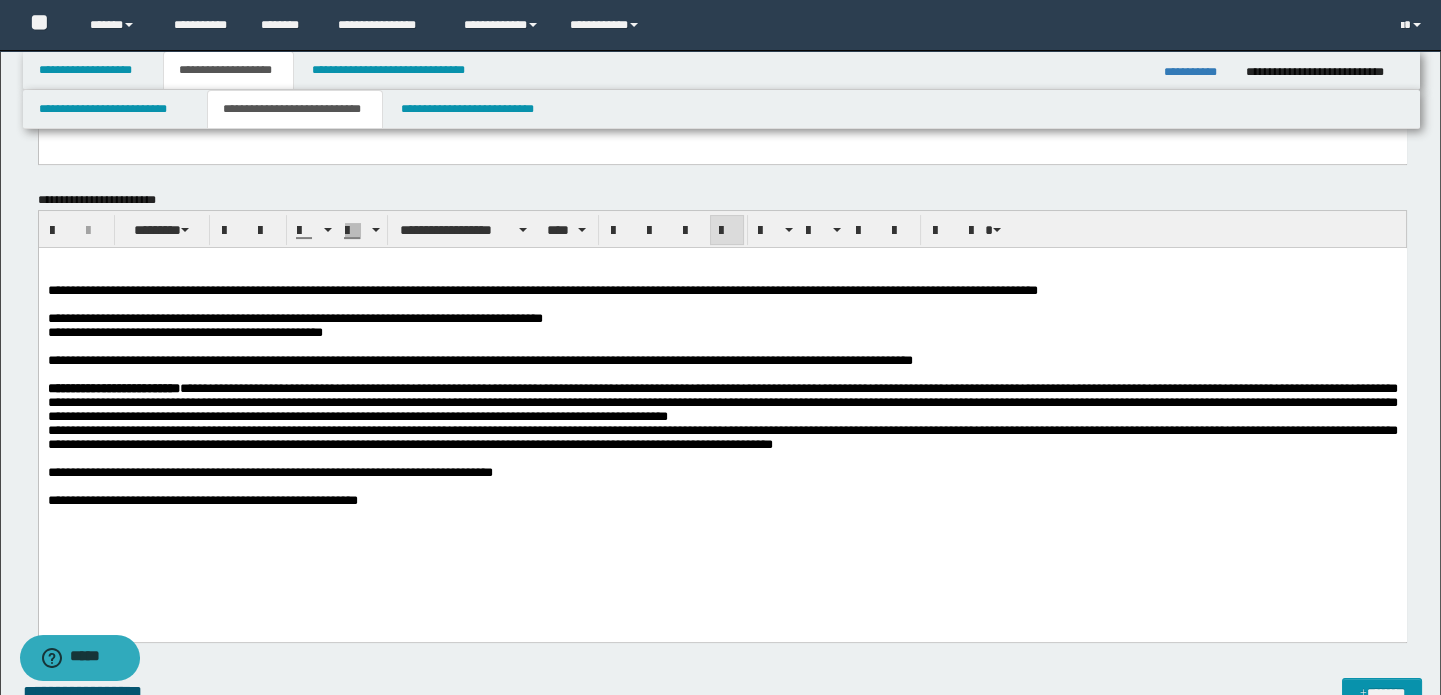 click on "**********" at bounding box center (722, 501) 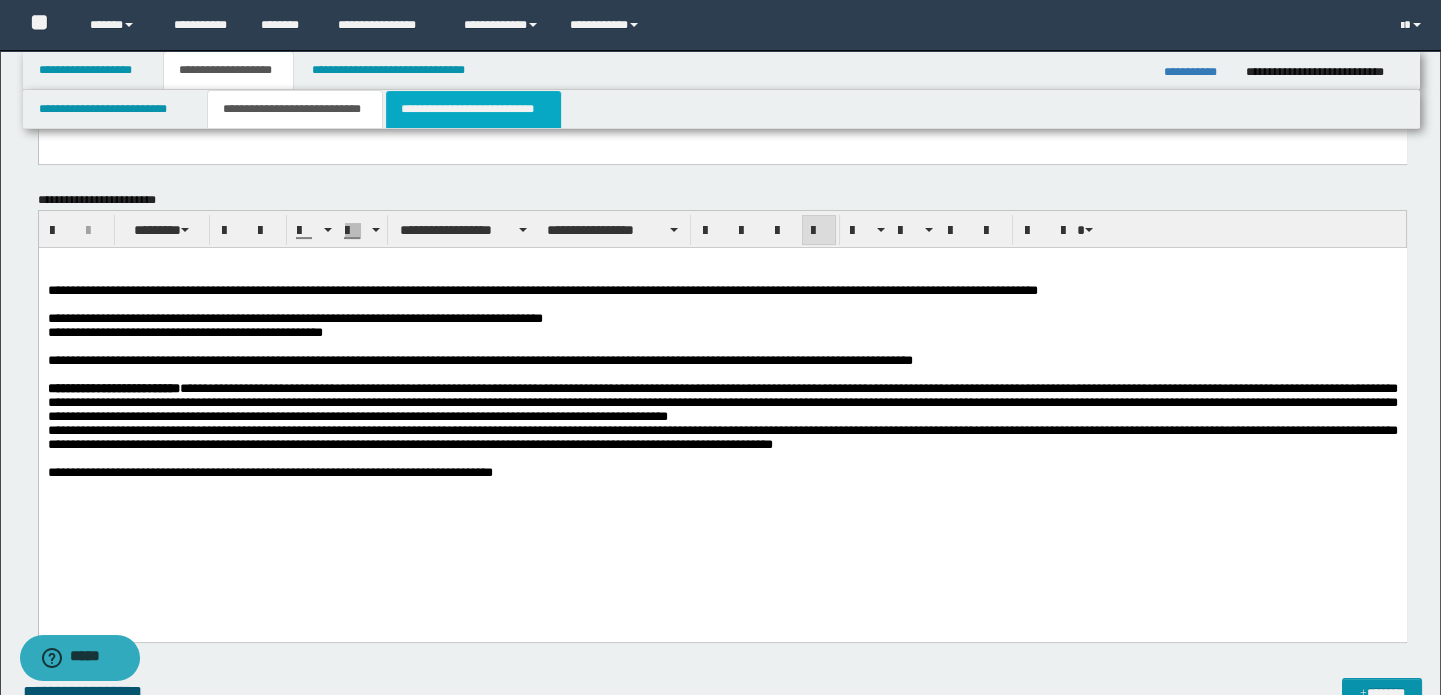 click on "**********" at bounding box center [473, 109] 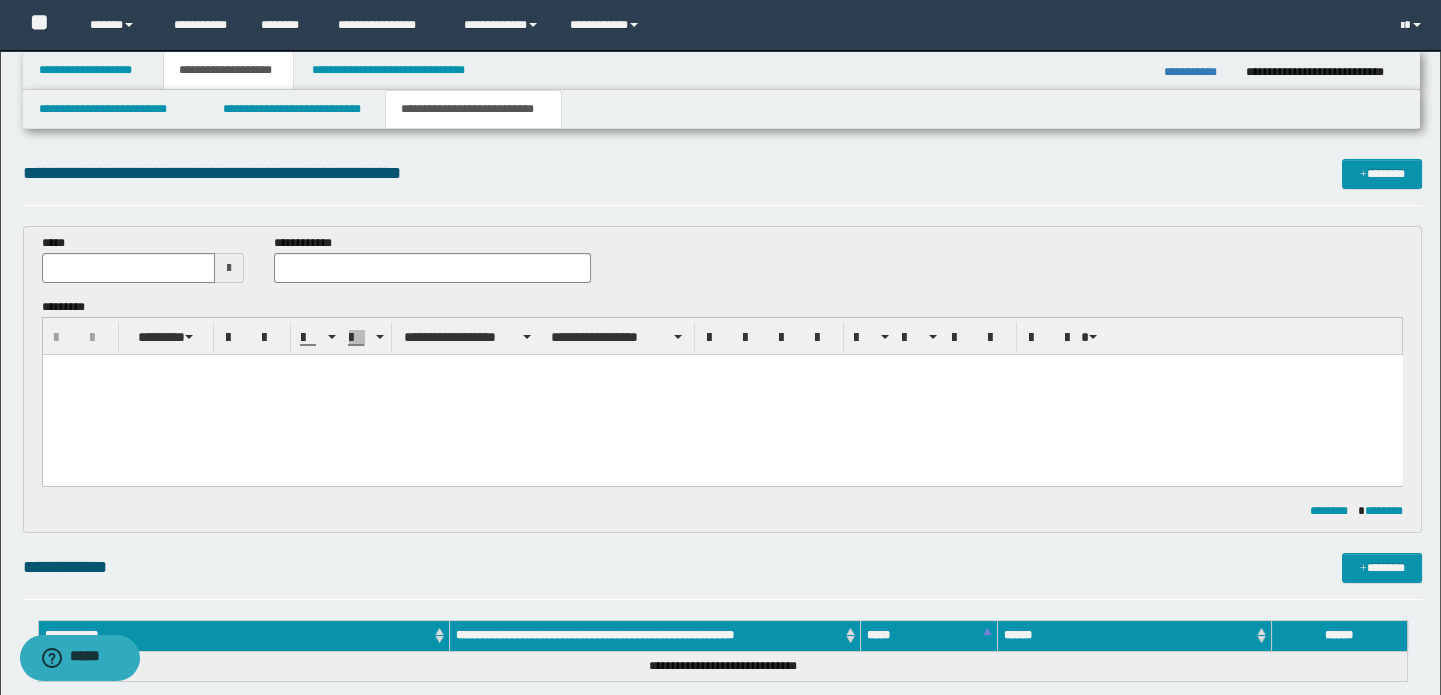 scroll, scrollTop: 0, scrollLeft: 0, axis: both 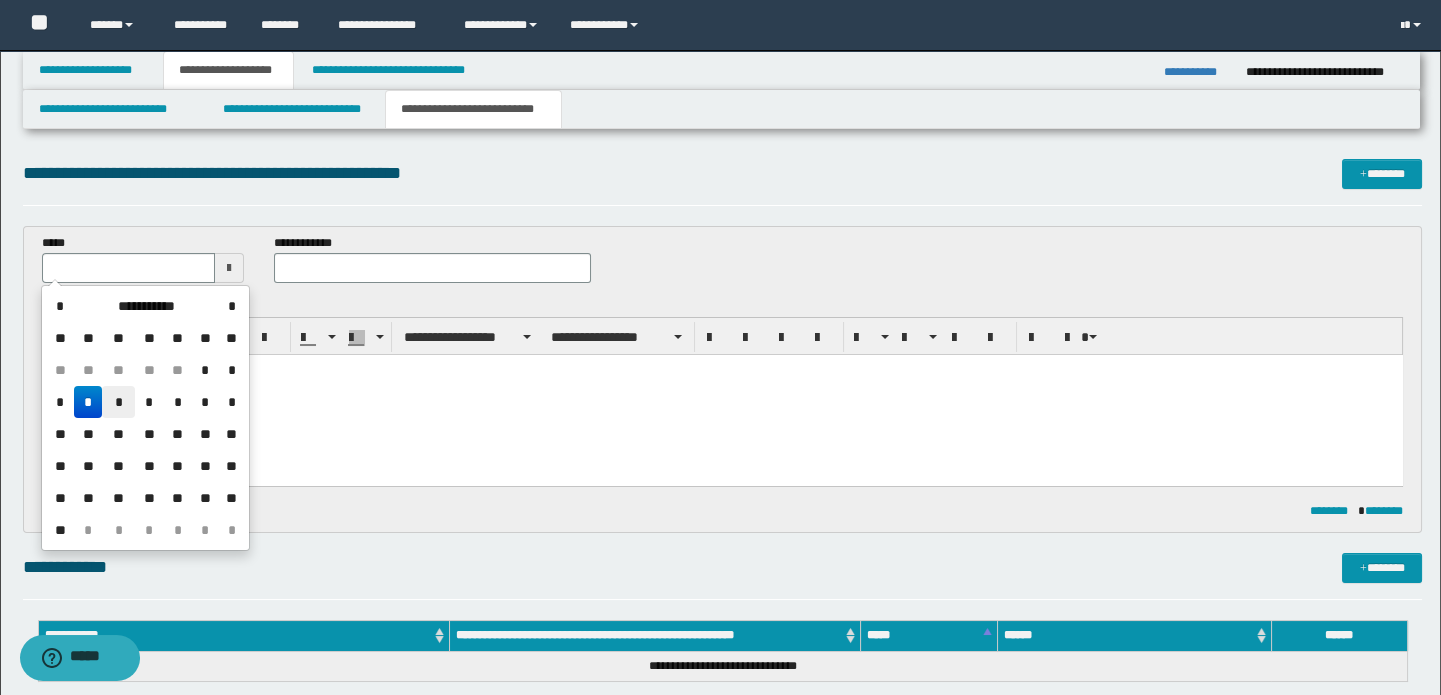 drag, startPoint x: 123, startPoint y: 401, endPoint x: 84, endPoint y: 40, distance: 363.10052 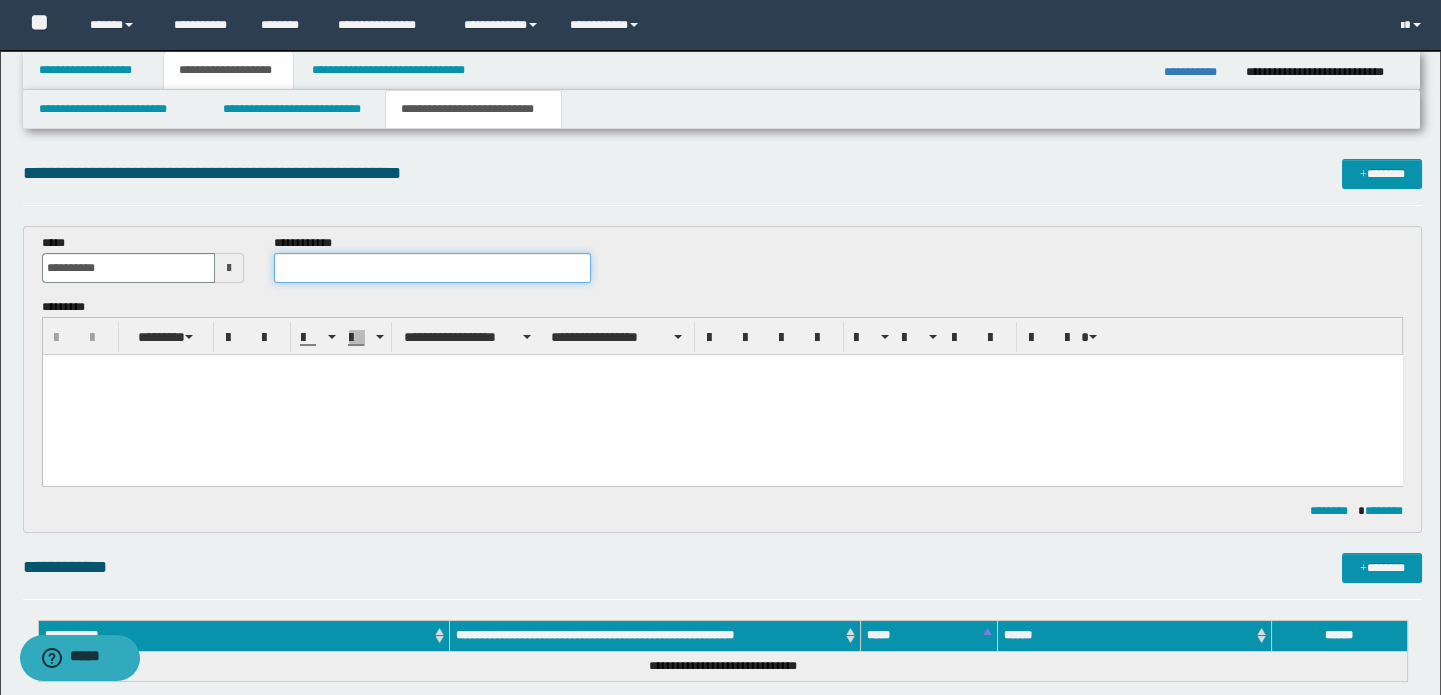 click at bounding box center (433, 268) 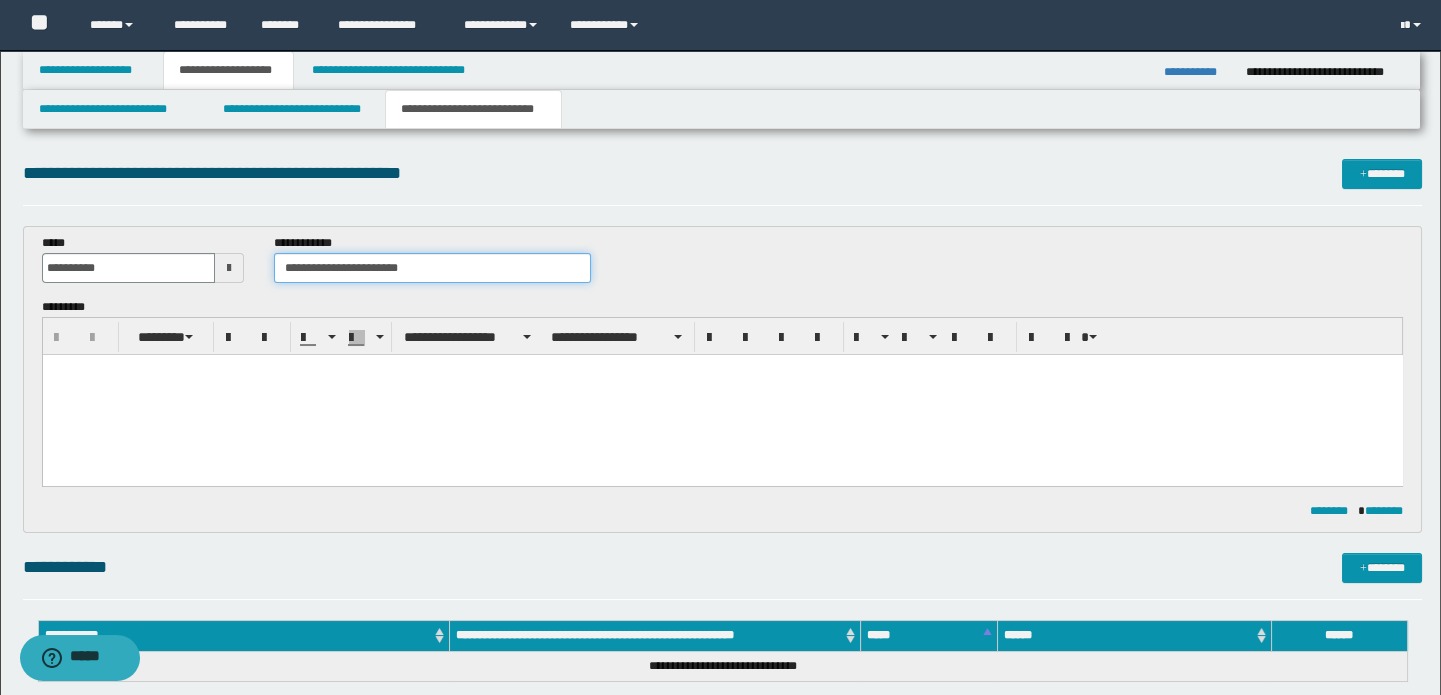 type on "**********" 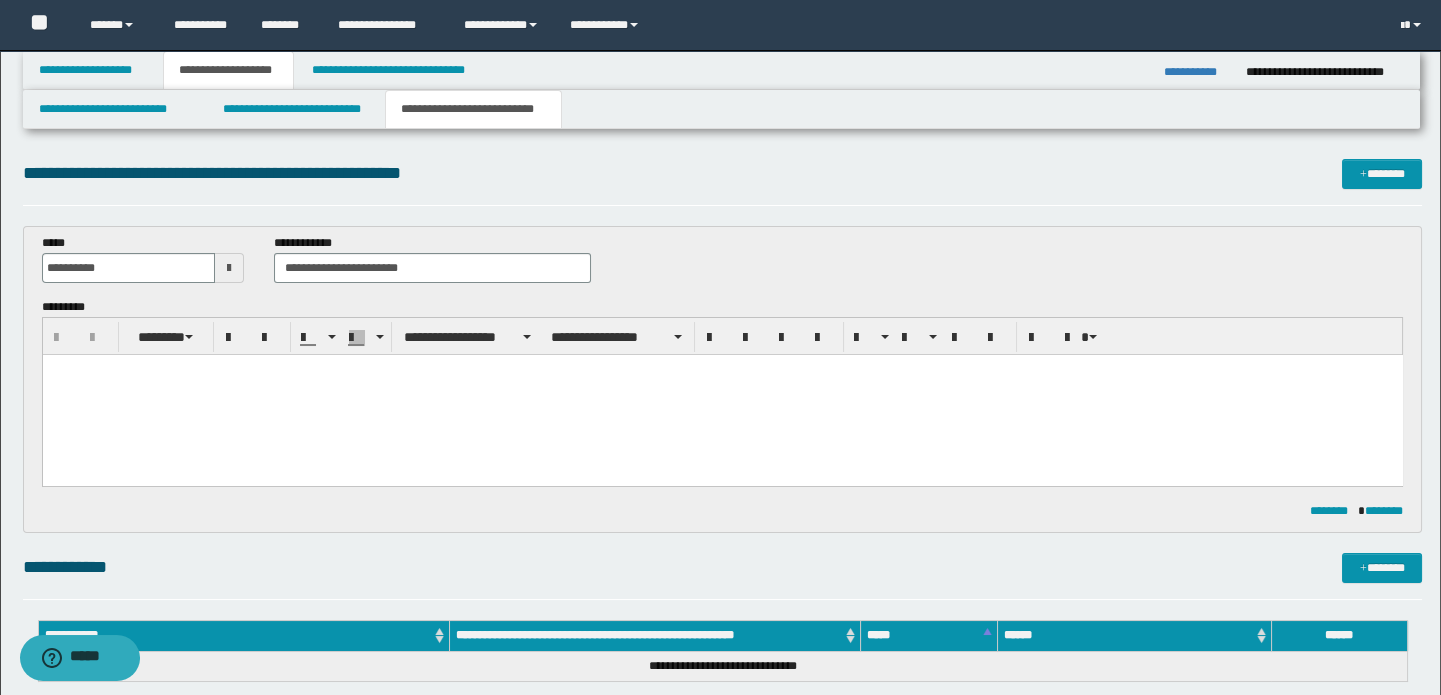 click at bounding box center (722, 395) 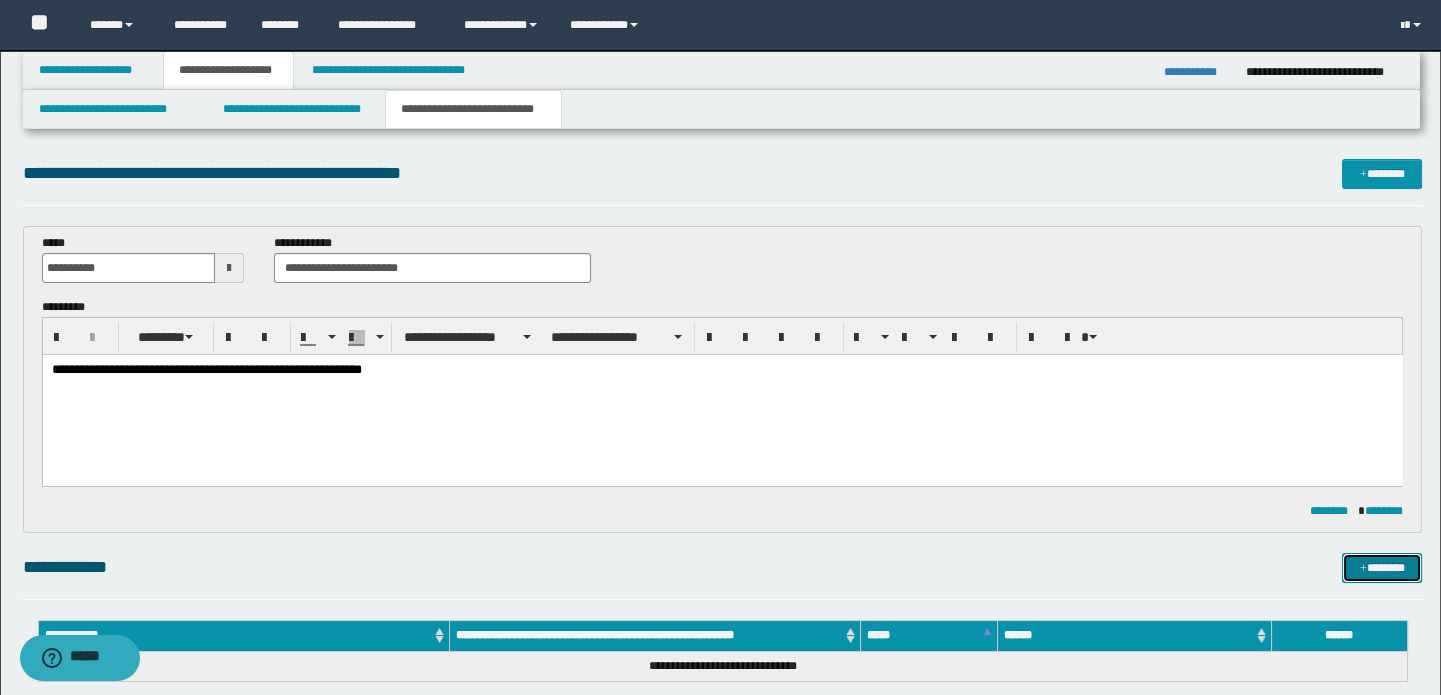 click on "*******" at bounding box center (1382, 568) 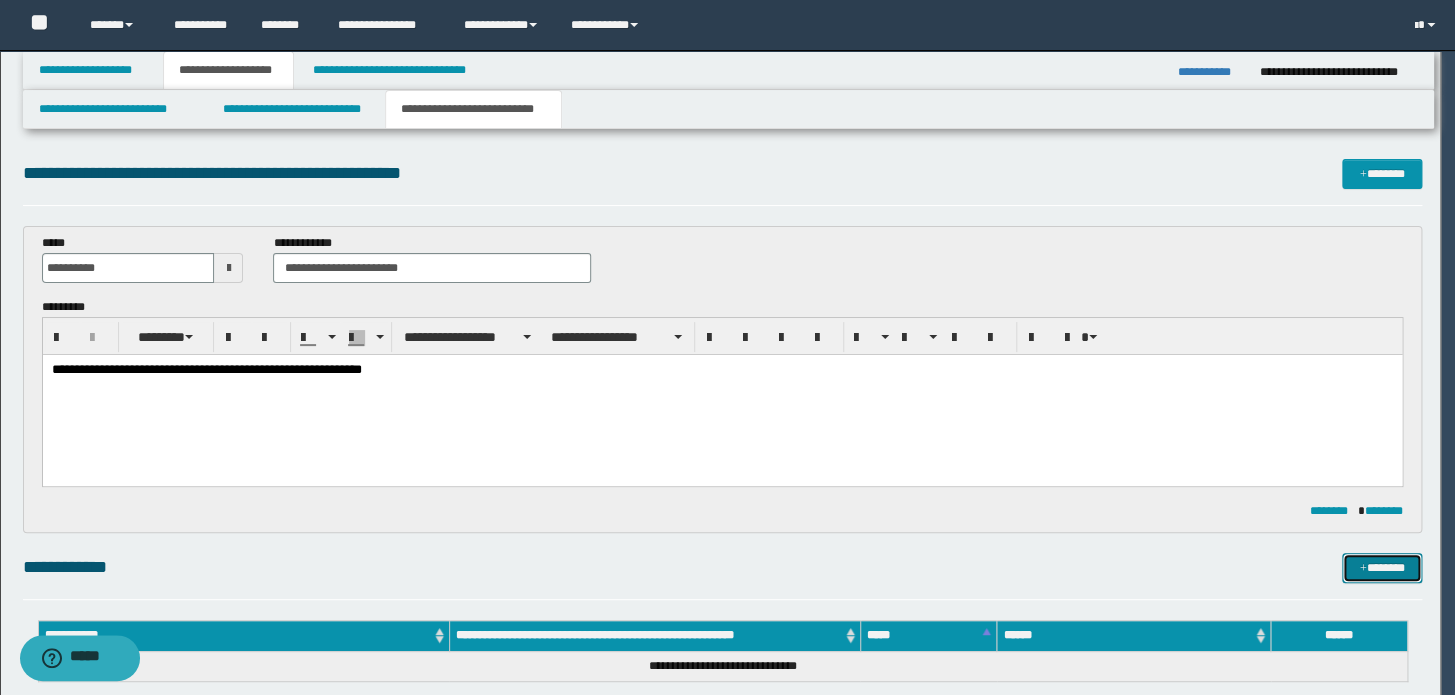 type 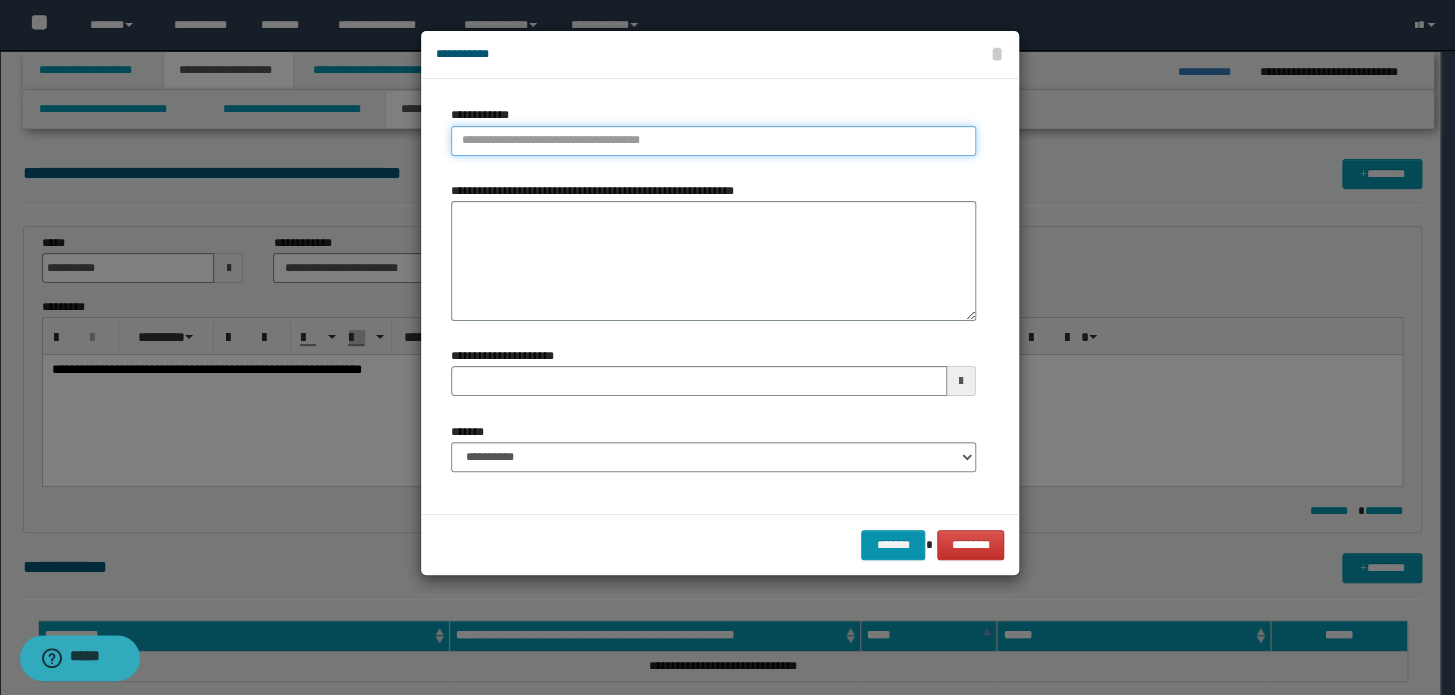 click on "**********" at bounding box center (713, 141) 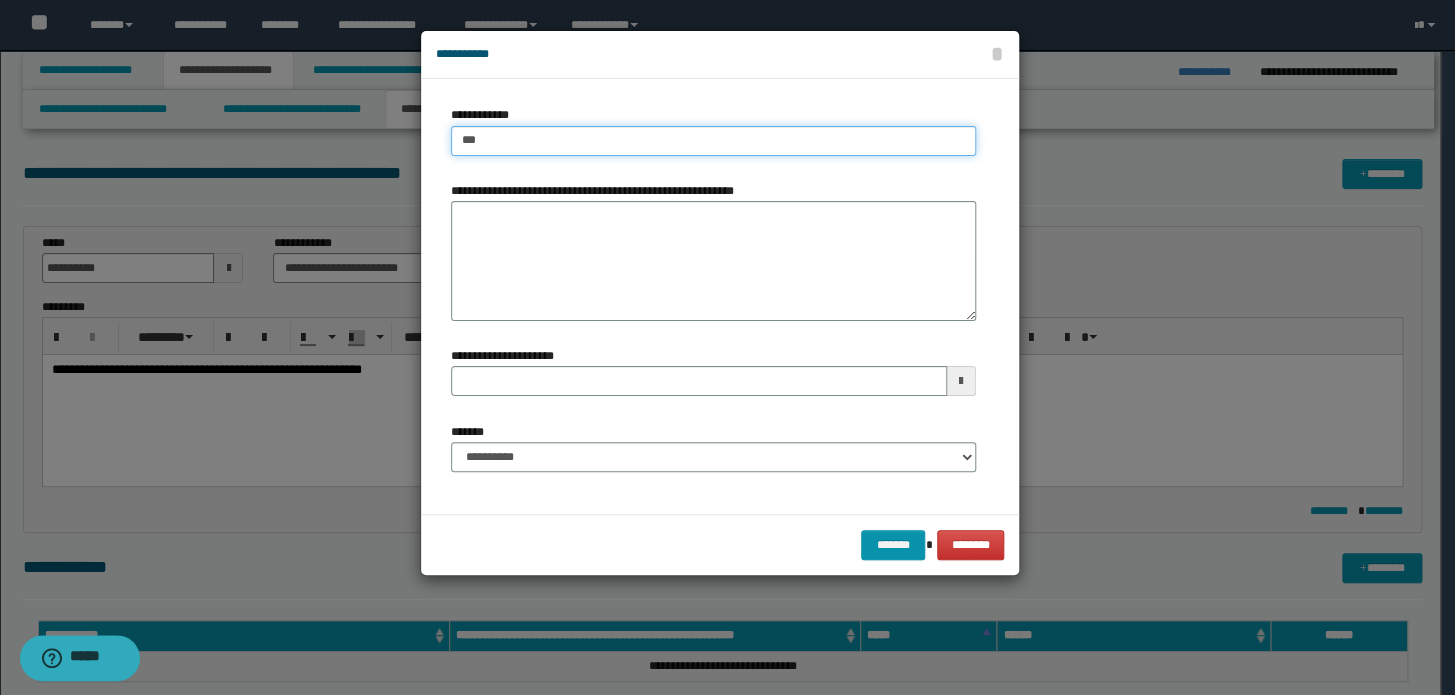 type on "****" 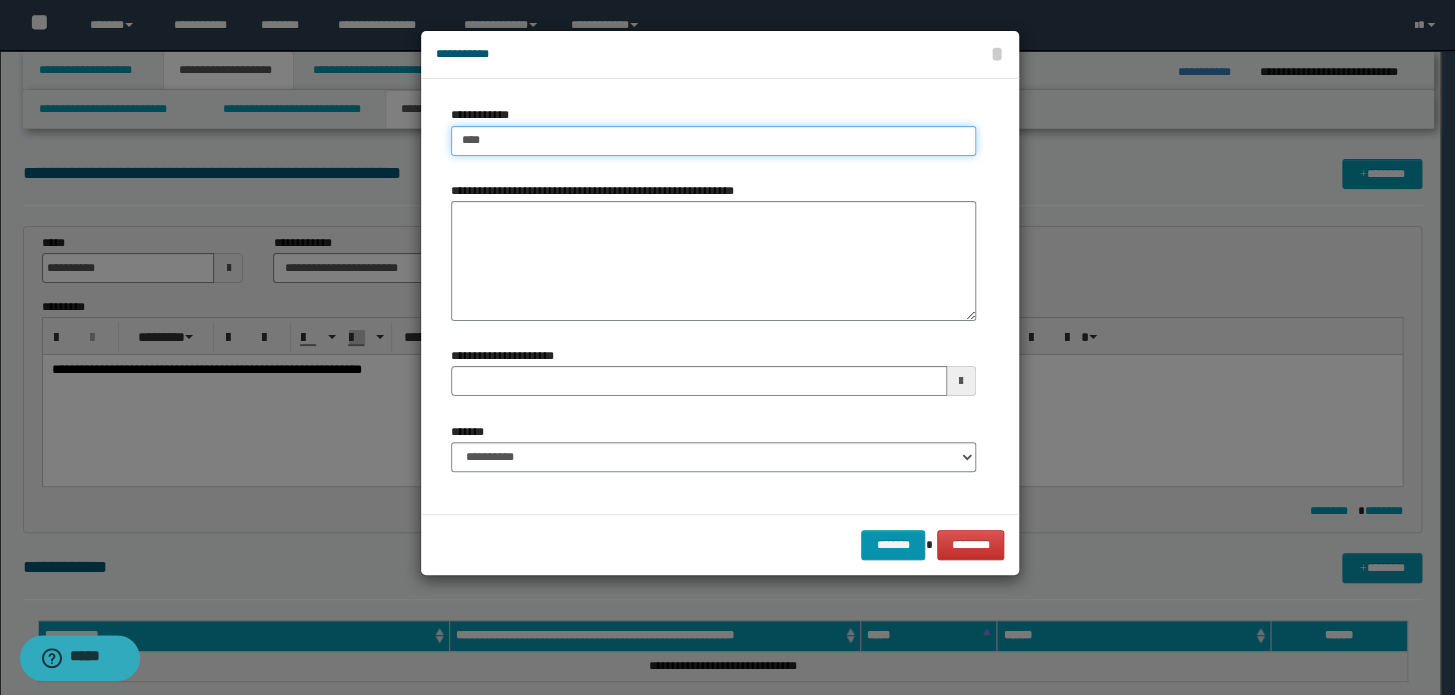 type on "****" 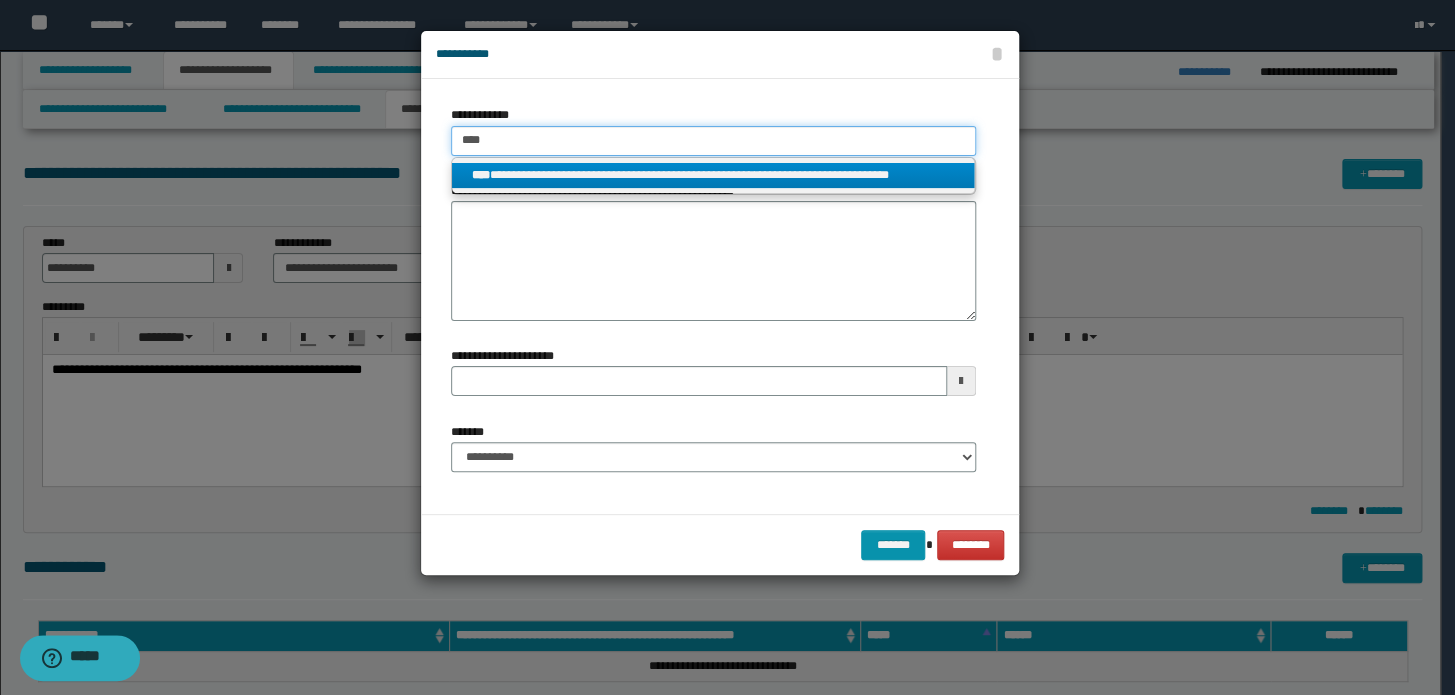 type on "****" 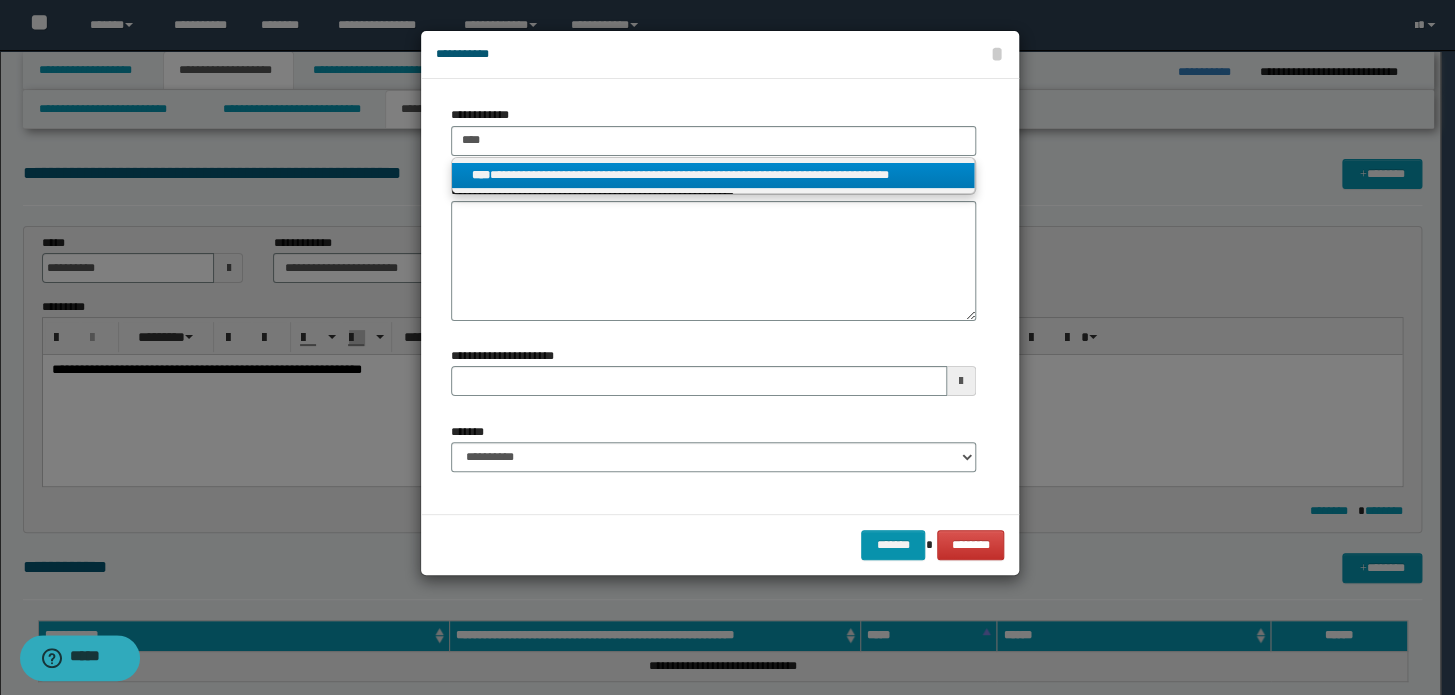 click on "**********" at bounding box center [713, 175] 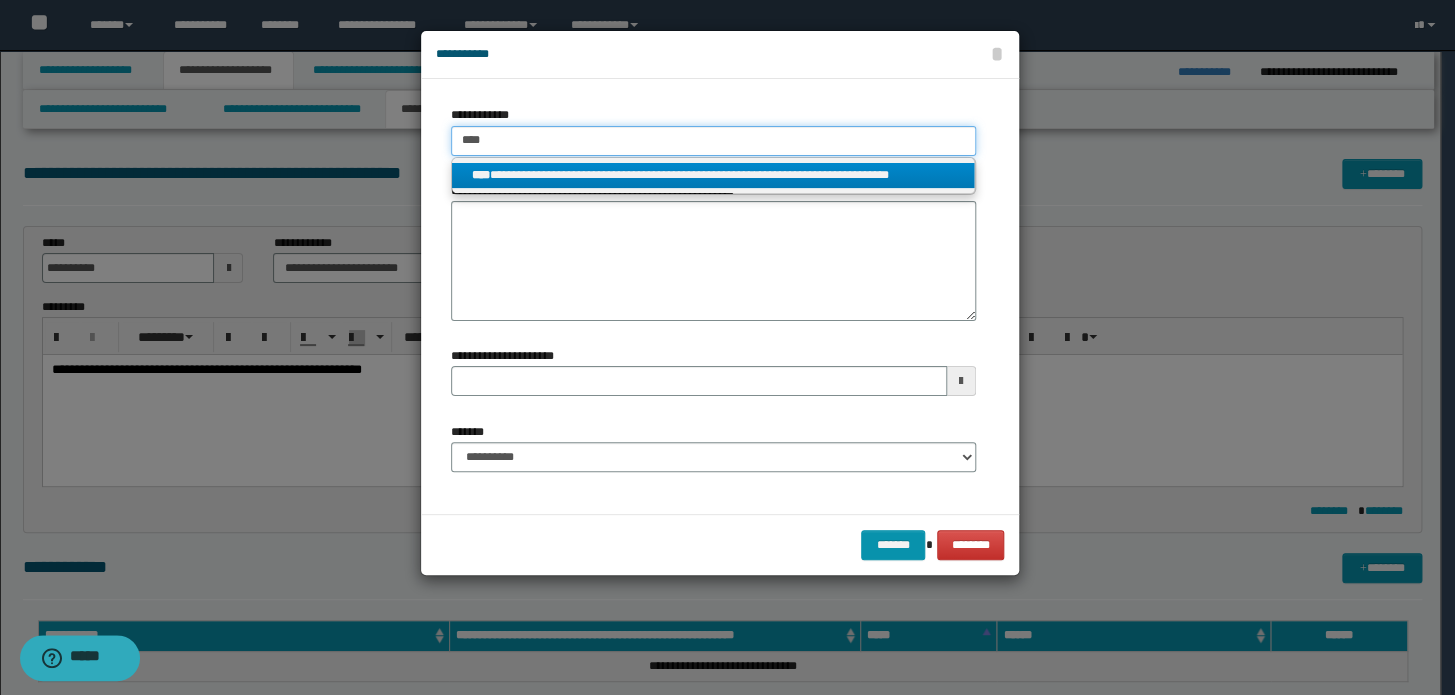type 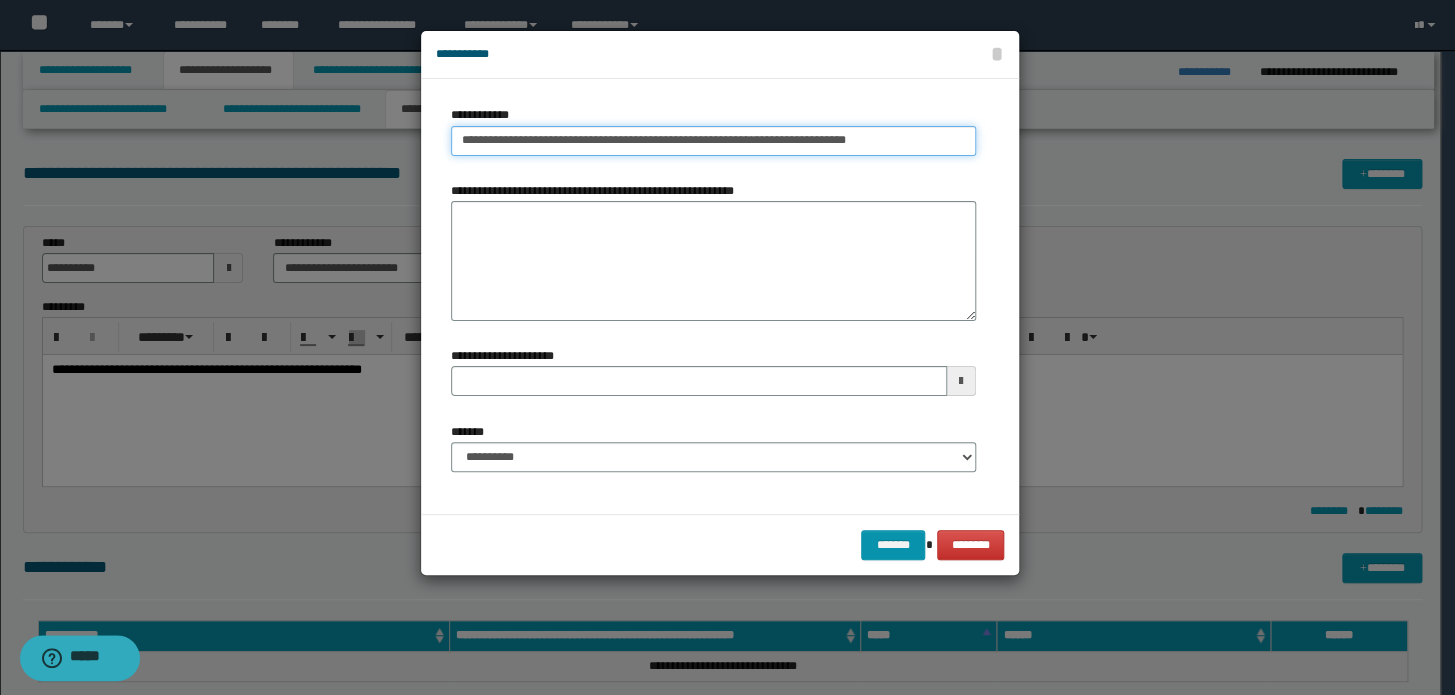 type 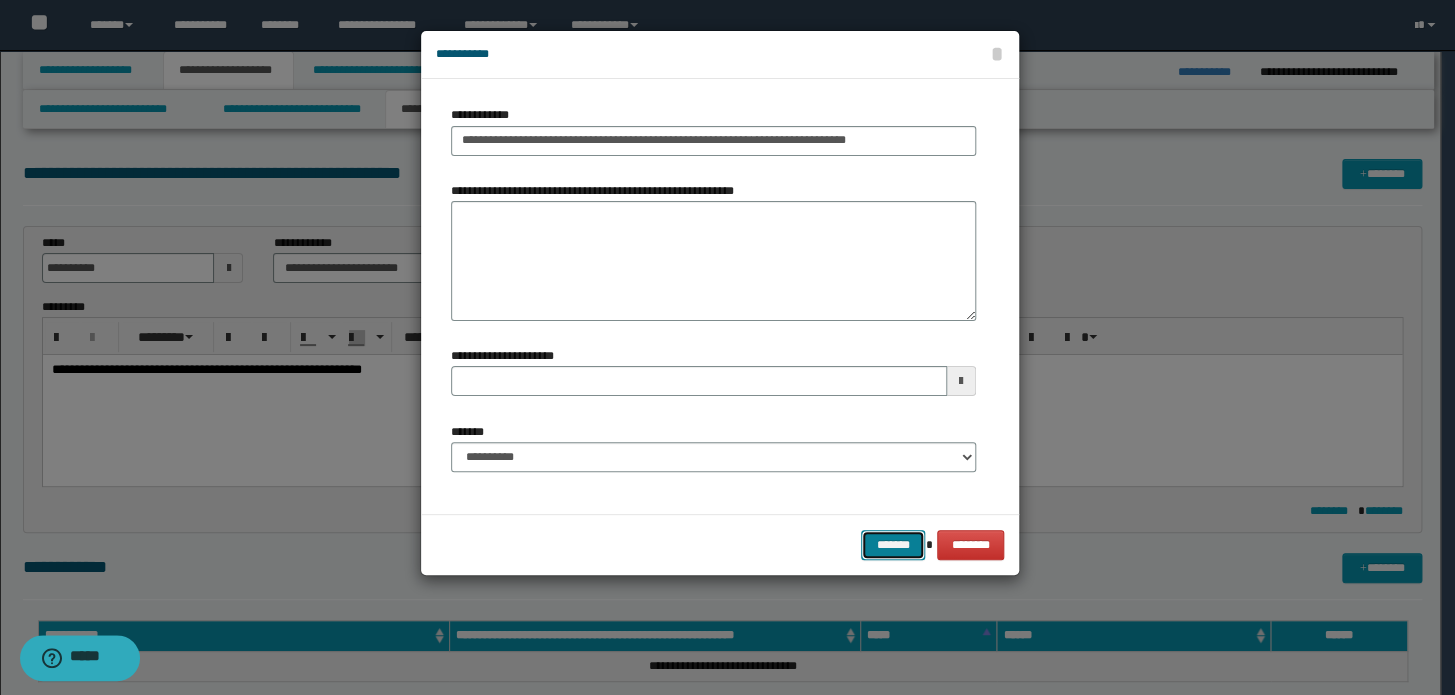 click on "*******" at bounding box center (893, 545) 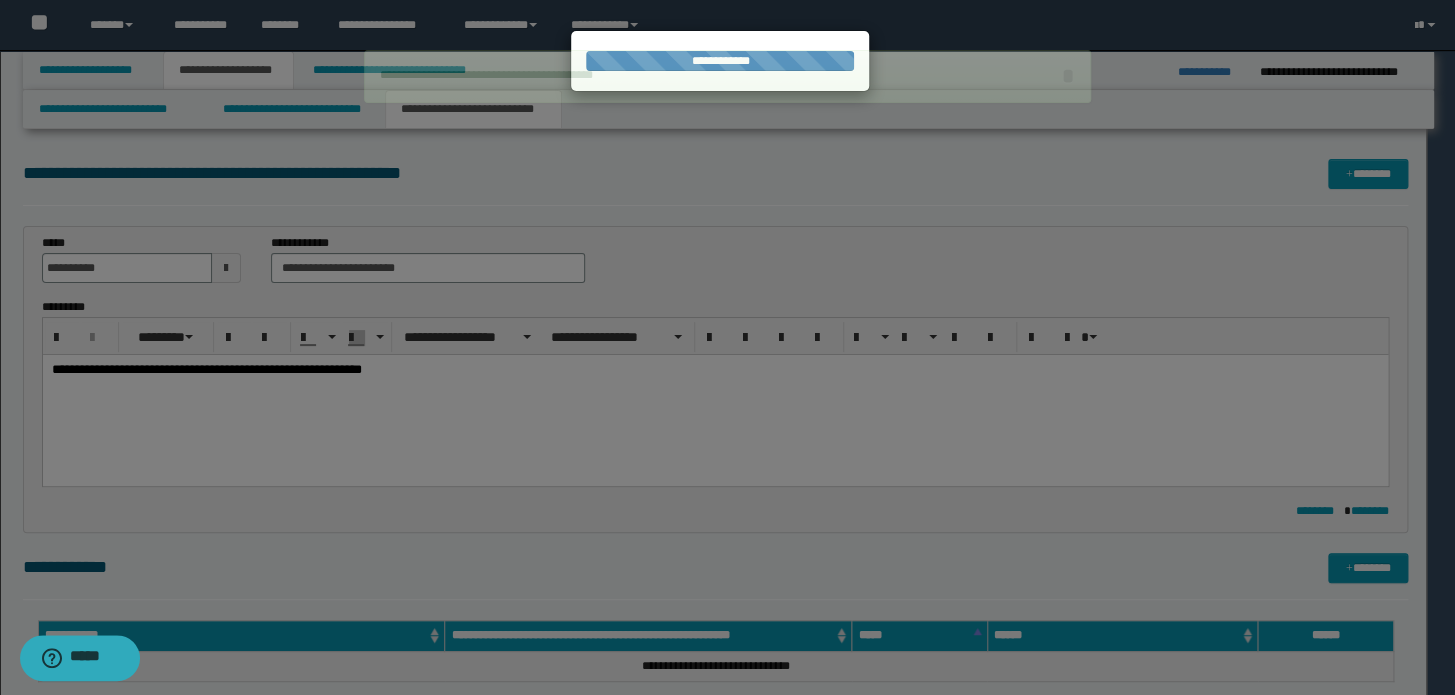type 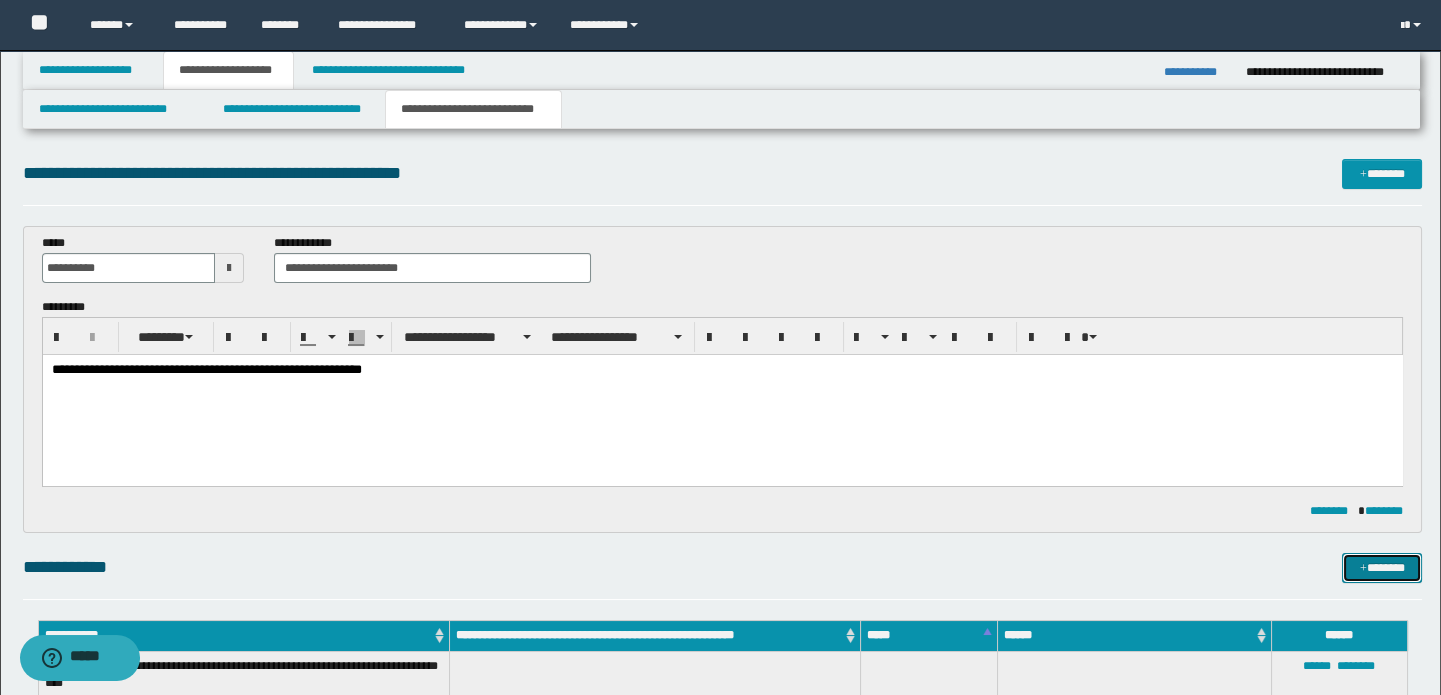 click on "*******" at bounding box center [1382, 568] 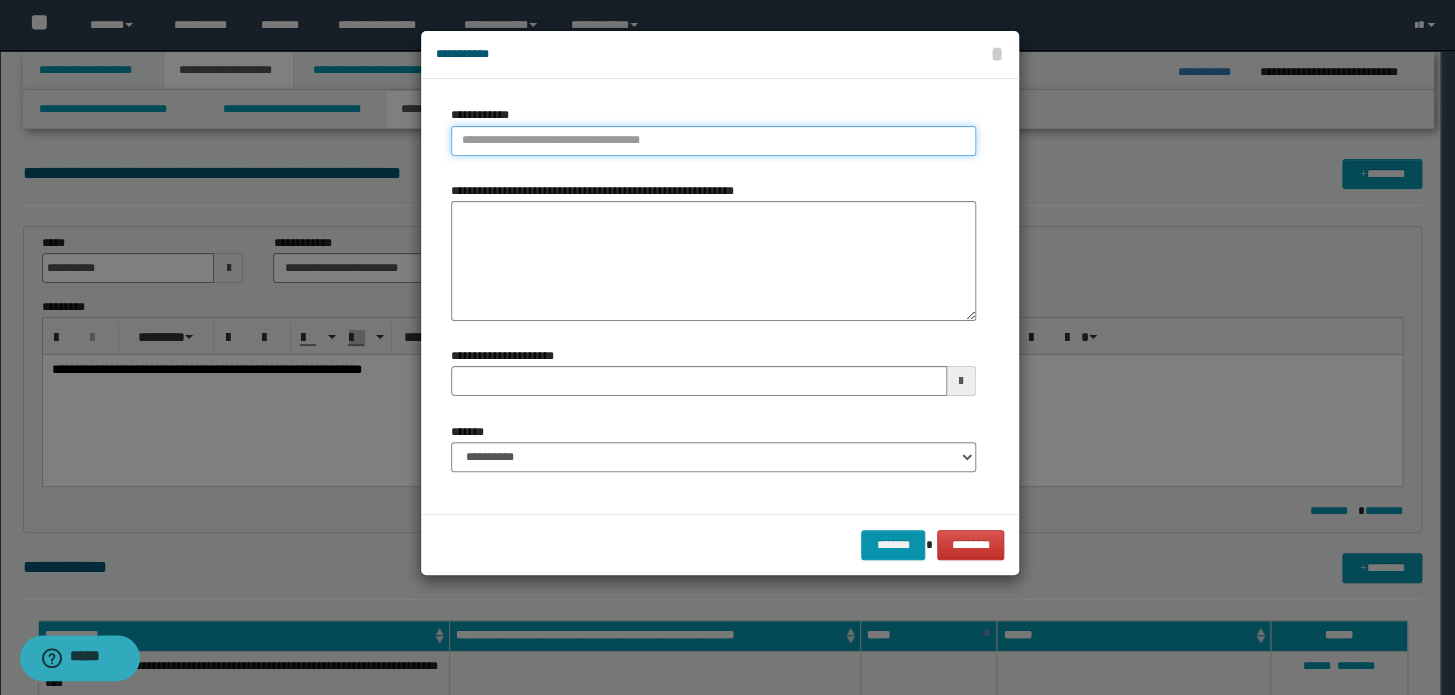 type on "**********" 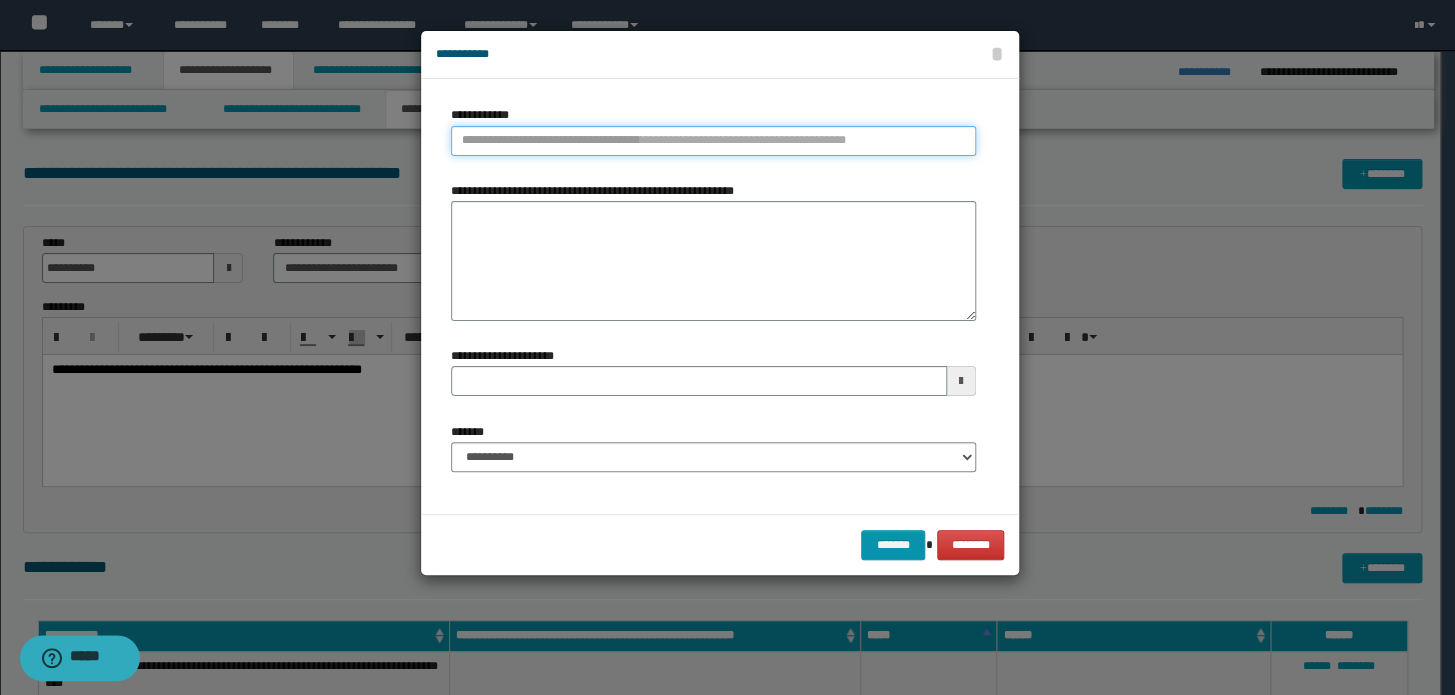 click on "**********" at bounding box center [713, 141] 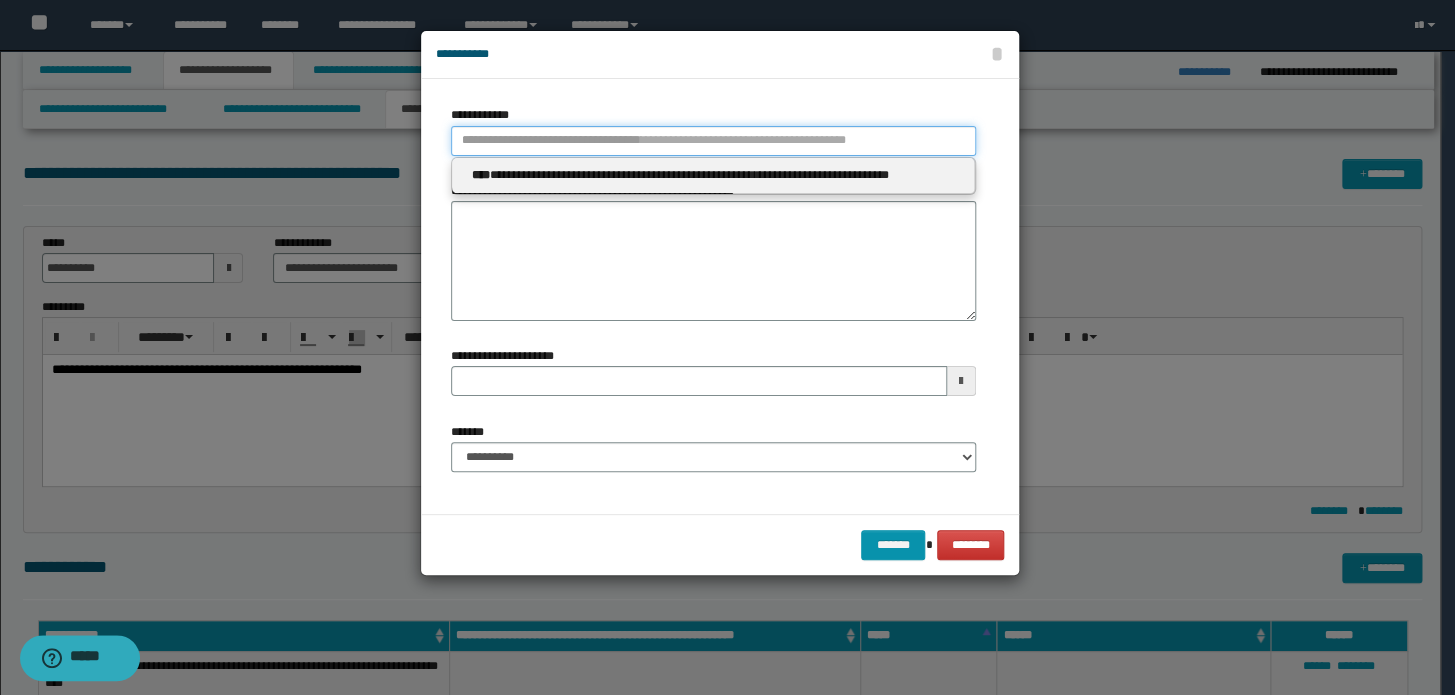 type 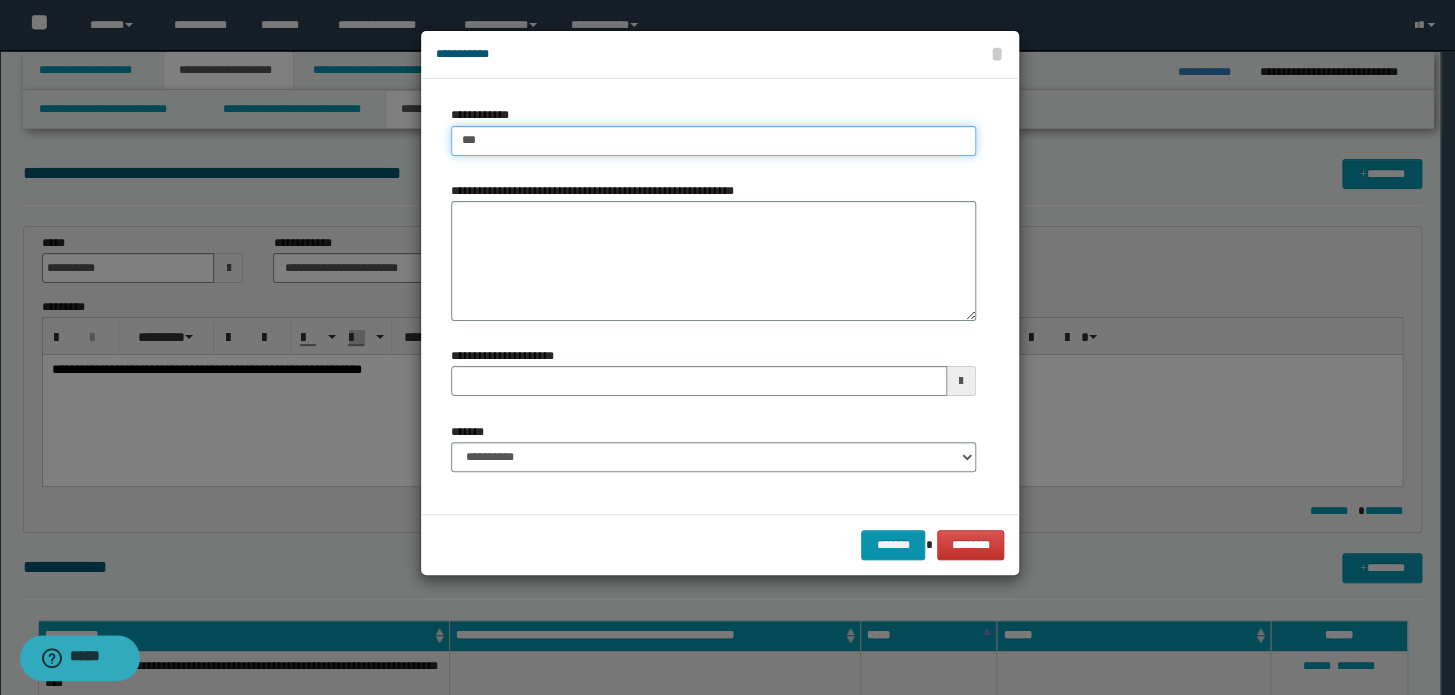 type on "****" 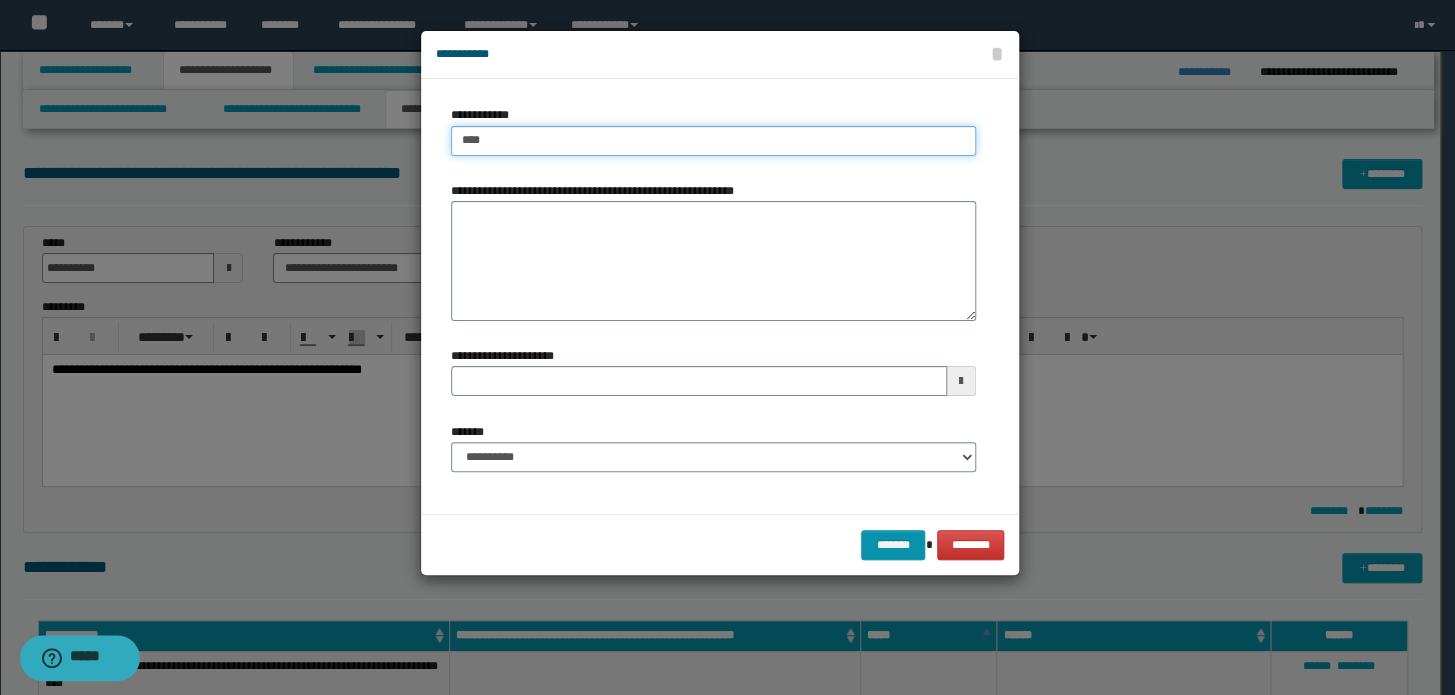 type on "****" 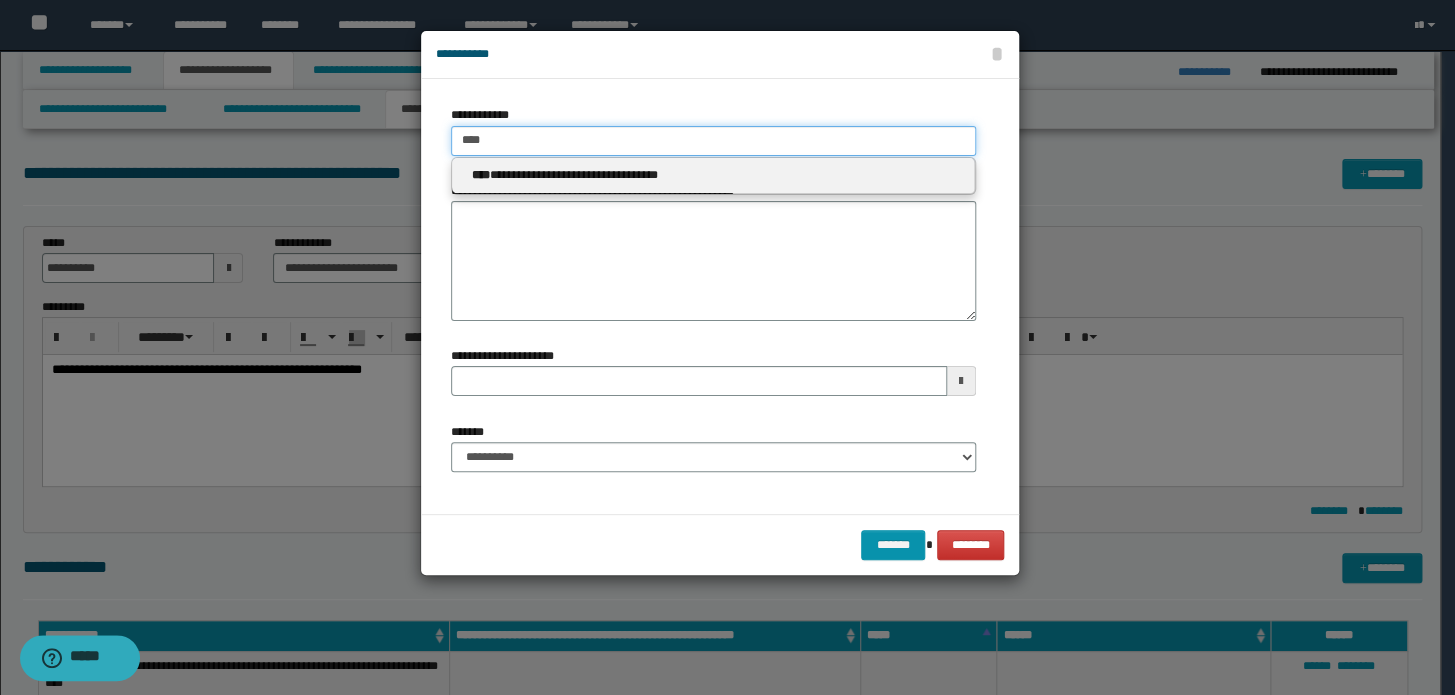 type on "****" 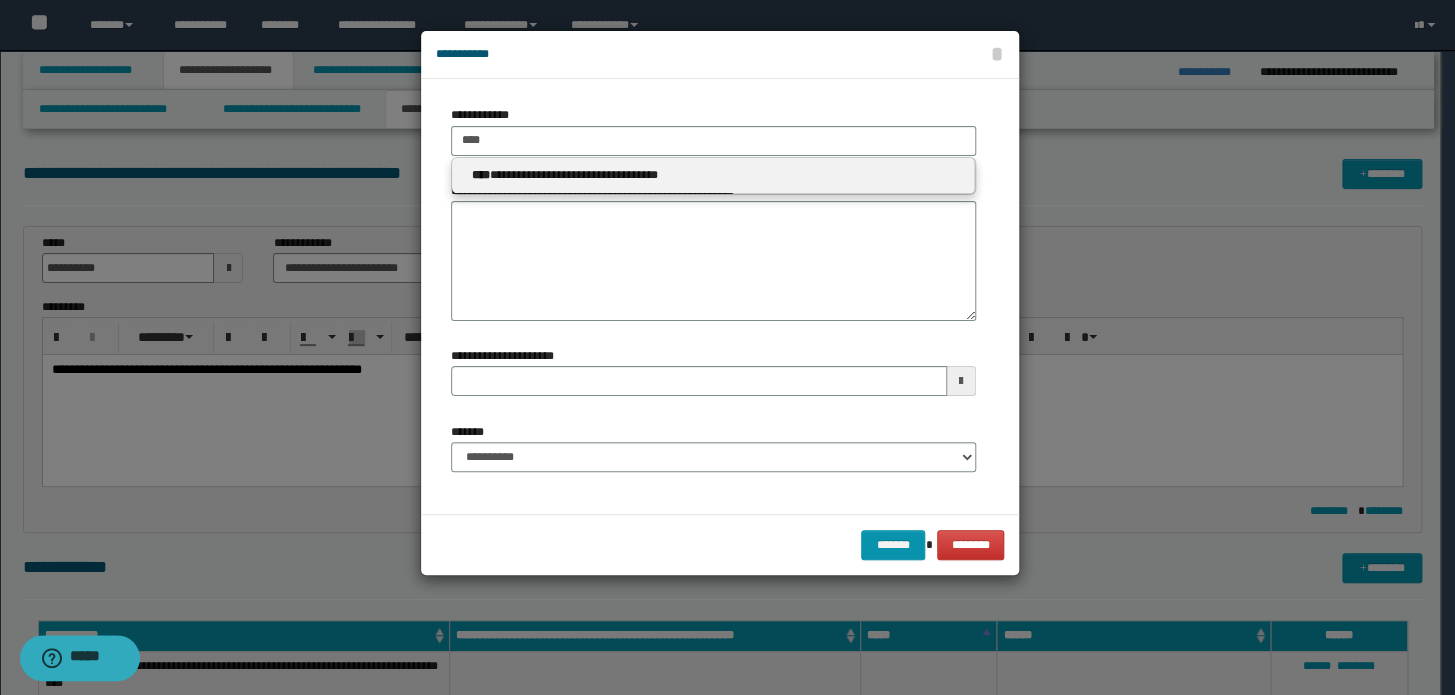 click on "**********" at bounding box center (713, 175) 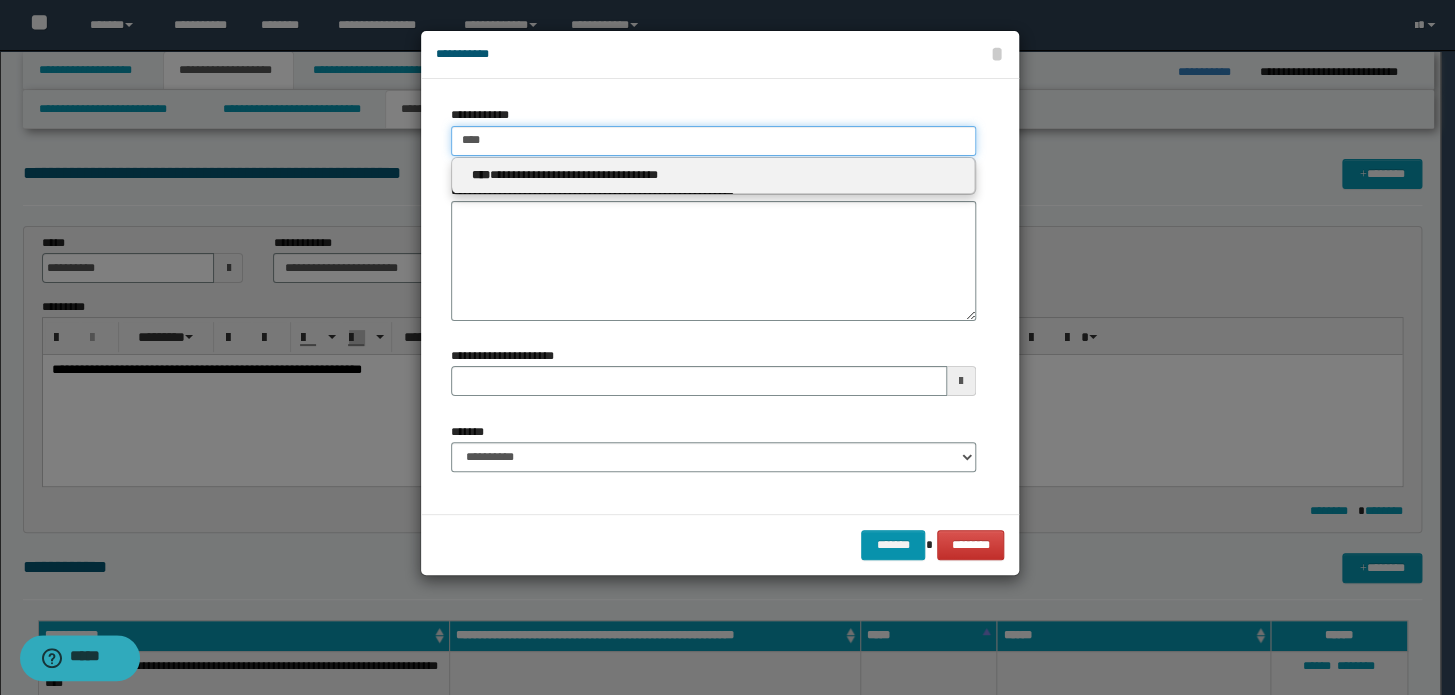 type 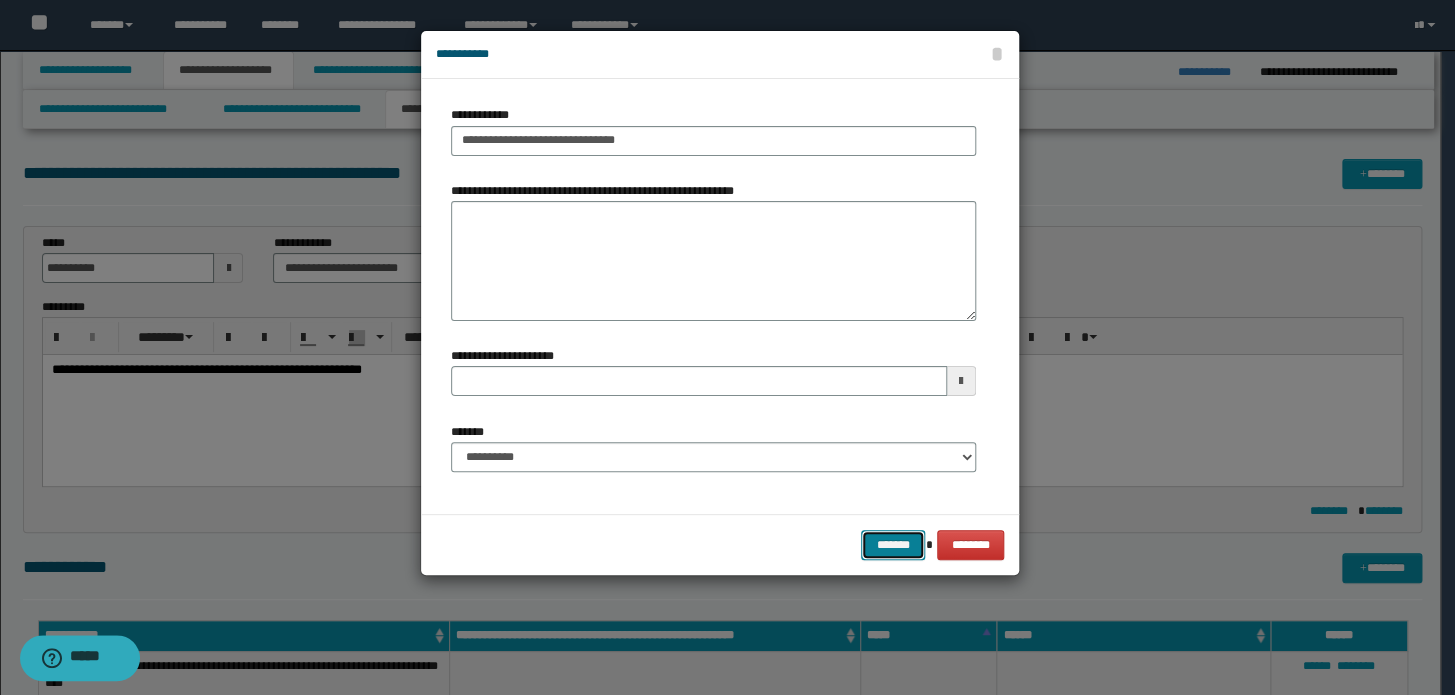 click on "*******" at bounding box center [893, 545] 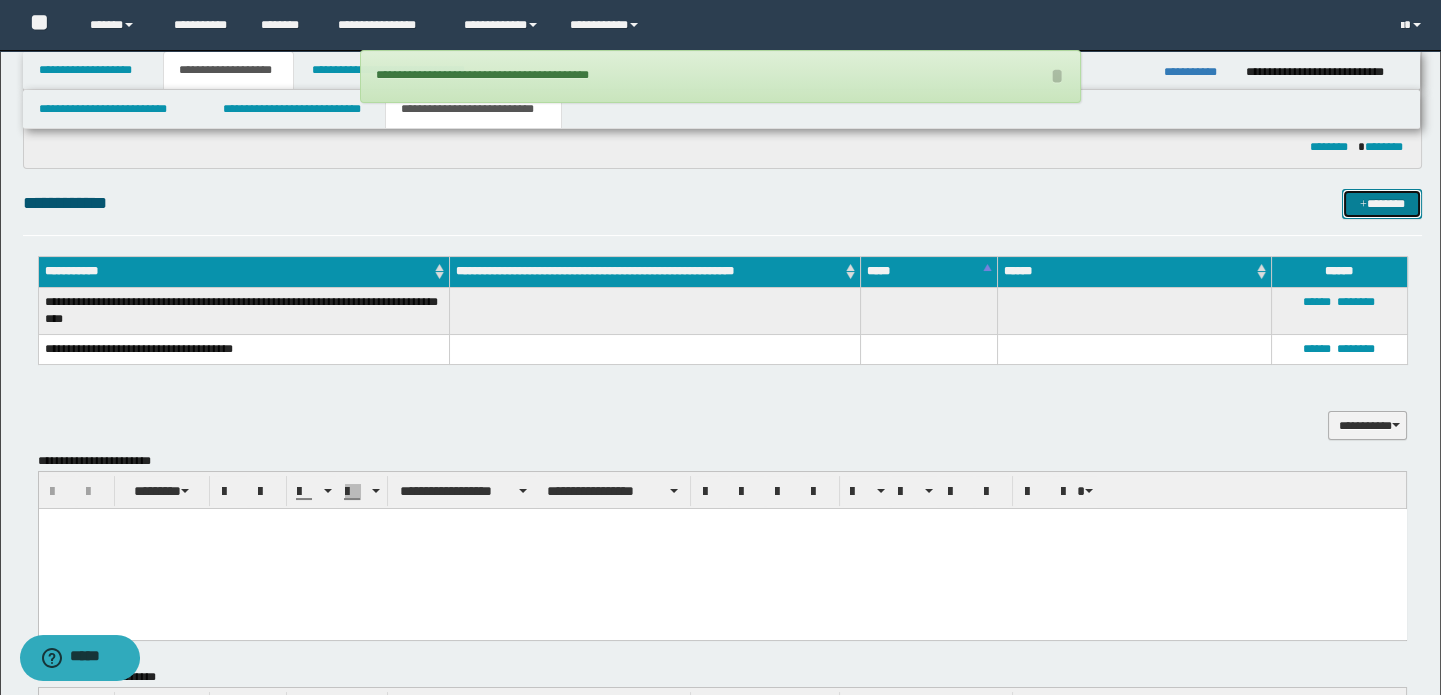 scroll, scrollTop: 363, scrollLeft: 0, axis: vertical 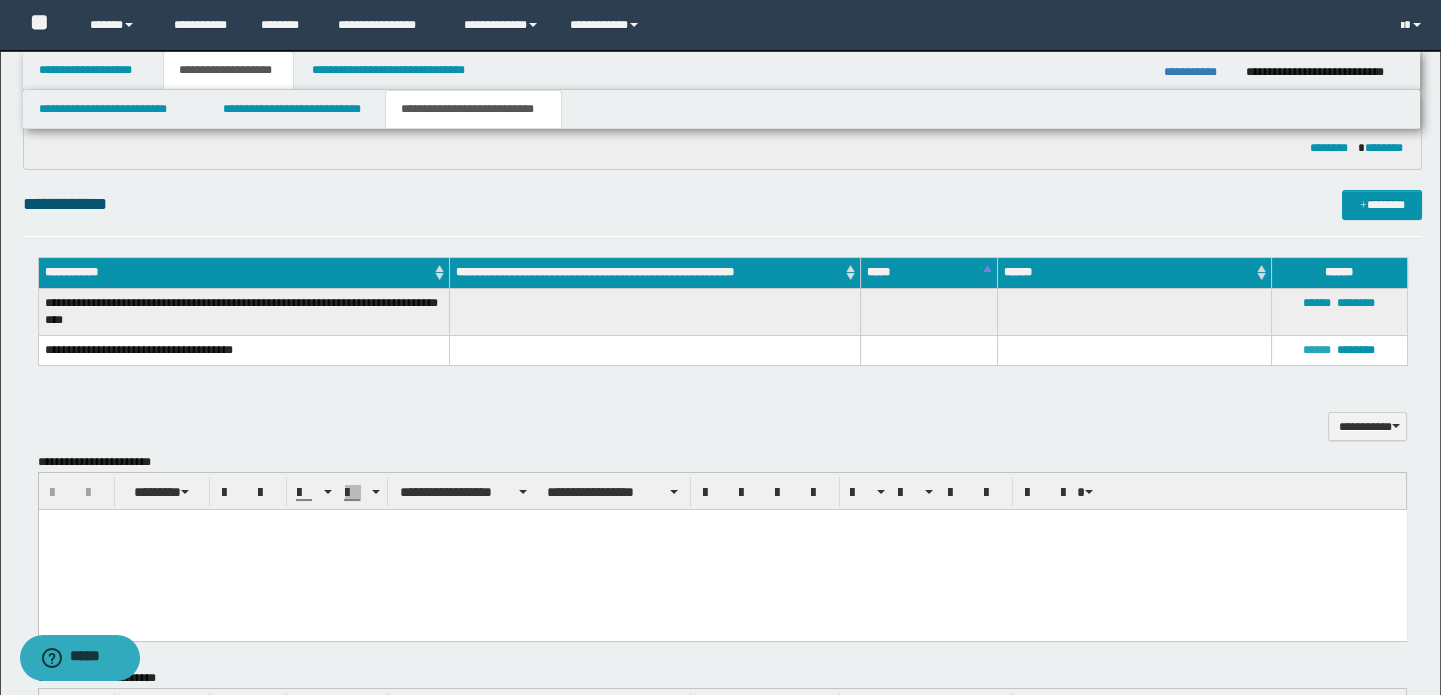click on "******" at bounding box center (1317, 350) 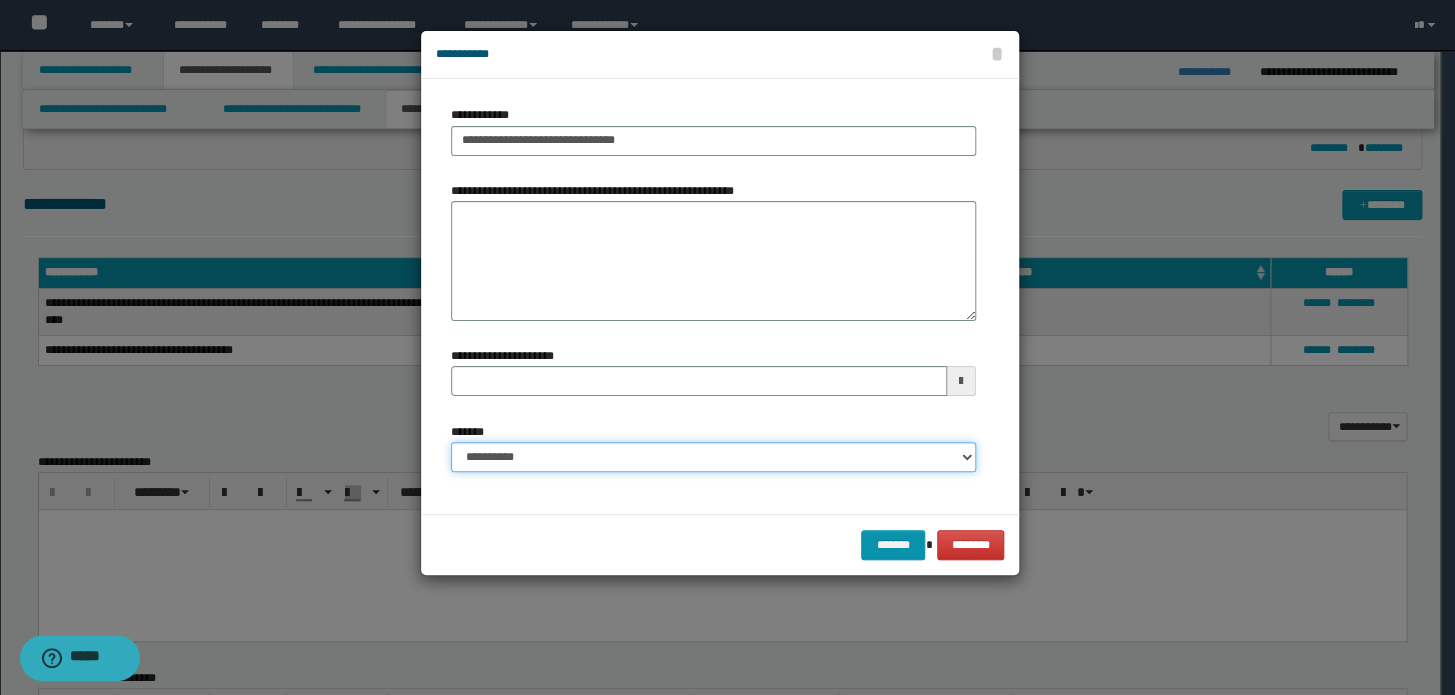 click on "**********" at bounding box center [713, 457] 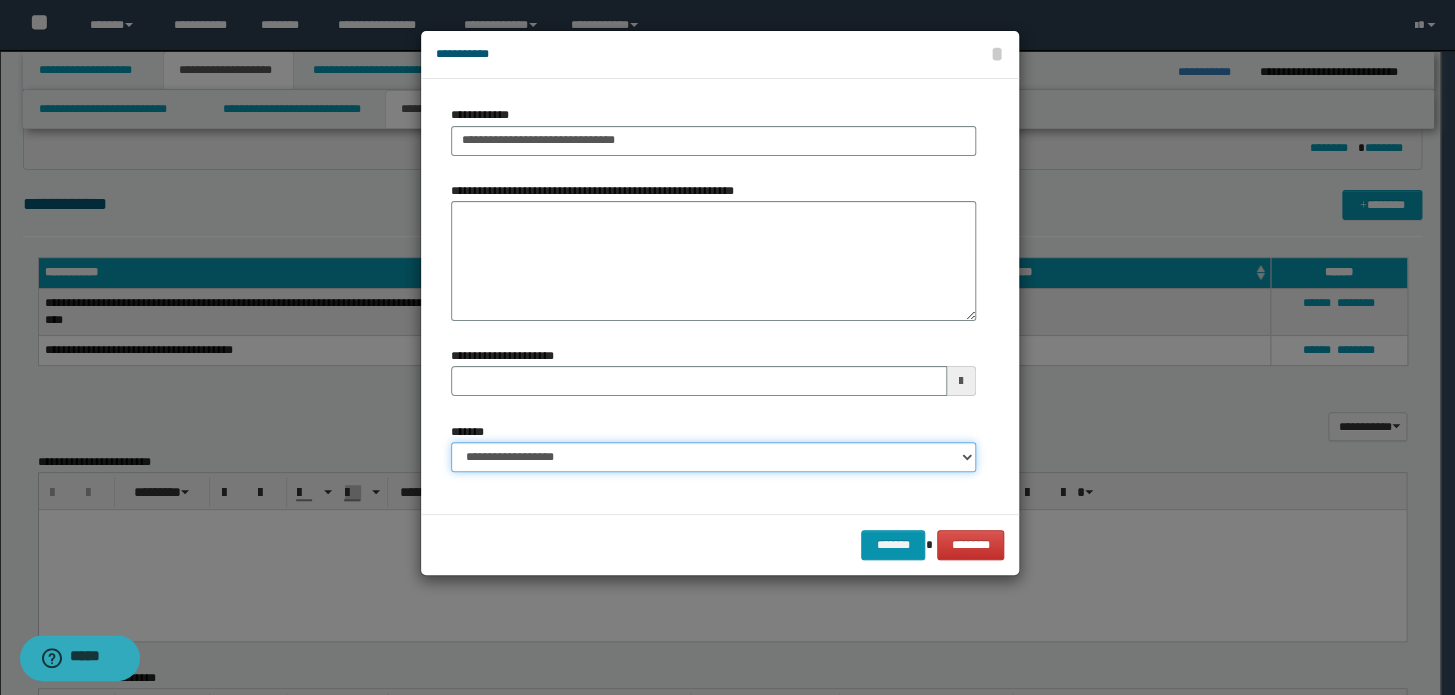 click on "**********" at bounding box center [713, 457] 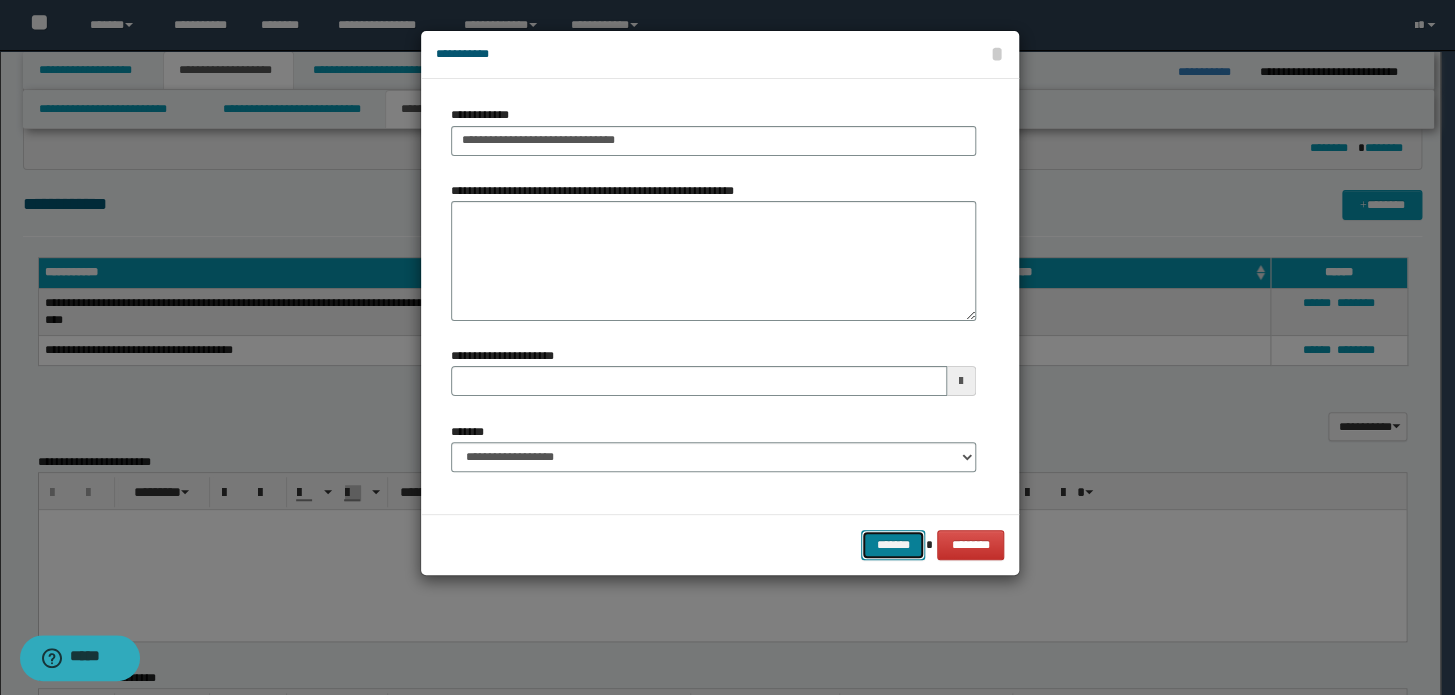 click on "*******" at bounding box center [893, 545] 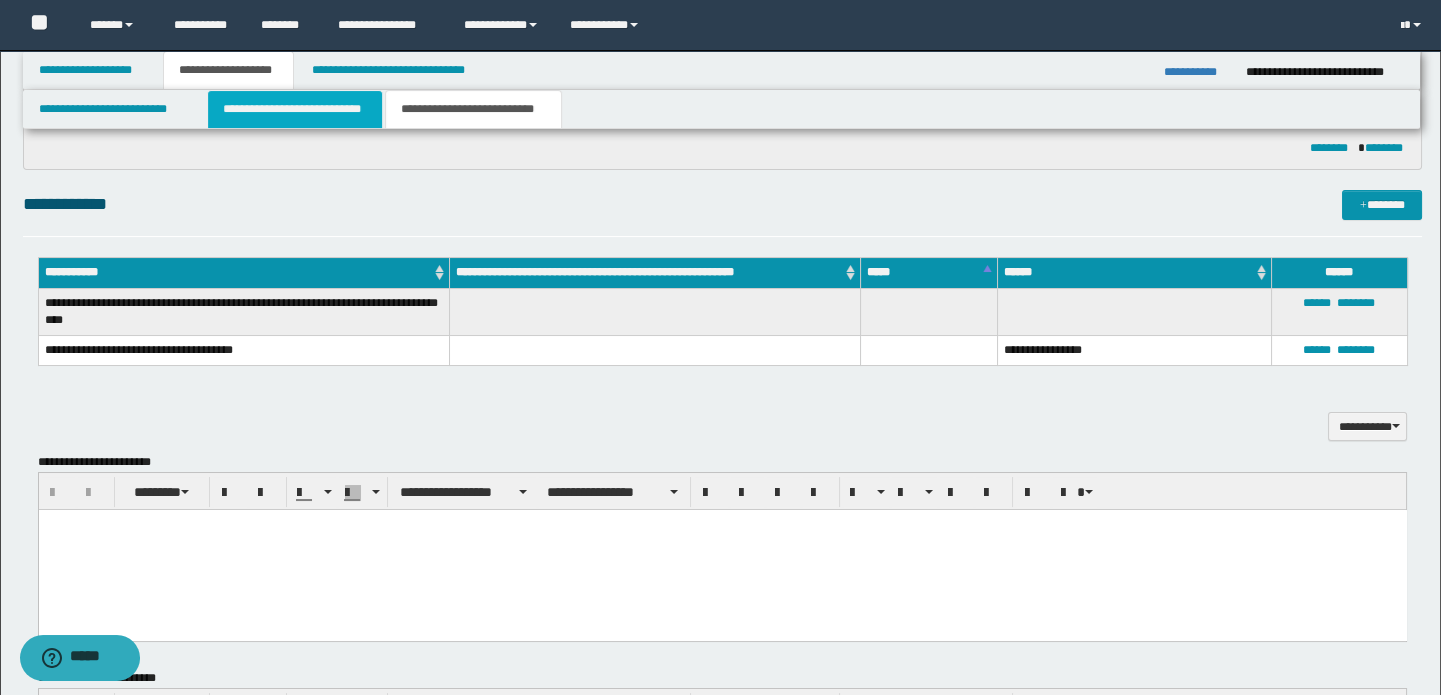 drag, startPoint x: 291, startPoint y: 110, endPoint x: 415, endPoint y: 324, distance: 247.32974 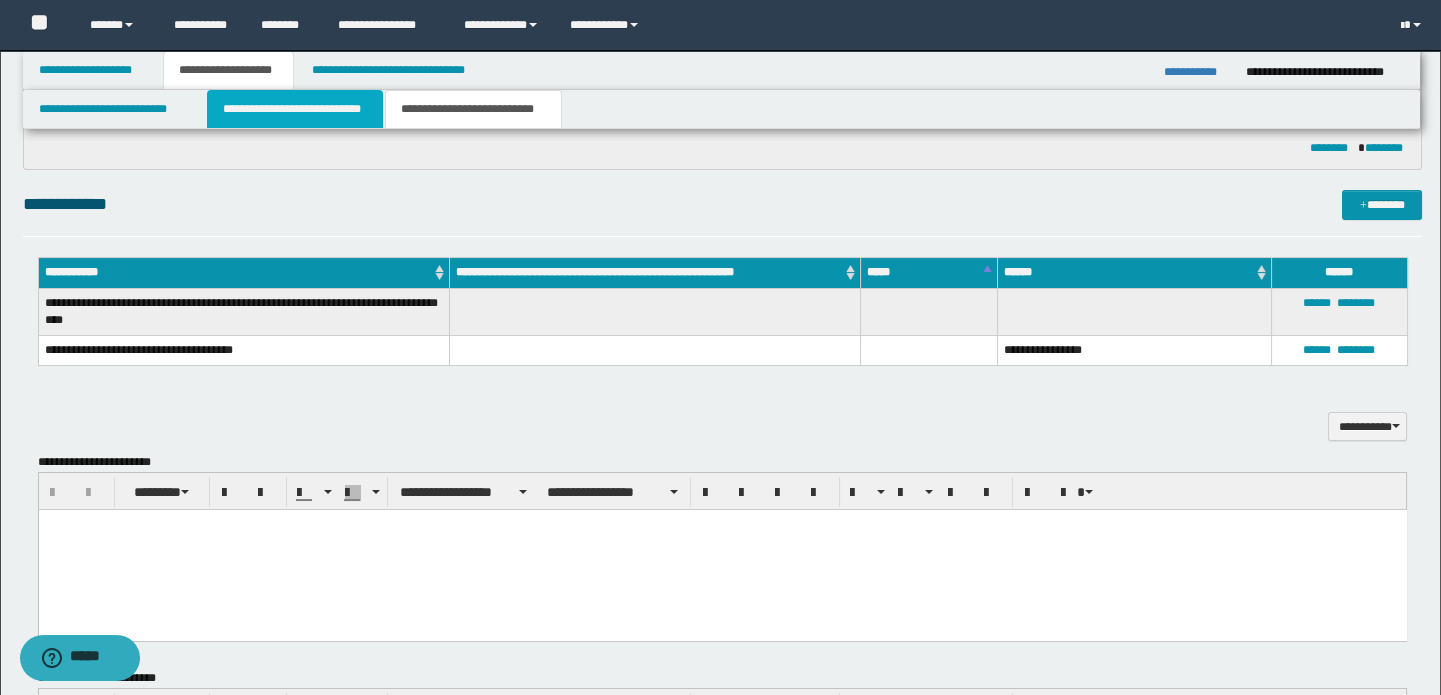 type 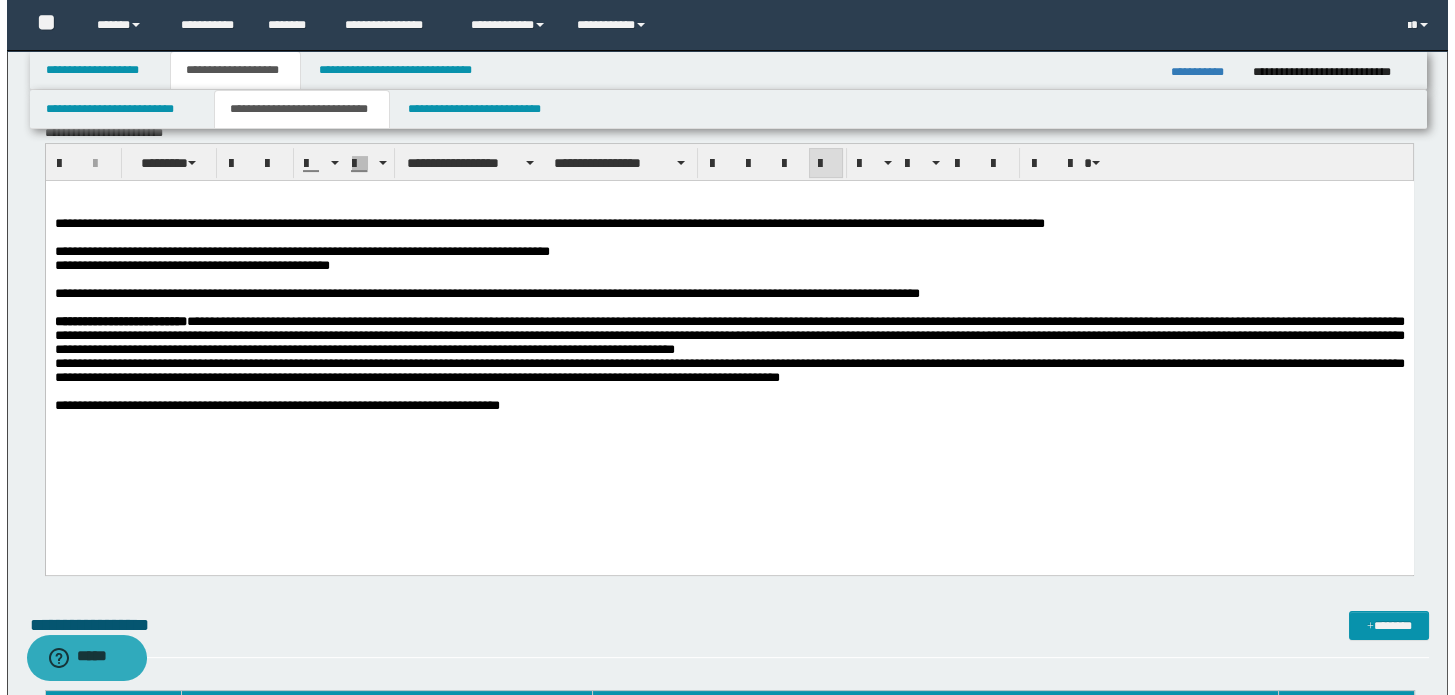 scroll, scrollTop: 1272, scrollLeft: 0, axis: vertical 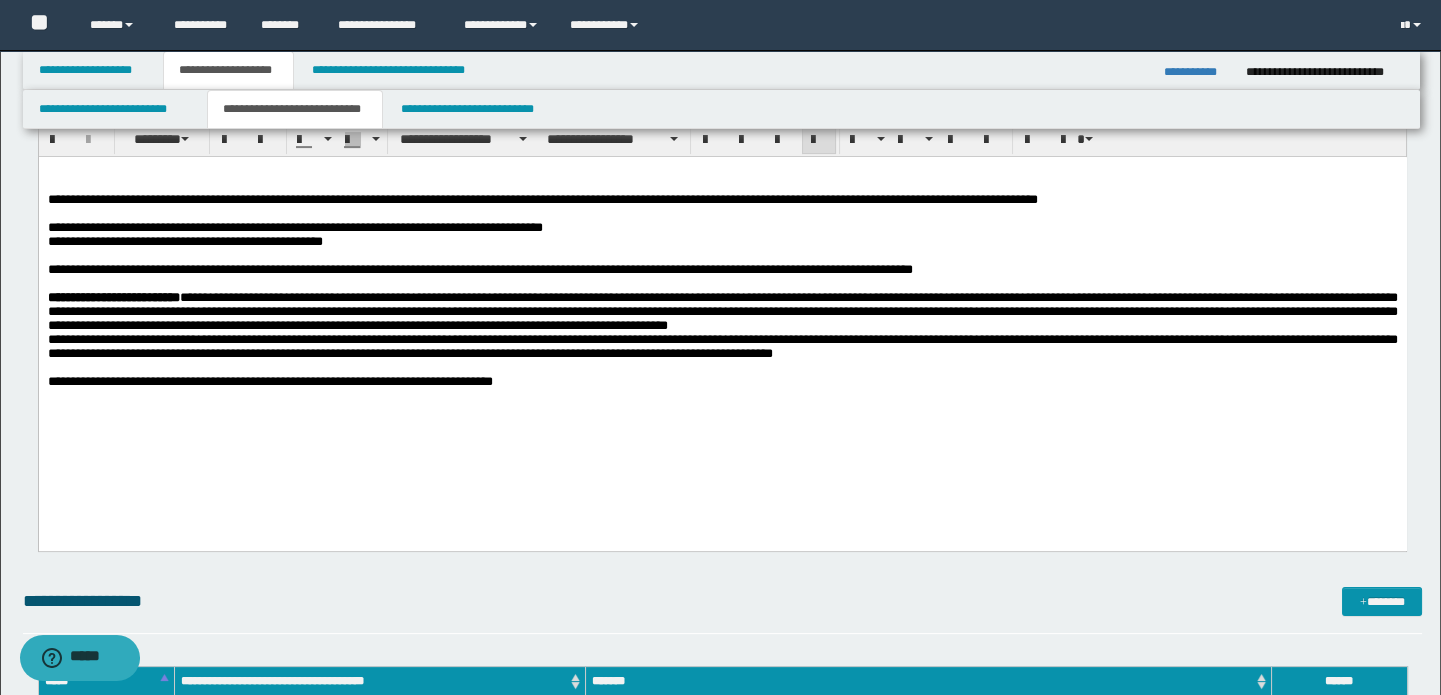 click on "**********" at bounding box center [723, 220] 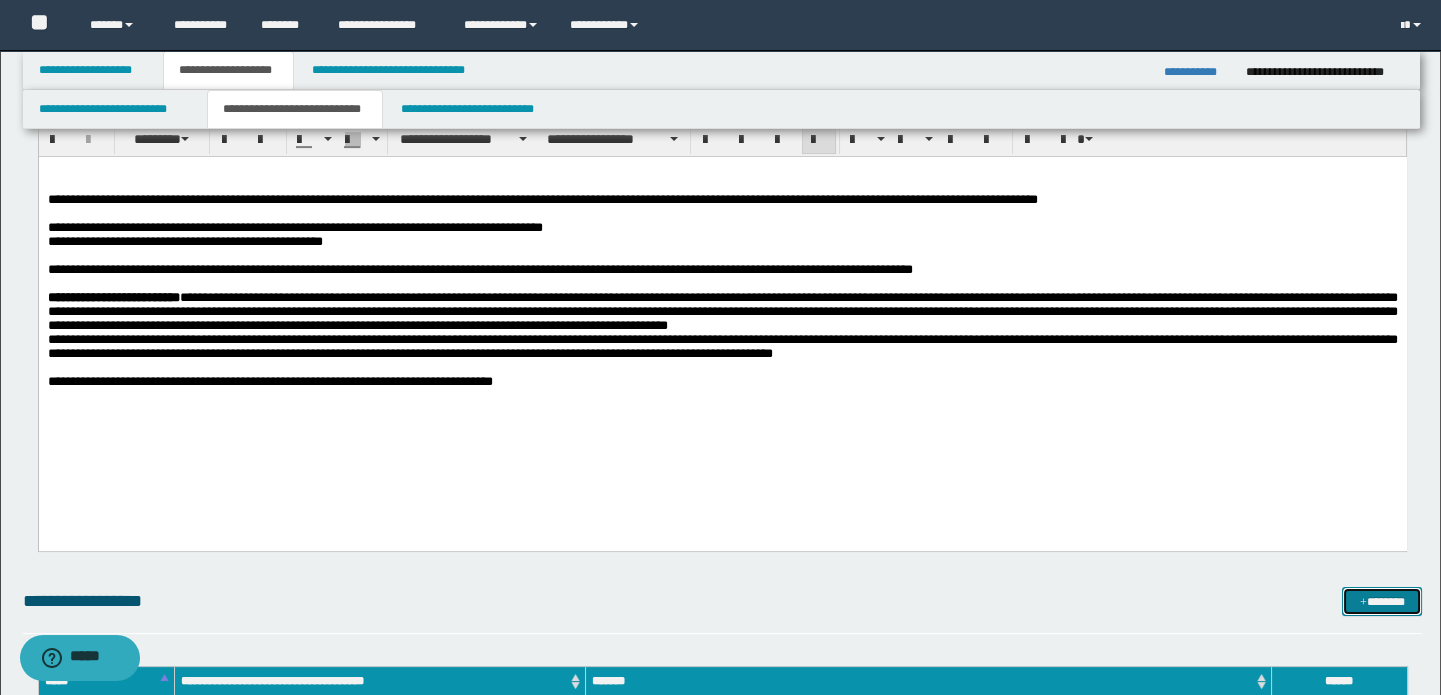 click on "*******" at bounding box center [1382, 602] 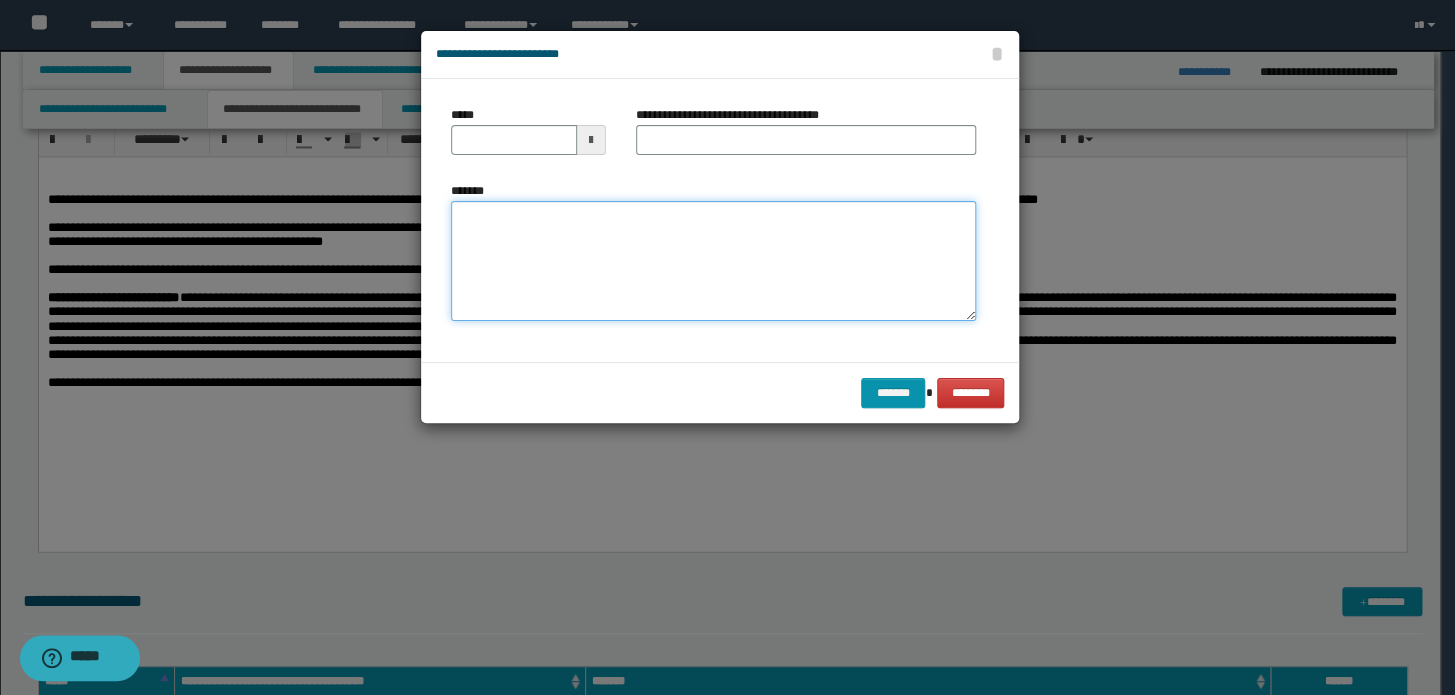 click on "*******" at bounding box center (713, 261) 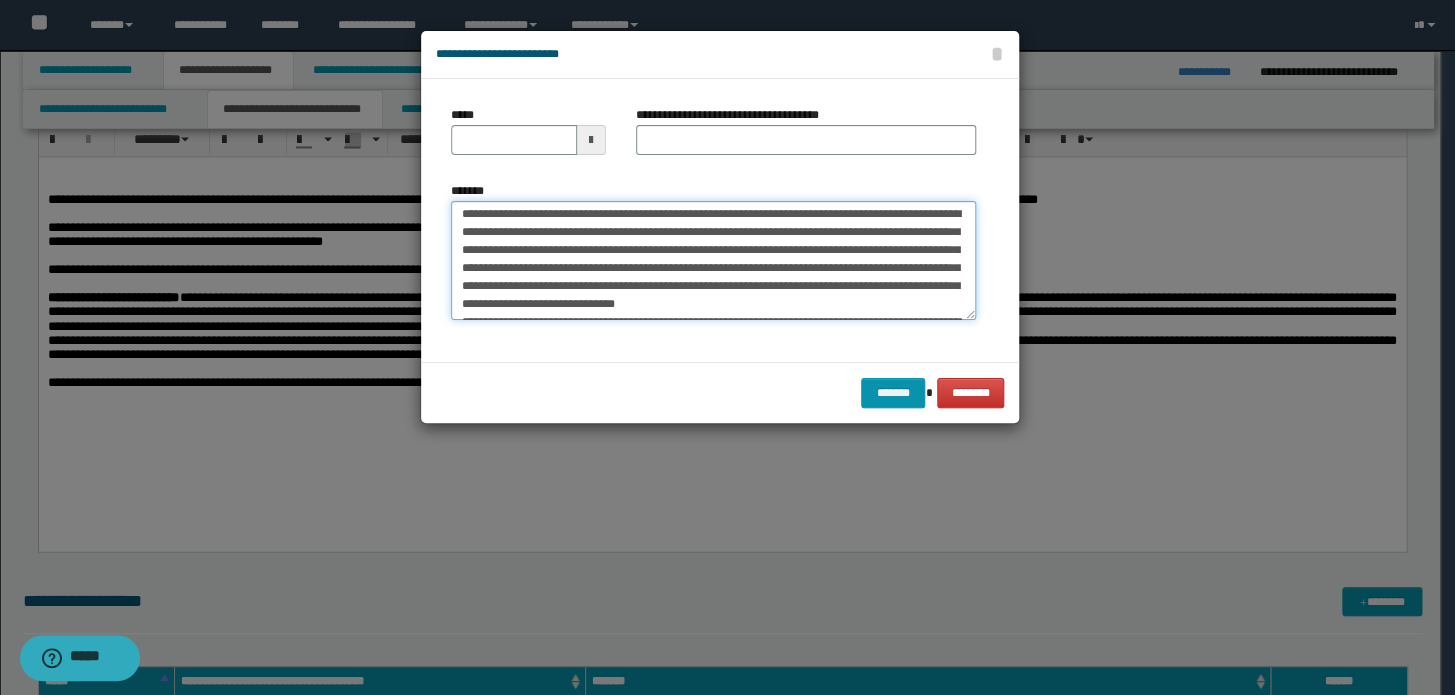scroll, scrollTop: 0, scrollLeft: 0, axis: both 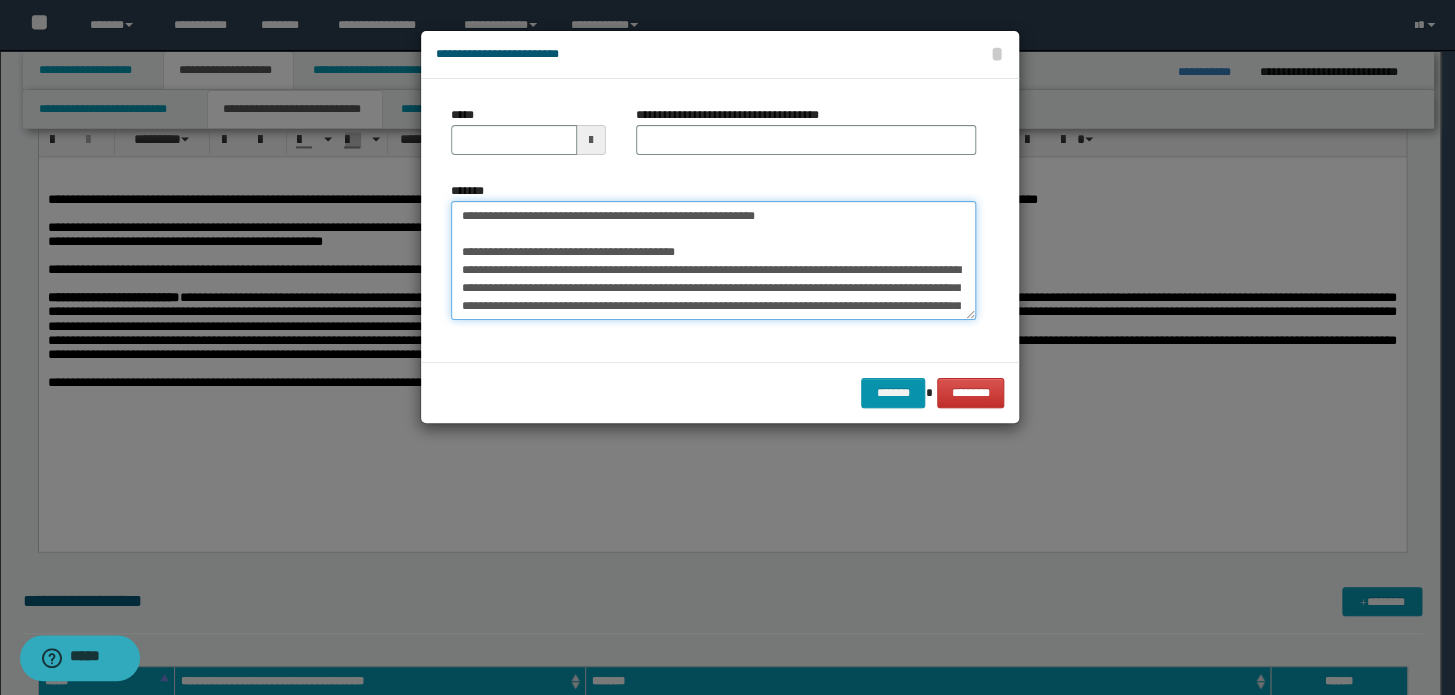 drag, startPoint x: 608, startPoint y: 220, endPoint x: 50, endPoint y: 210, distance: 558.0896 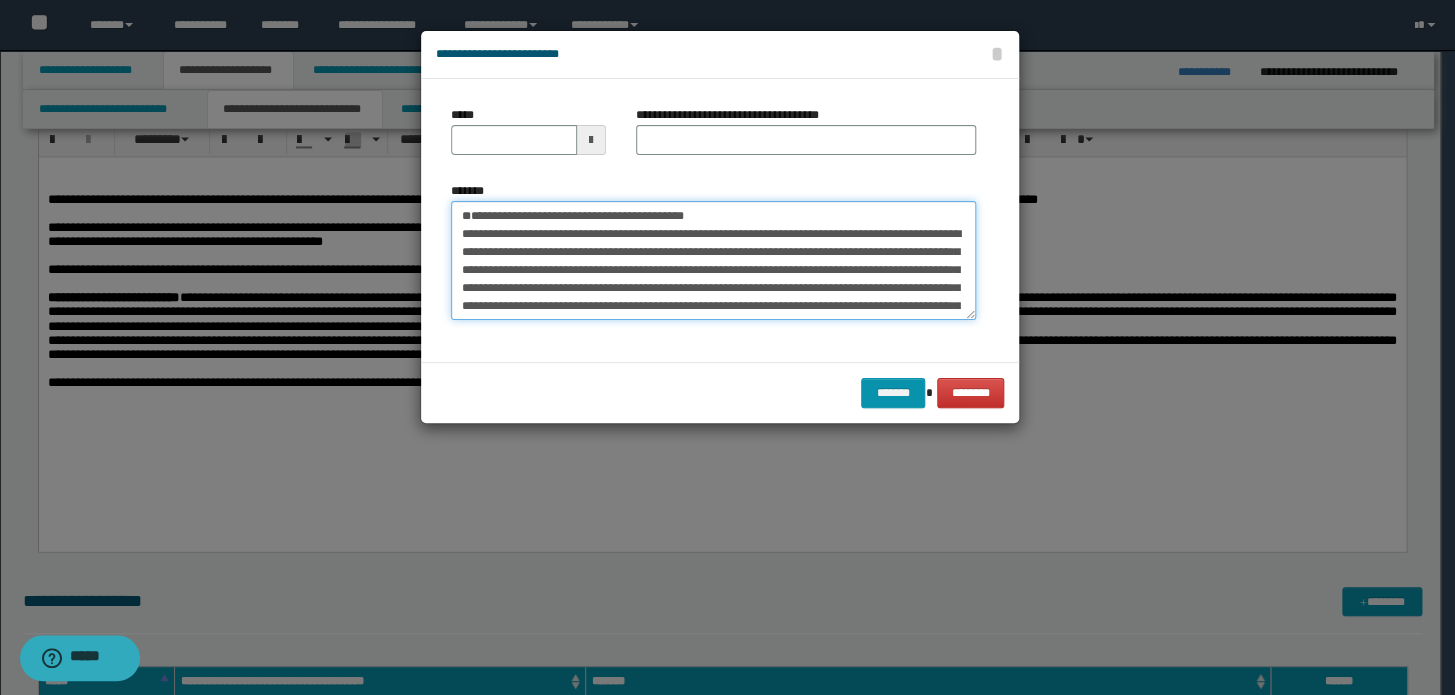 type 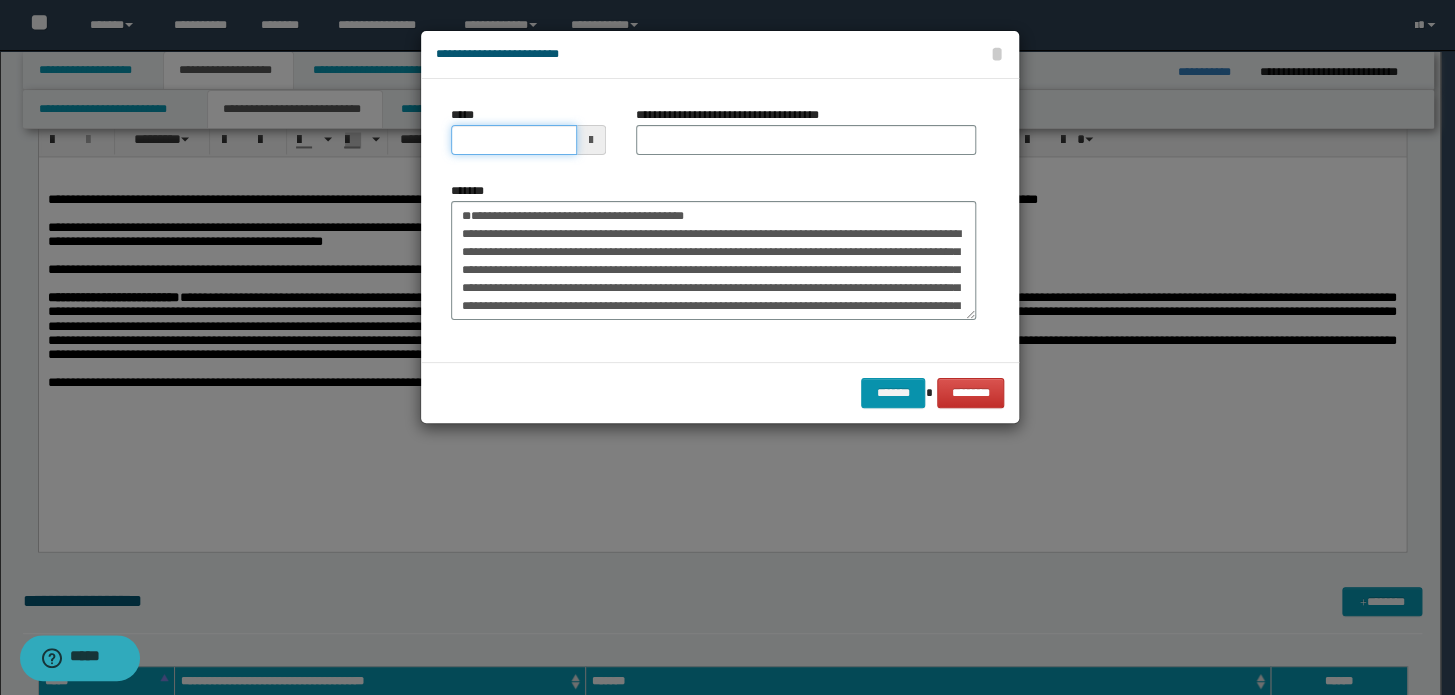 click on "*****" at bounding box center [514, 140] 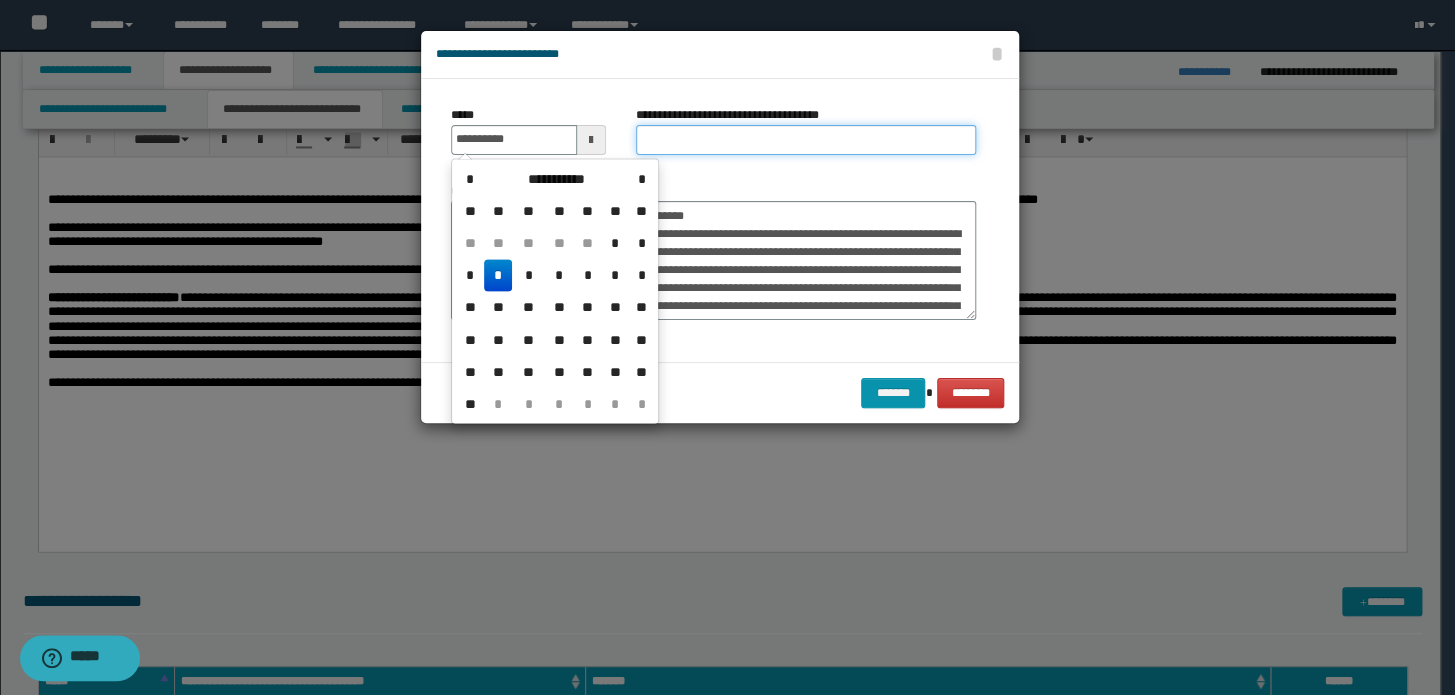 type on "**********" 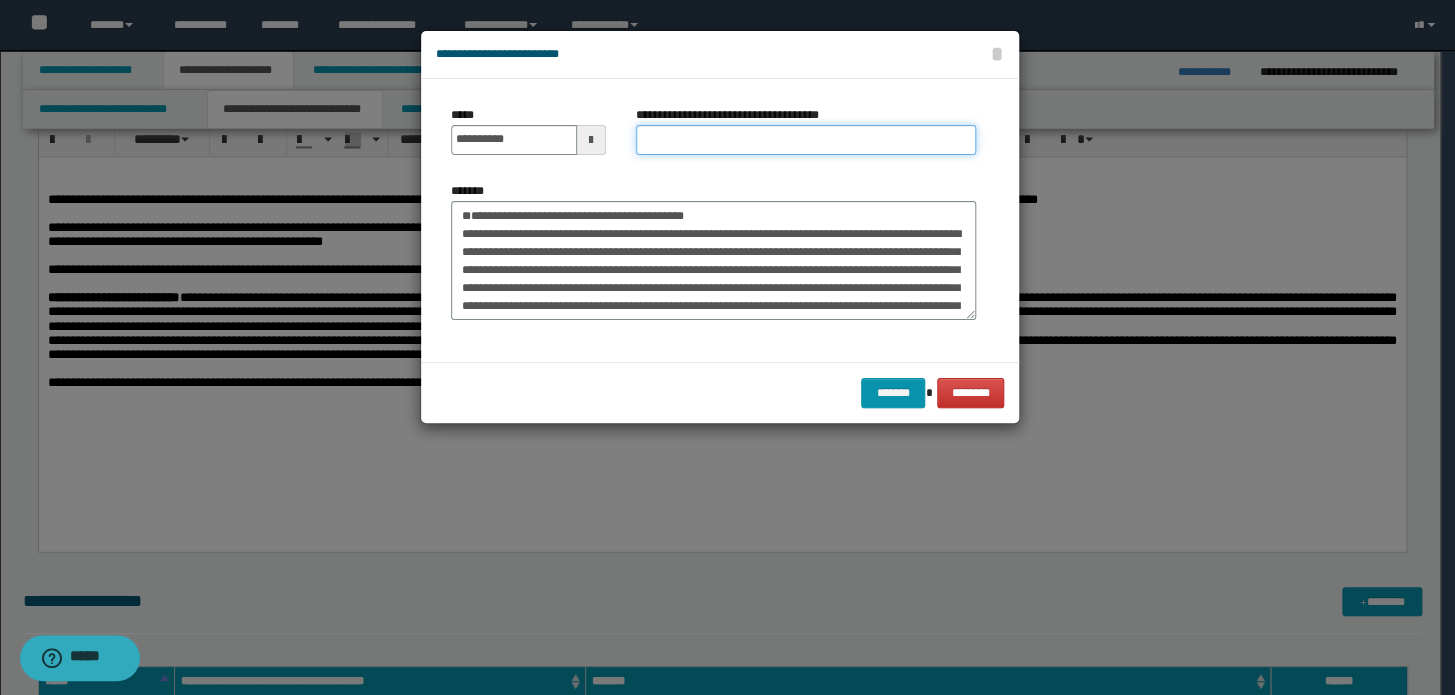 click on "**********" at bounding box center [806, 140] 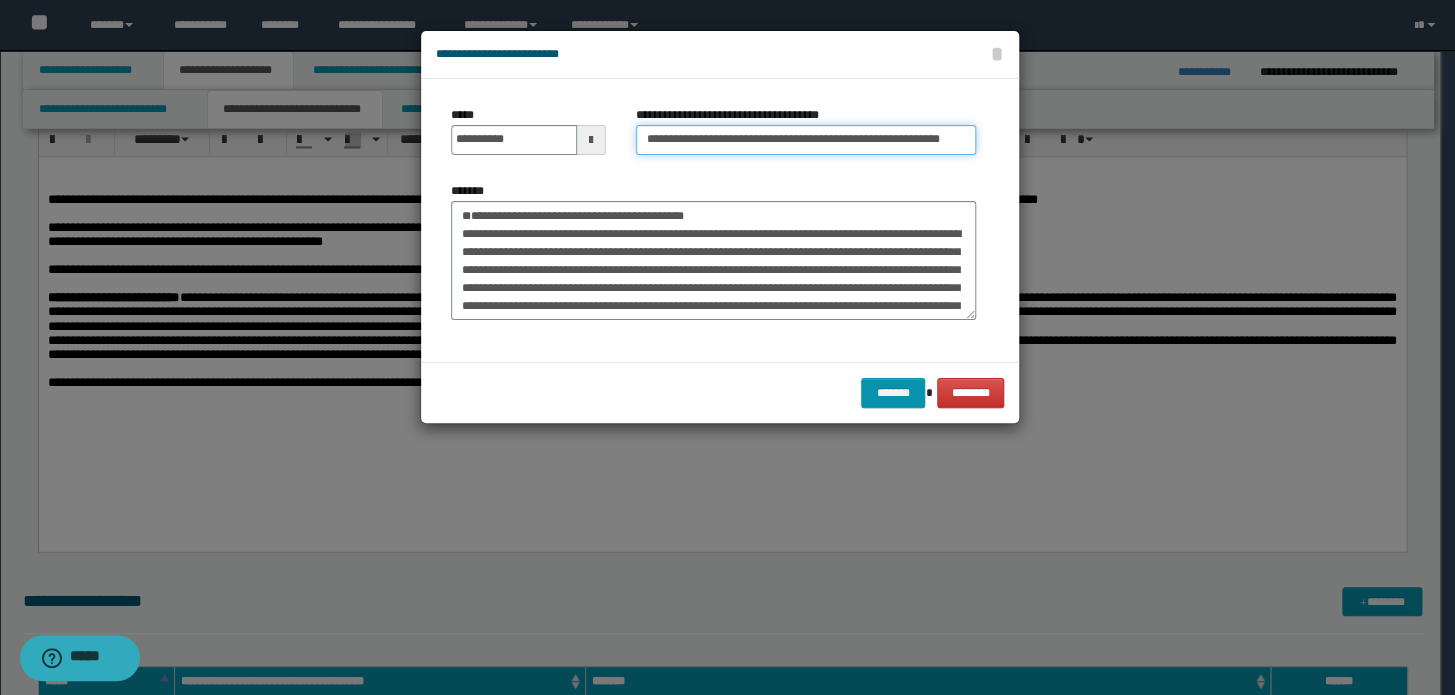 drag, startPoint x: 712, startPoint y: 144, endPoint x: 201, endPoint y: 153, distance: 511.07925 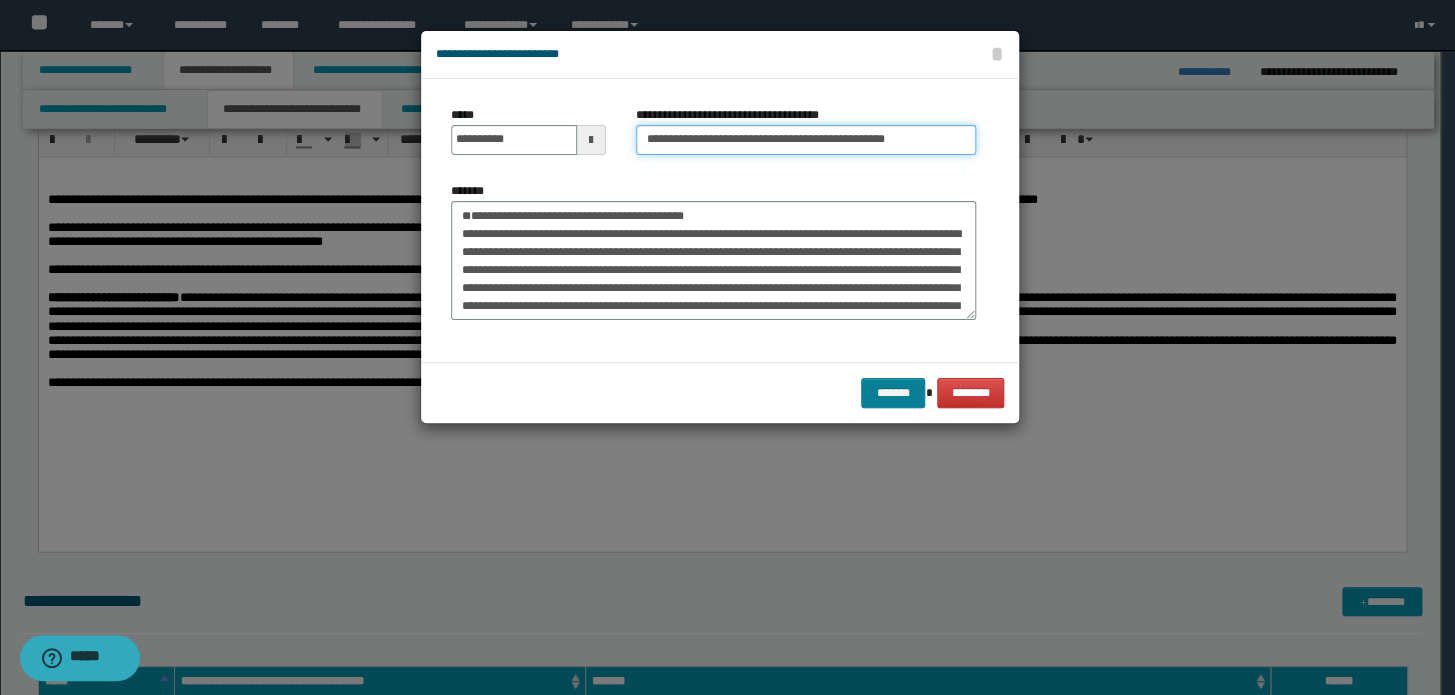 type on "**********" 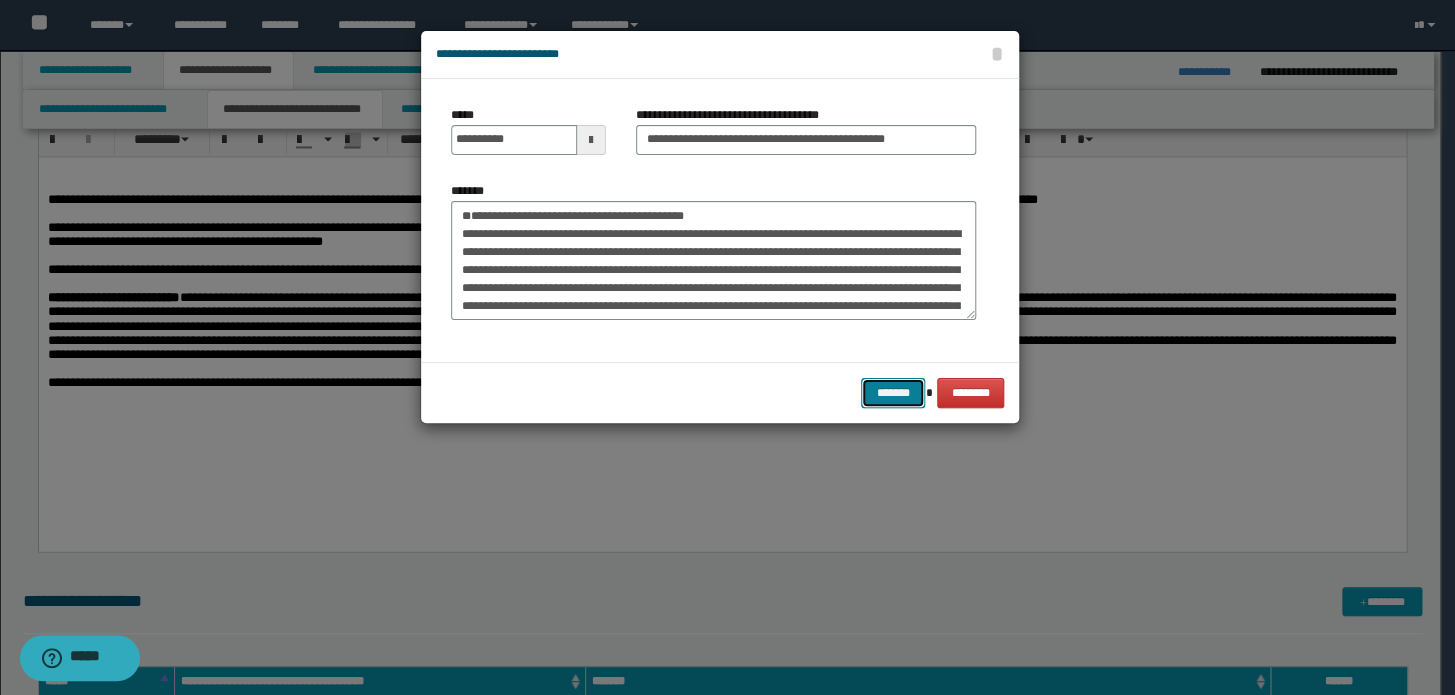 click on "*******" at bounding box center (893, 393) 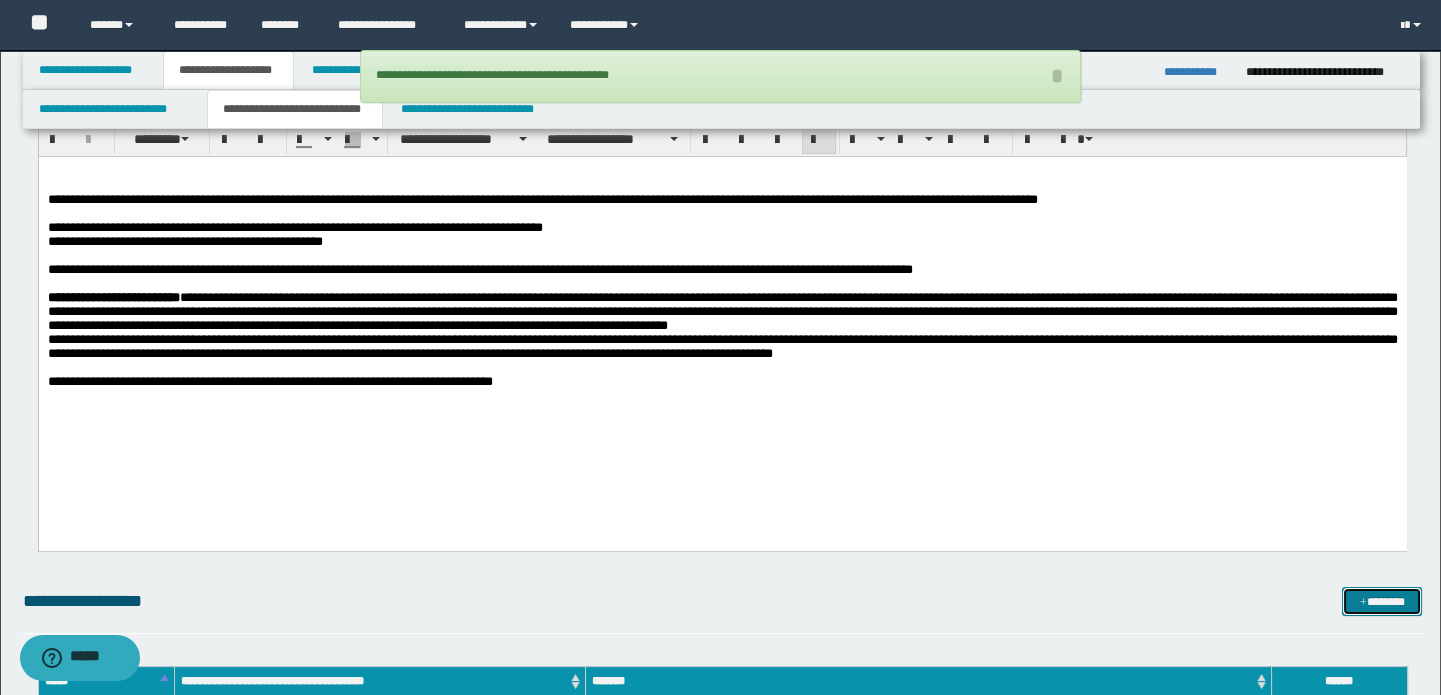 click on "*******" at bounding box center (1382, 602) 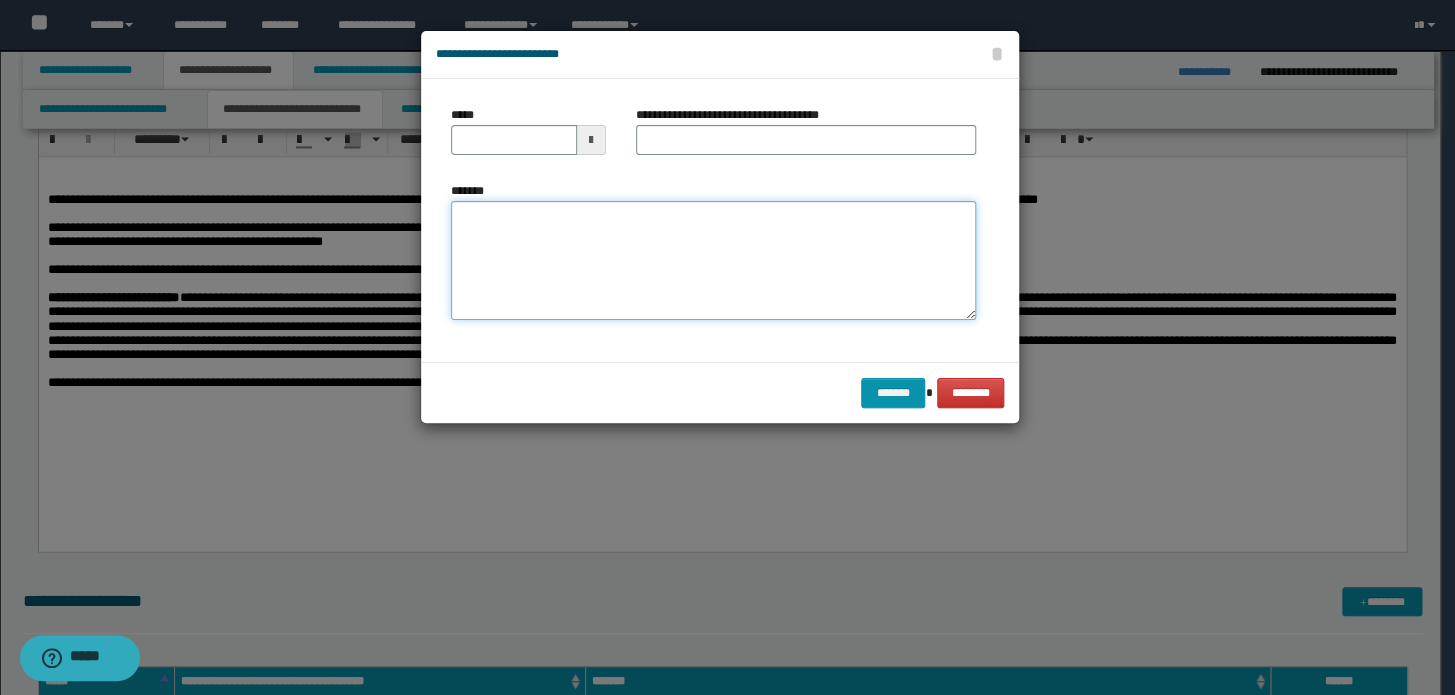 drag, startPoint x: 604, startPoint y: 228, endPoint x: 600, endPoint y: 239, distance: 11.7046995 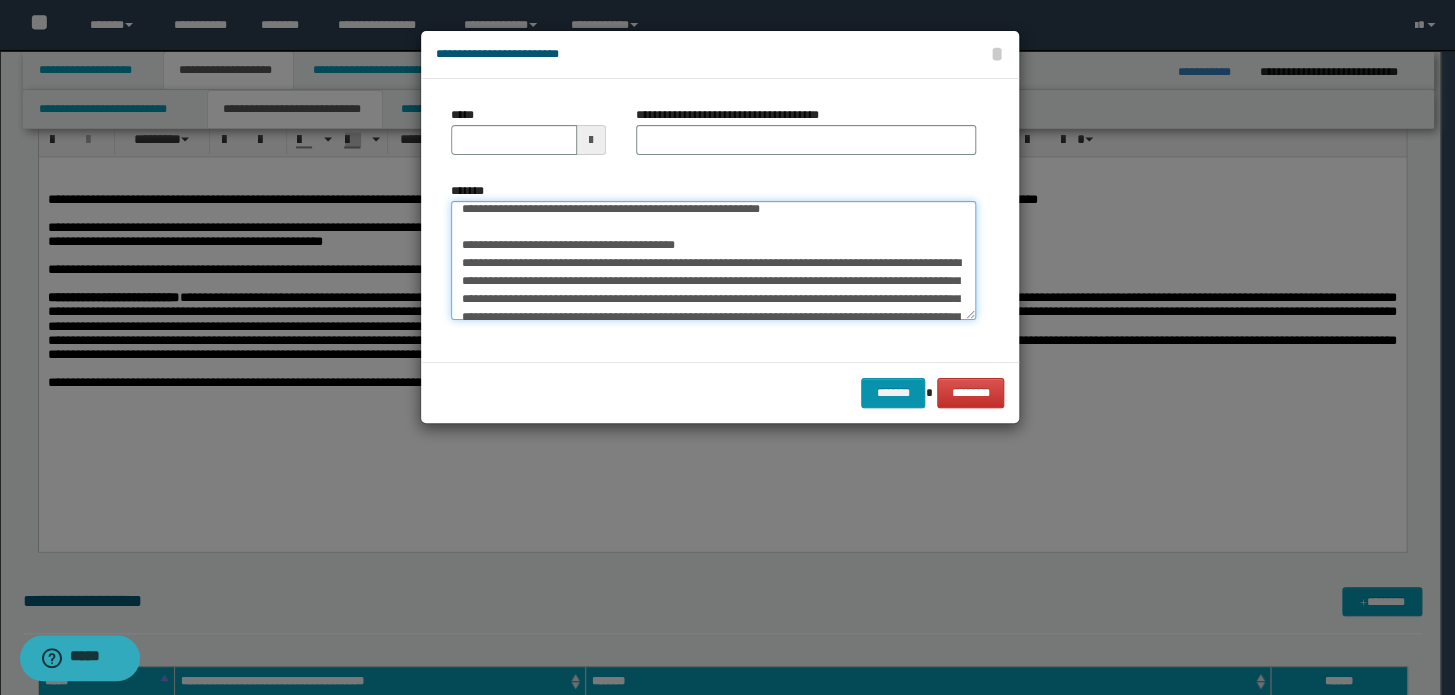 scroll, scrollTop: 0, scrollLeft: 0, axis: both 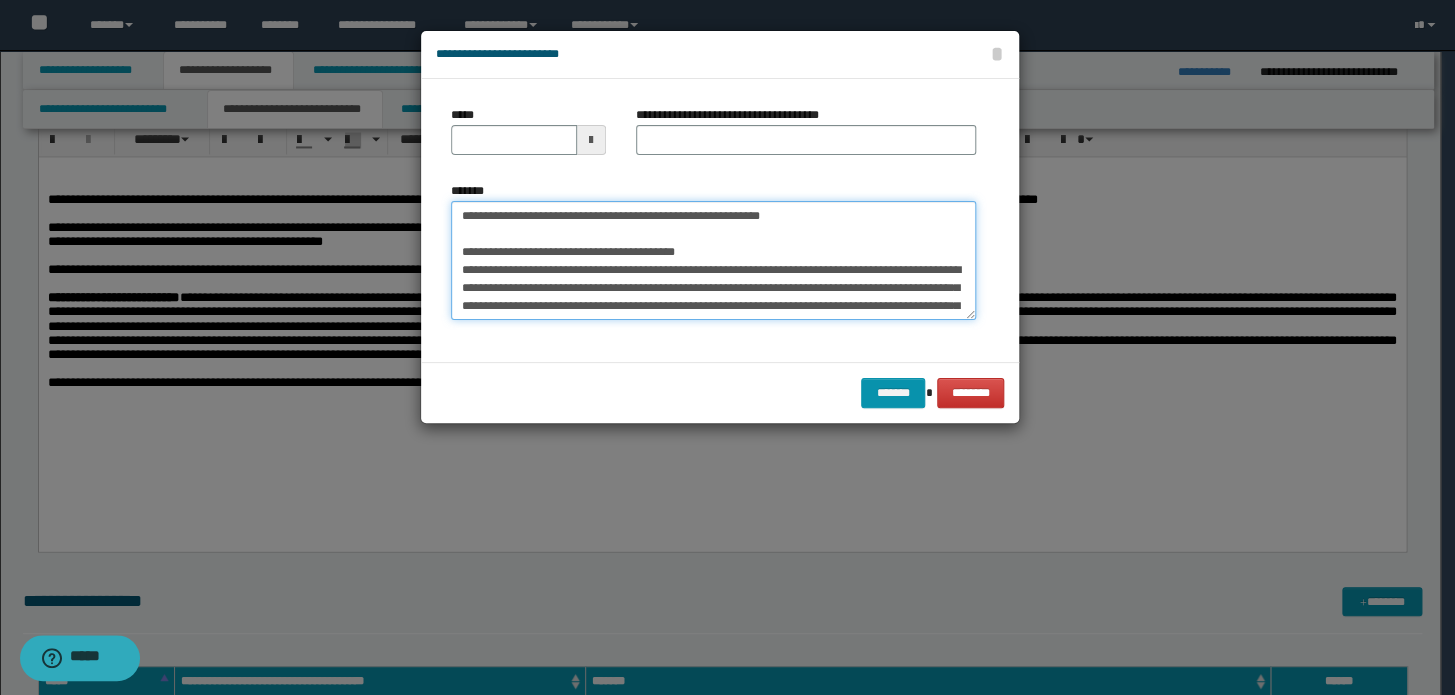 drag, startPoint x: 853, startPoint y: 219, endPoint x: 0, endPoint y: 175, distance: 854.1341 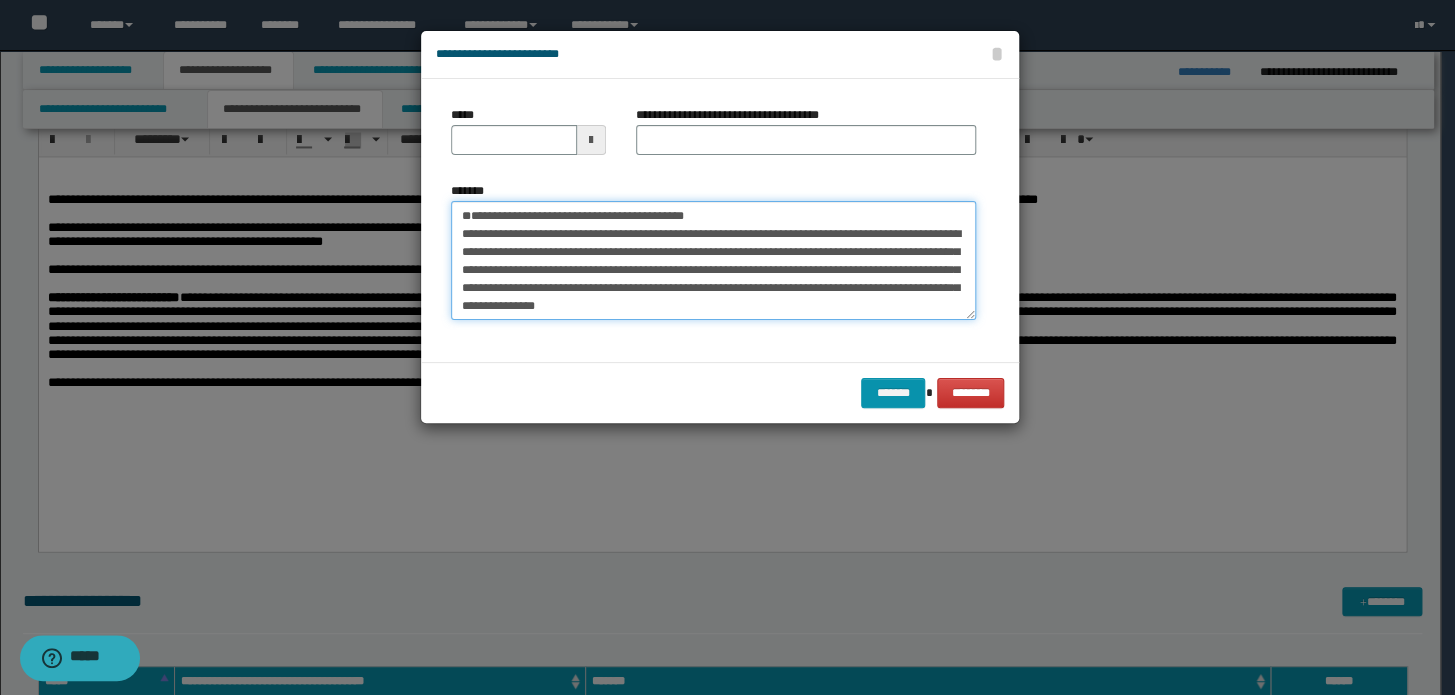 type 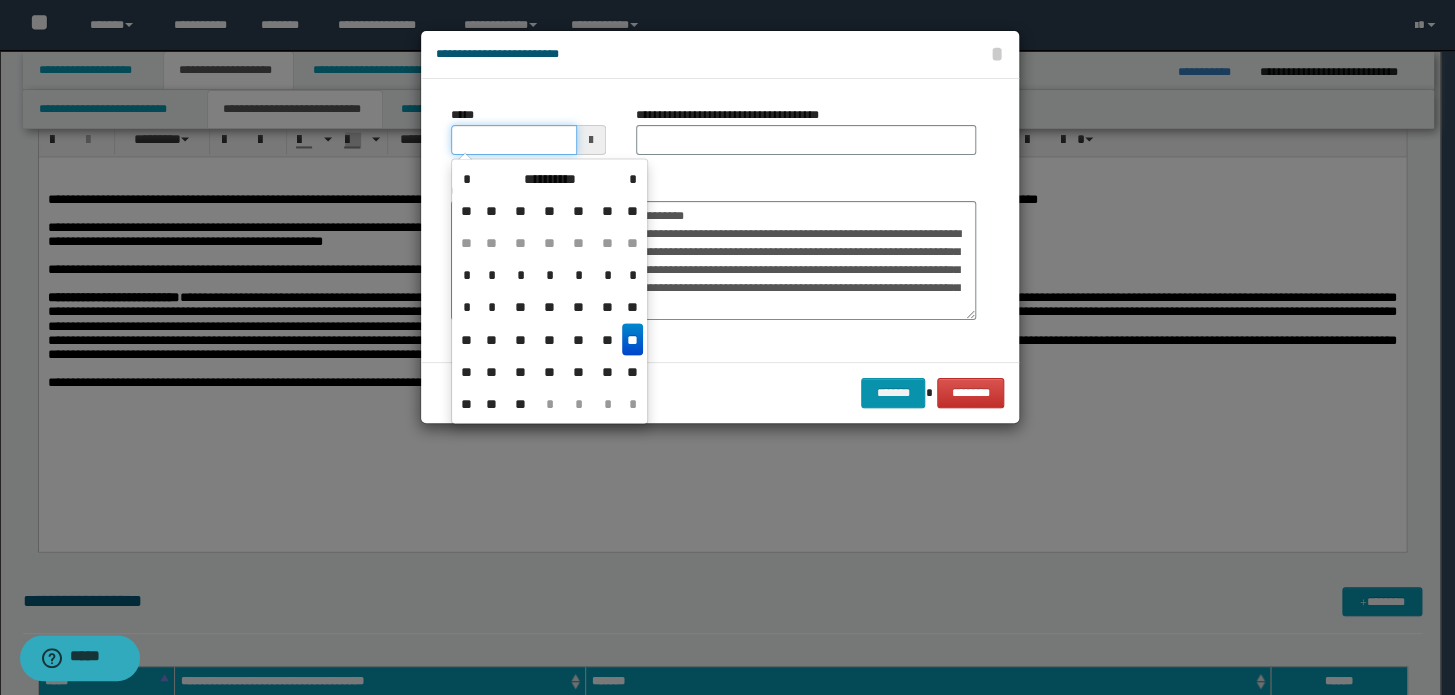 click on "*****" at bounding box center [514, 140] 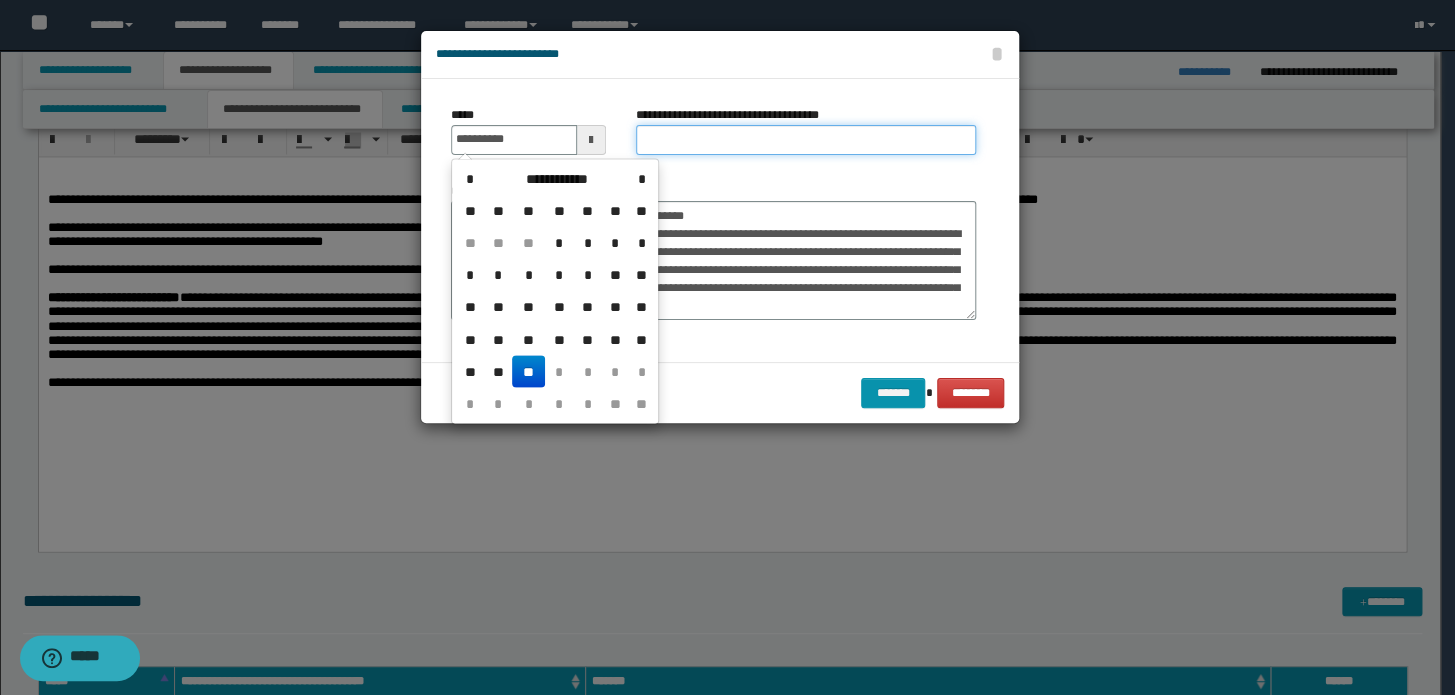 type on "**********" 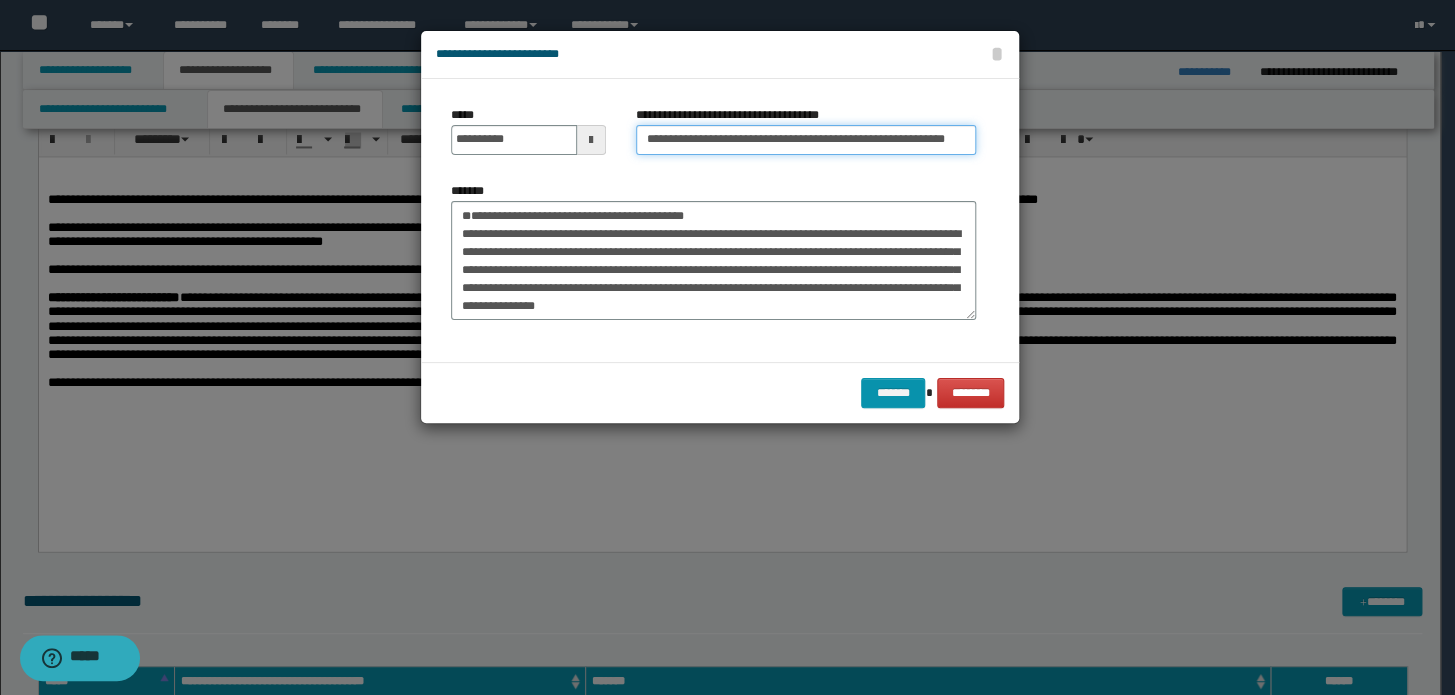 drag, startPoint x: 709, startPoint y: 139, endPoint x: 164, endPoint y: 135, distance: 545.01465 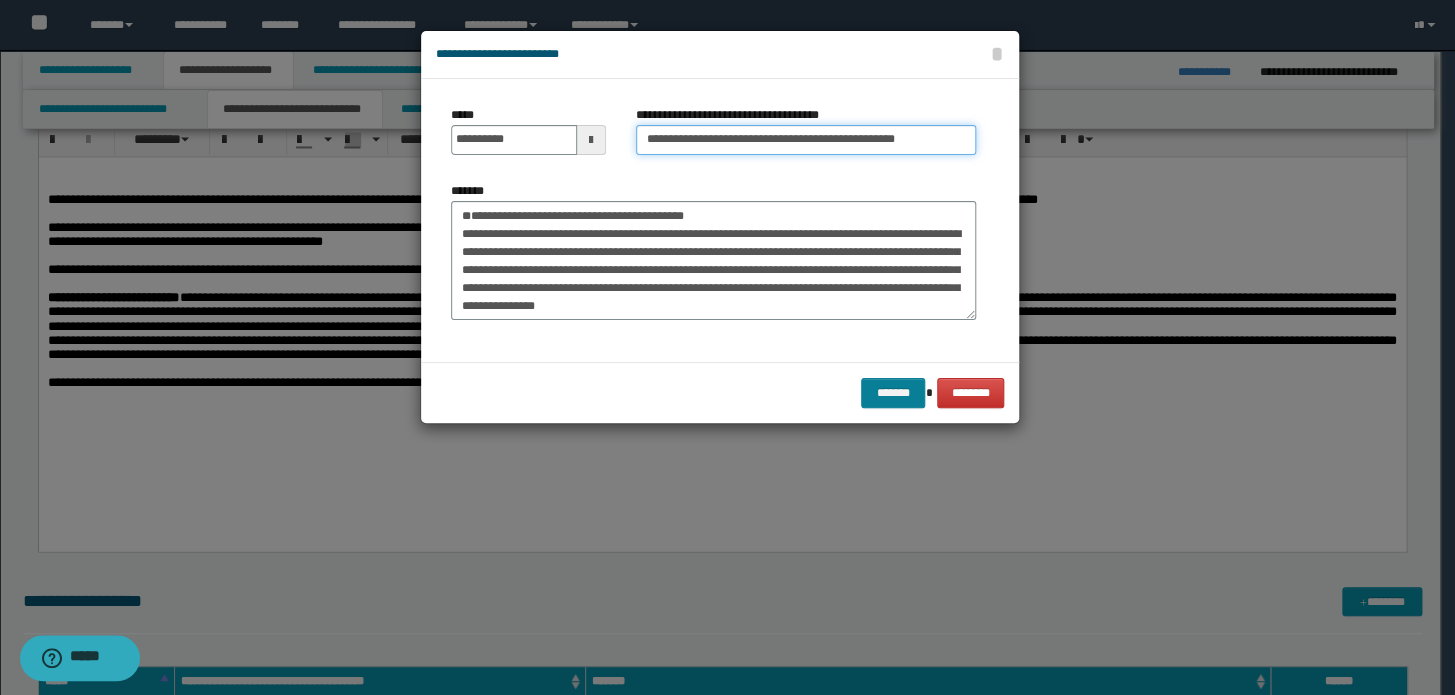 type on "**********" 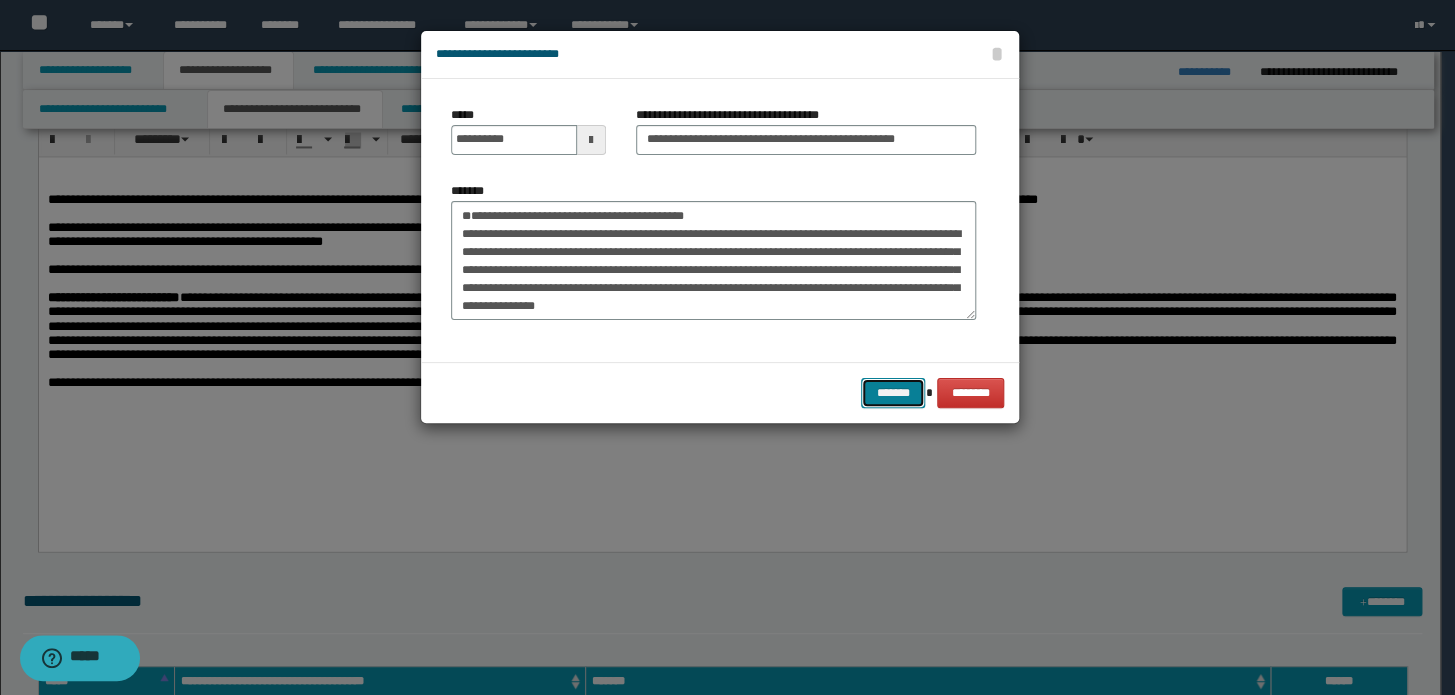 click on "*******" at bounding box center (893, 393) 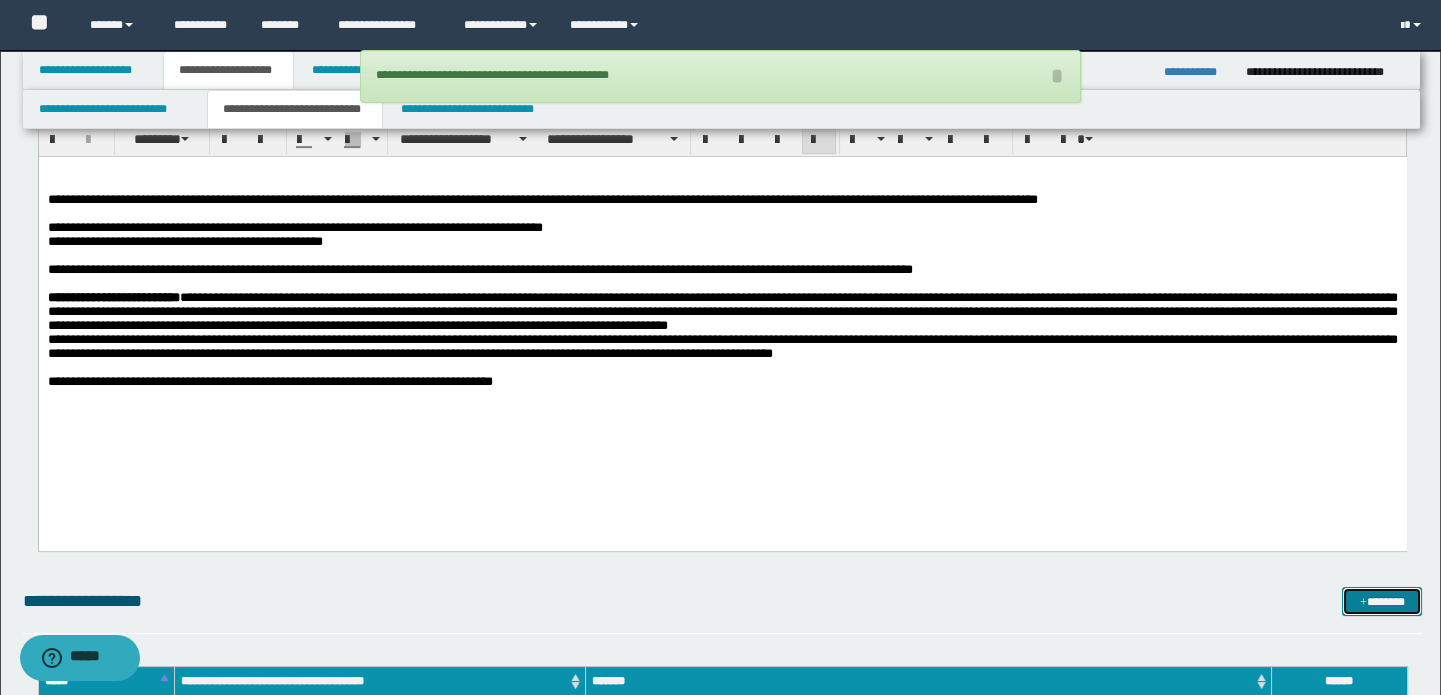 click on "*******" at bounding box center [1382, 602] 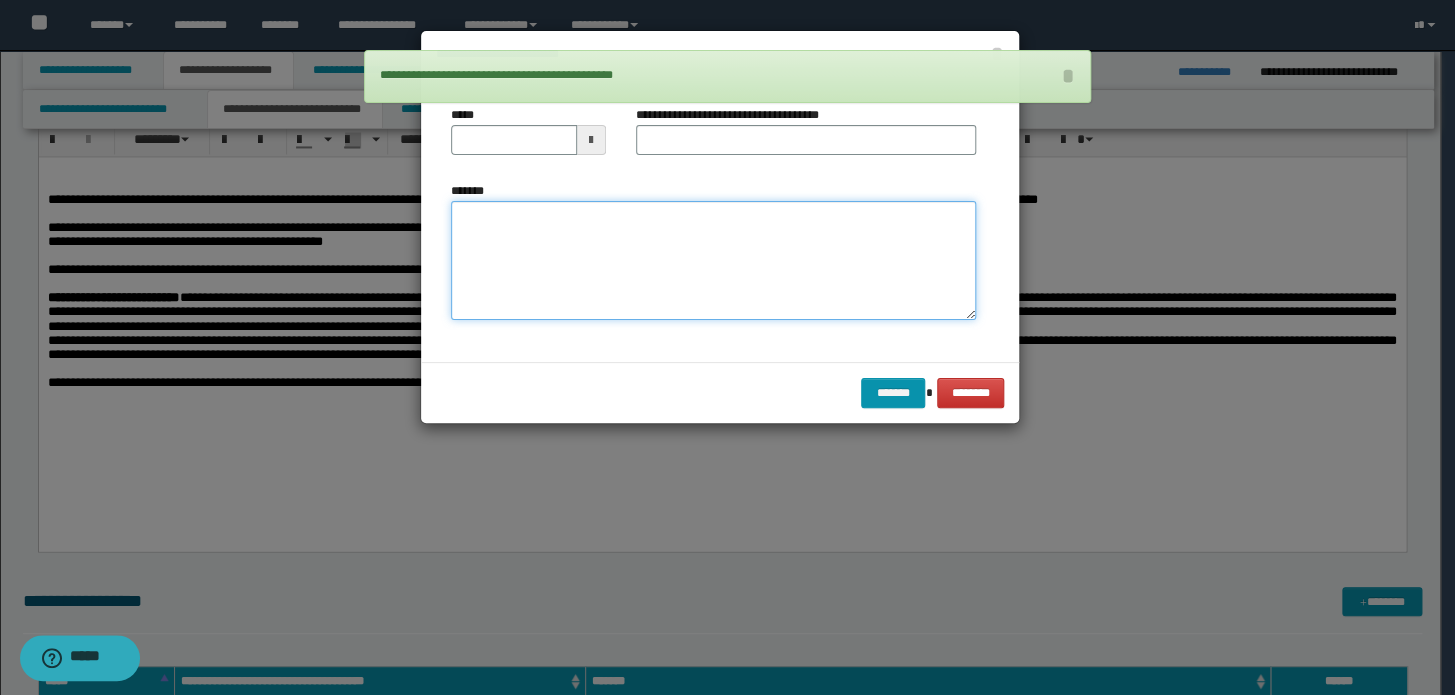 click on "*******" at bounding box center (713, 261) 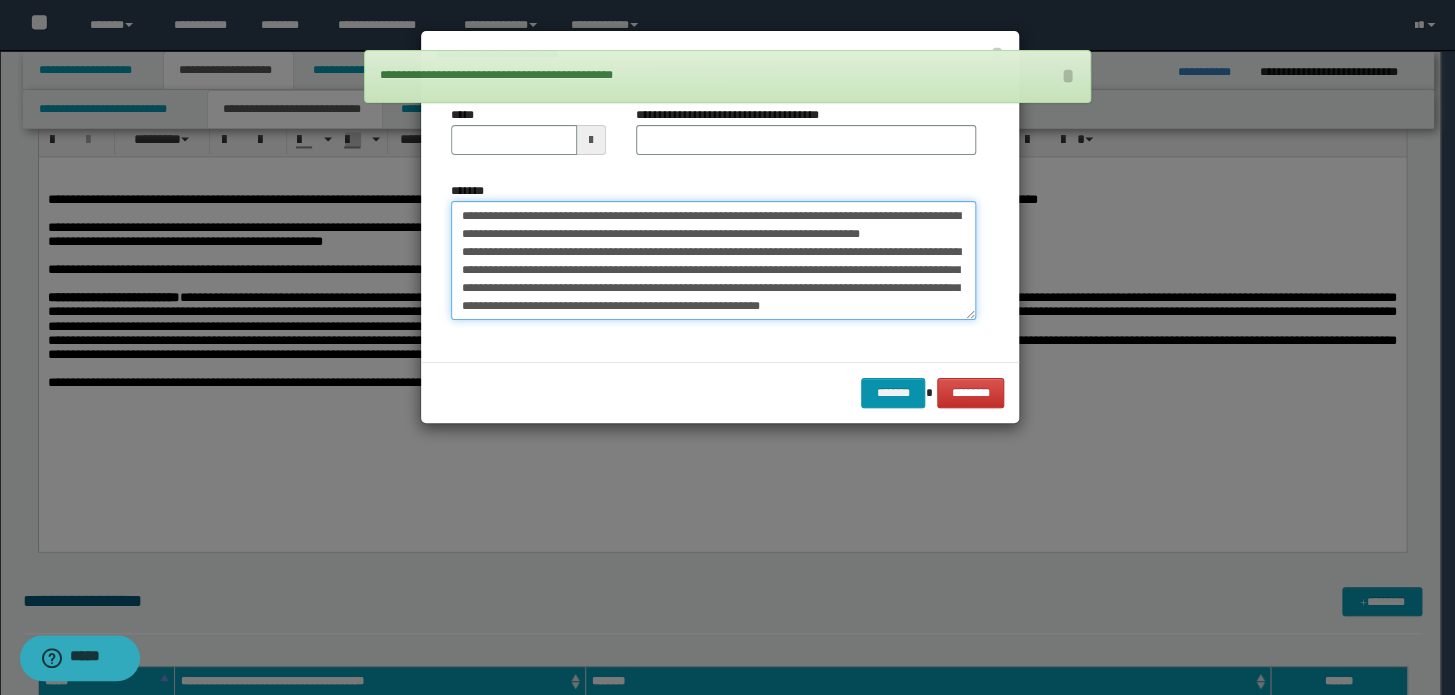 scroll, scrollTop: 0, scrollLeft: 0, axis: both 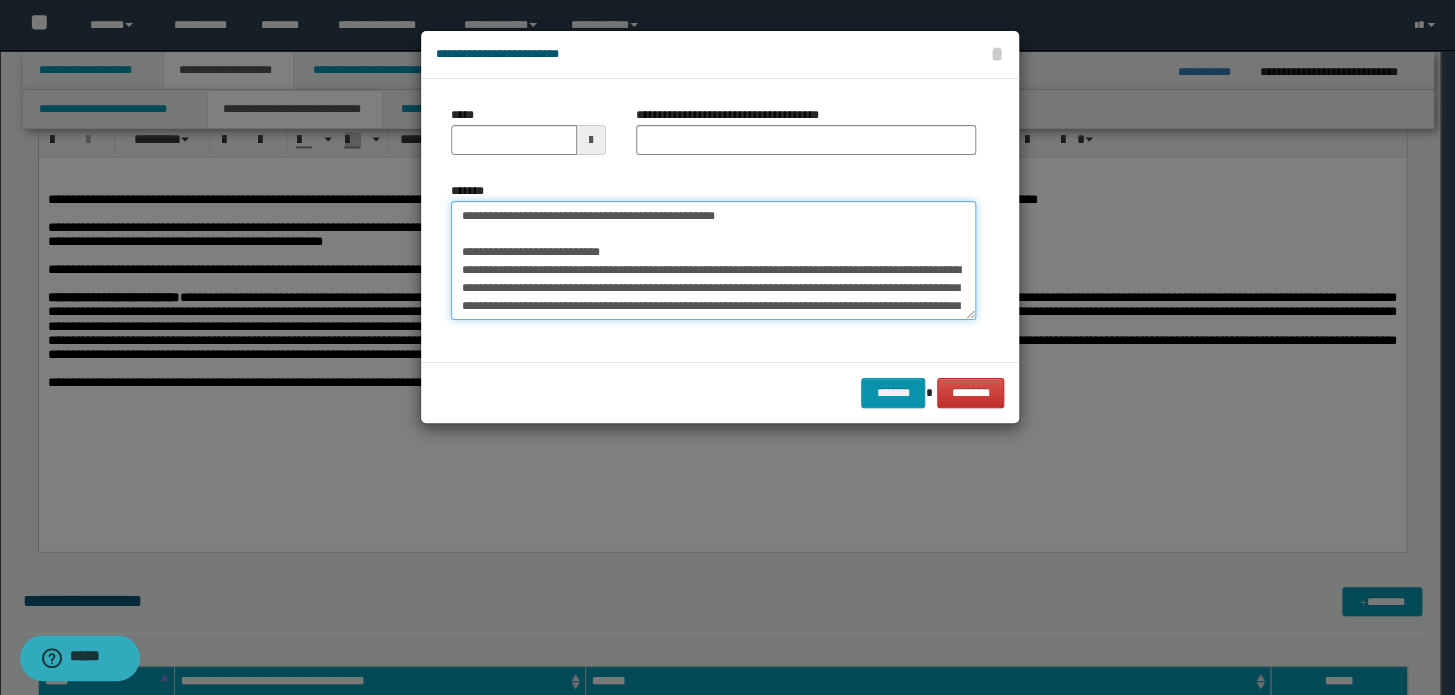 drag, startPoint x: 770, startPoint y: 216, endPoint x: 0, endPoint y: 212, distance: 770.0104 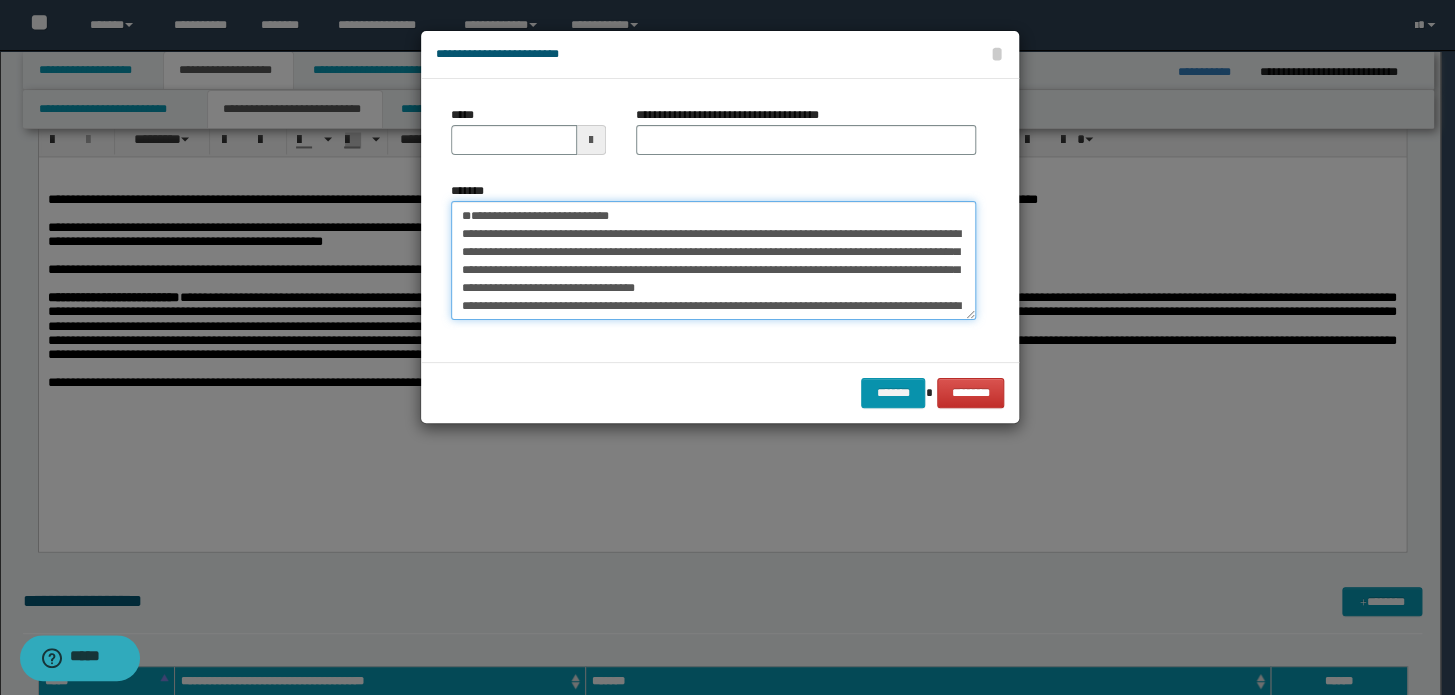 type 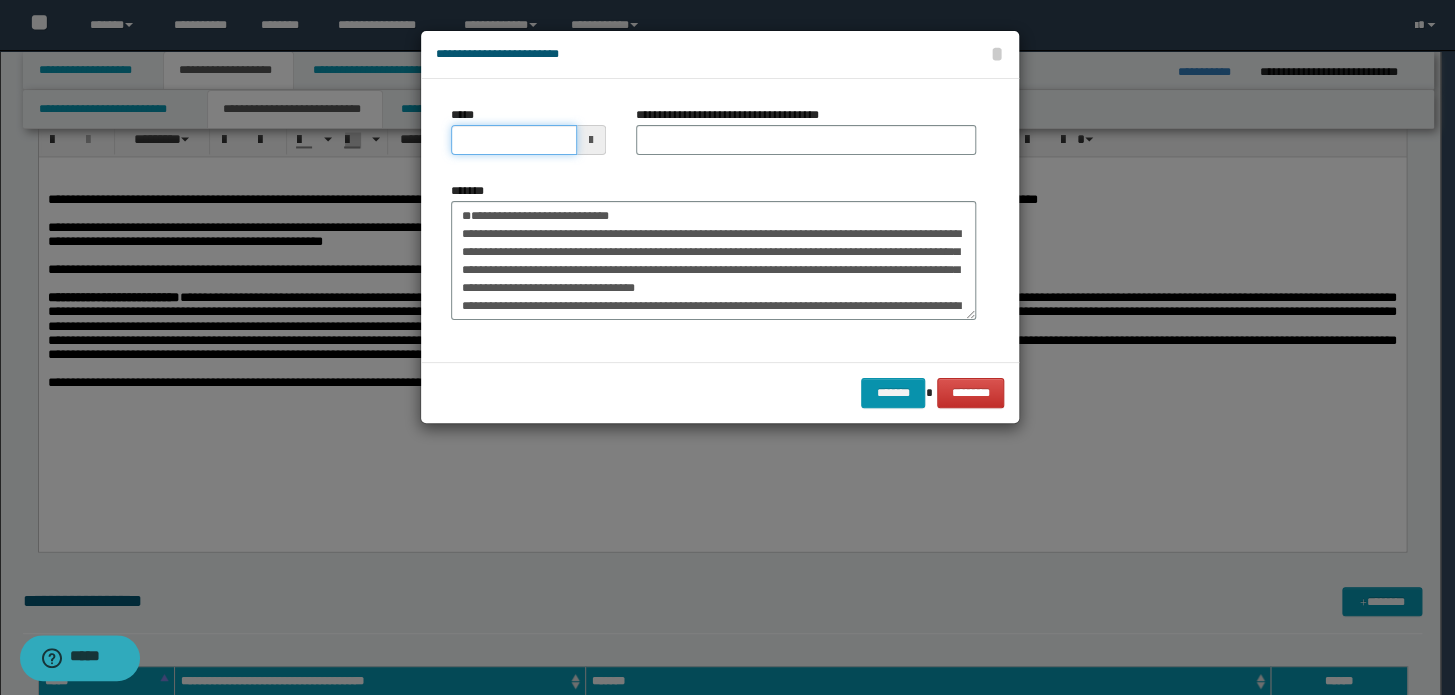 click on "*****" at bounding box center [514, 140] 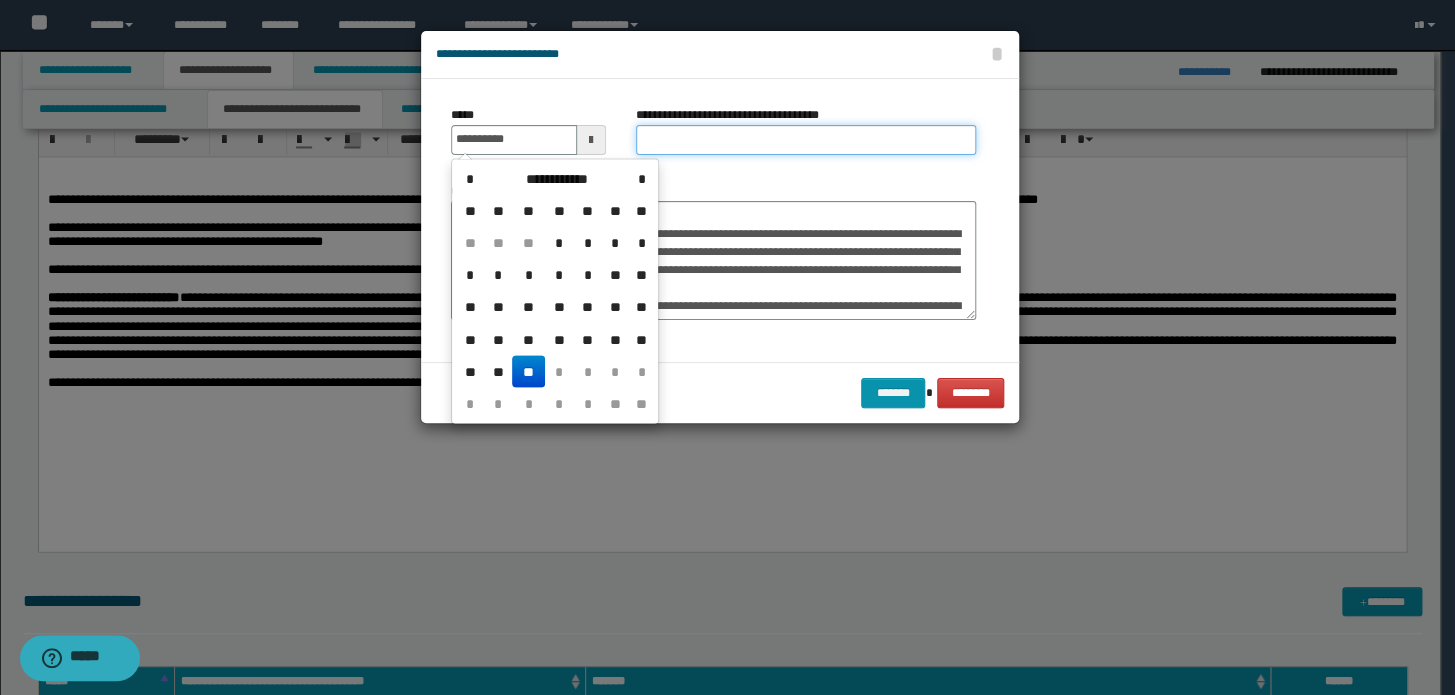 type on "**********" 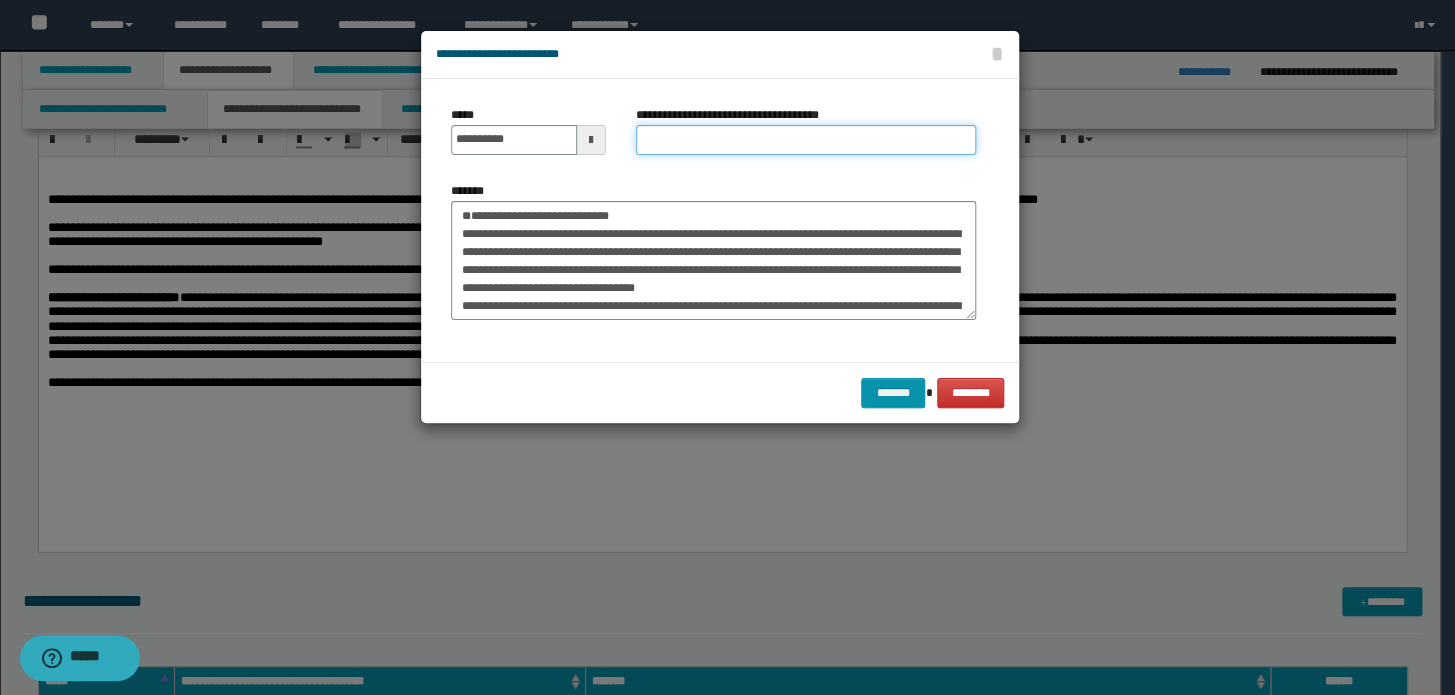 click on "**********" at bounding box center [806, 140] 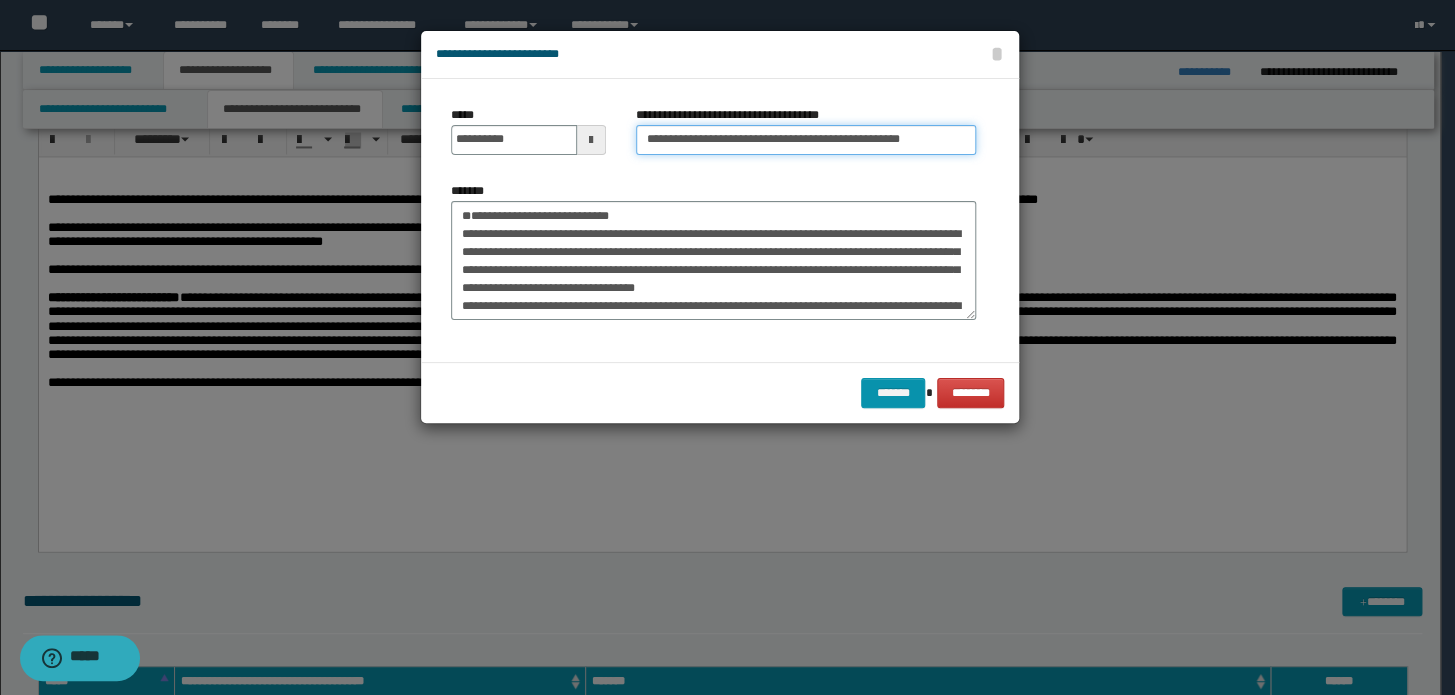 drag, startPoint x: 708, startPoint y: 136, endPoint x: 31, endPoint y: 142, distance: 677.0266 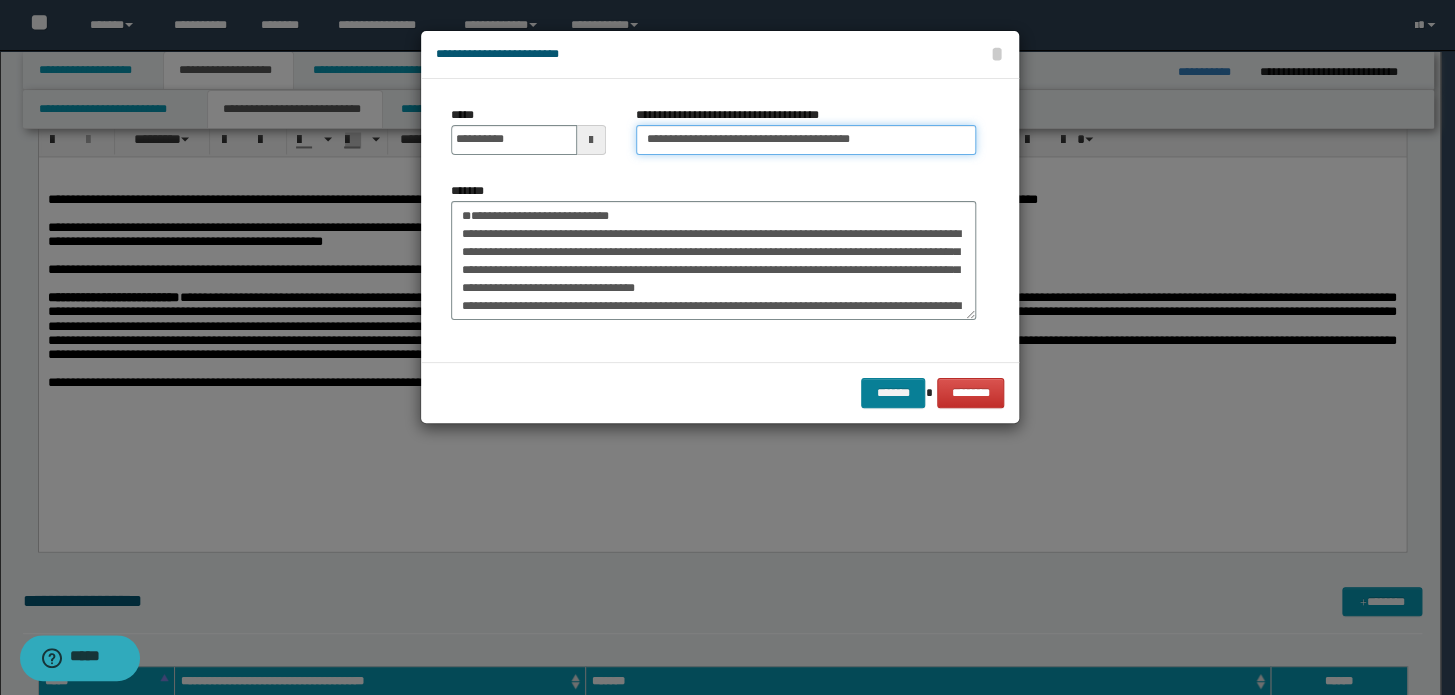 type on "**********" 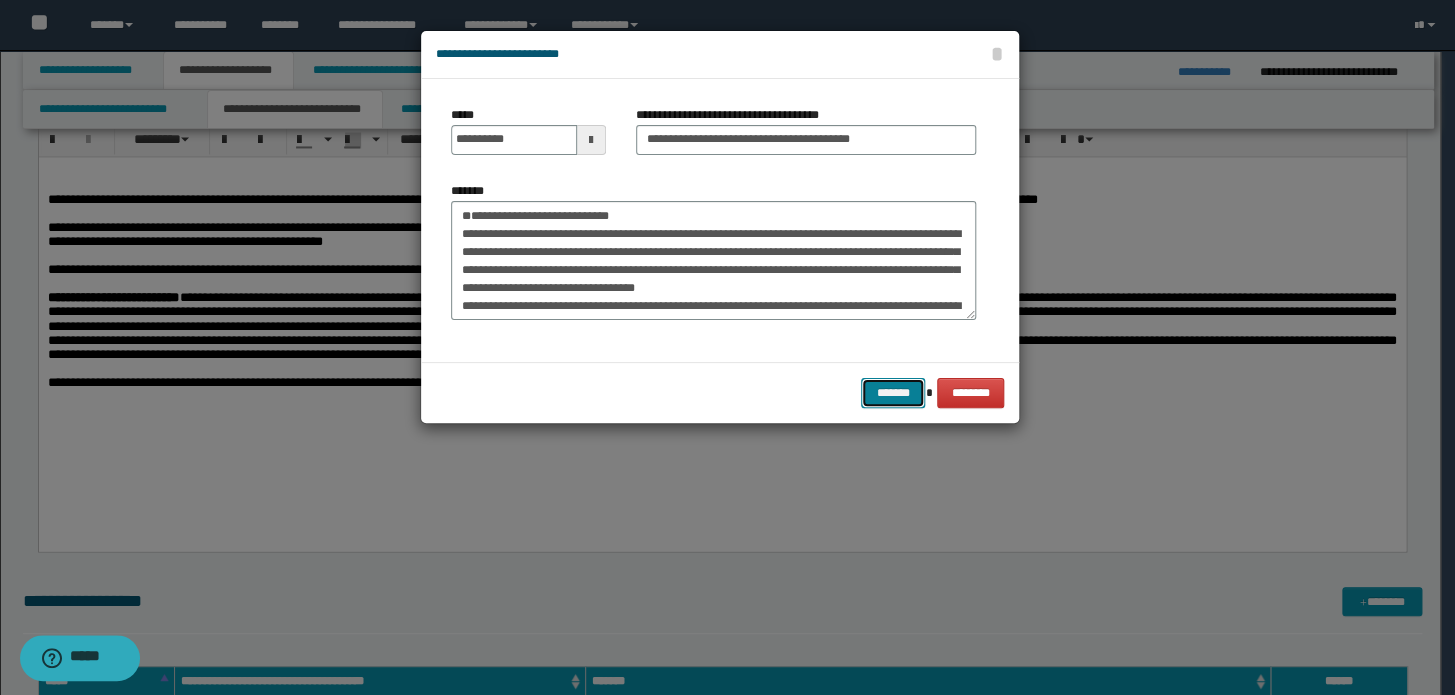 click on "*******" at bounding box center (893, 393) 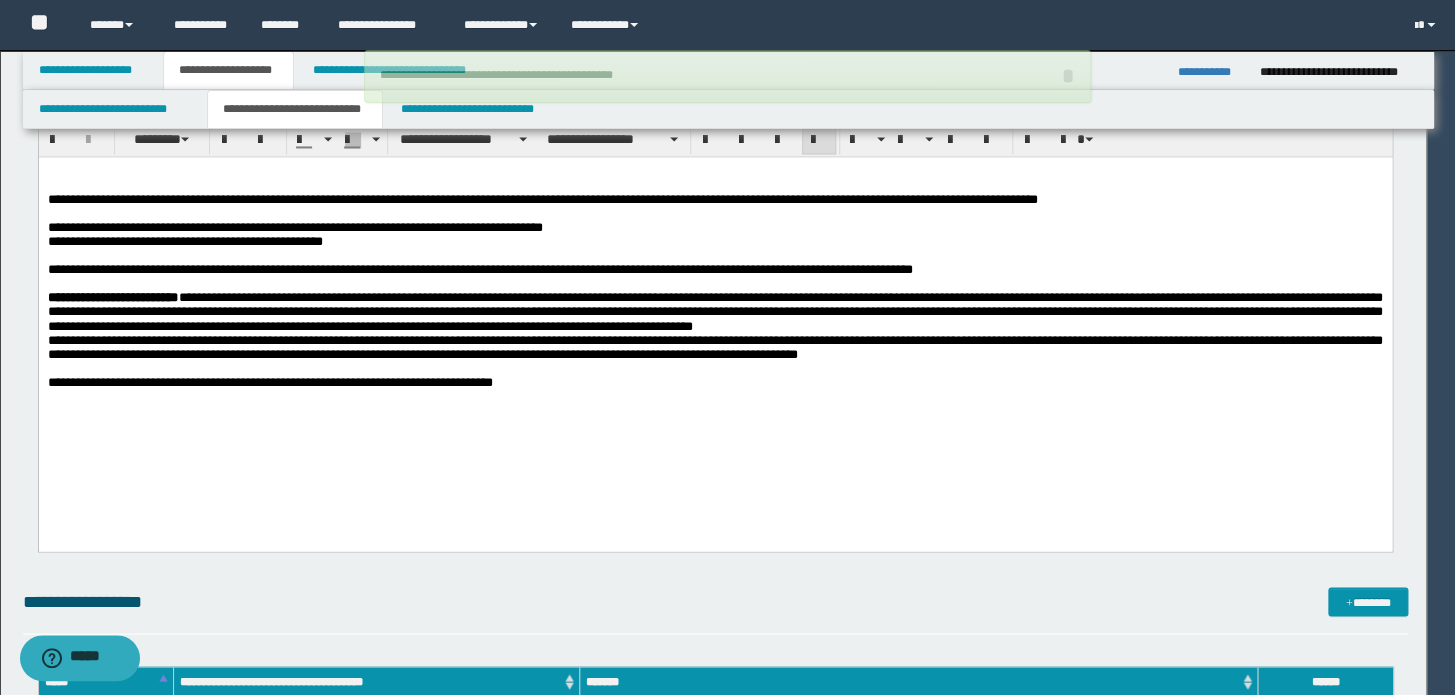 type 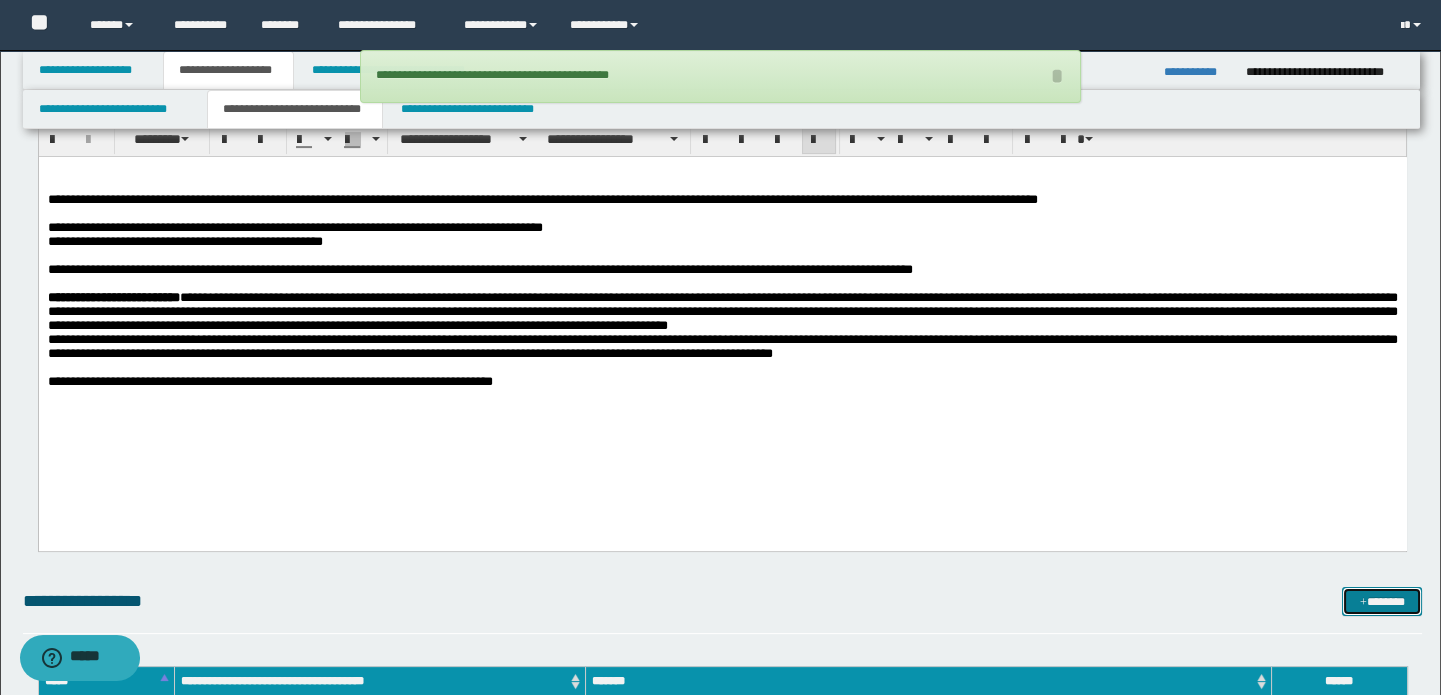 drag, startPoint x: 1395, startPoint y: 591, endPoint x: 1286, endPoint y: 349, distance: 265.41476 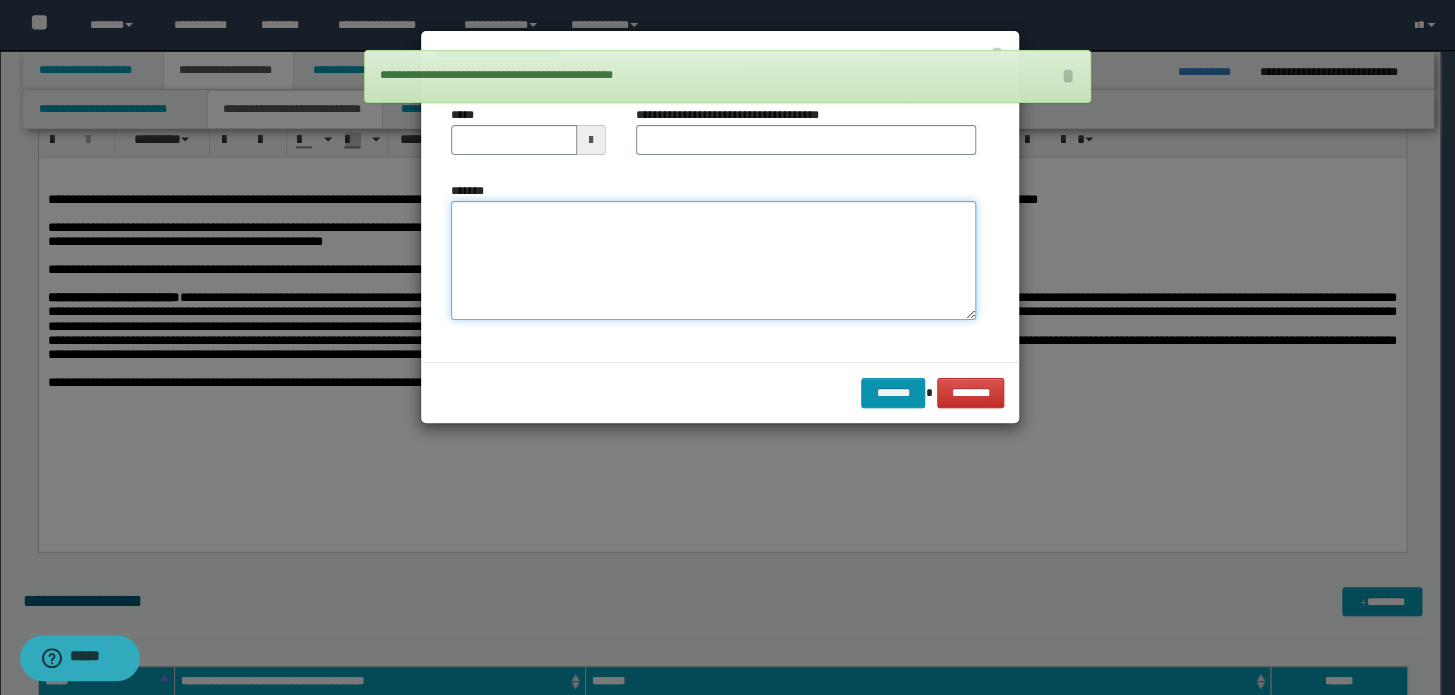 click on "*******" at bounding box center (713, 261) 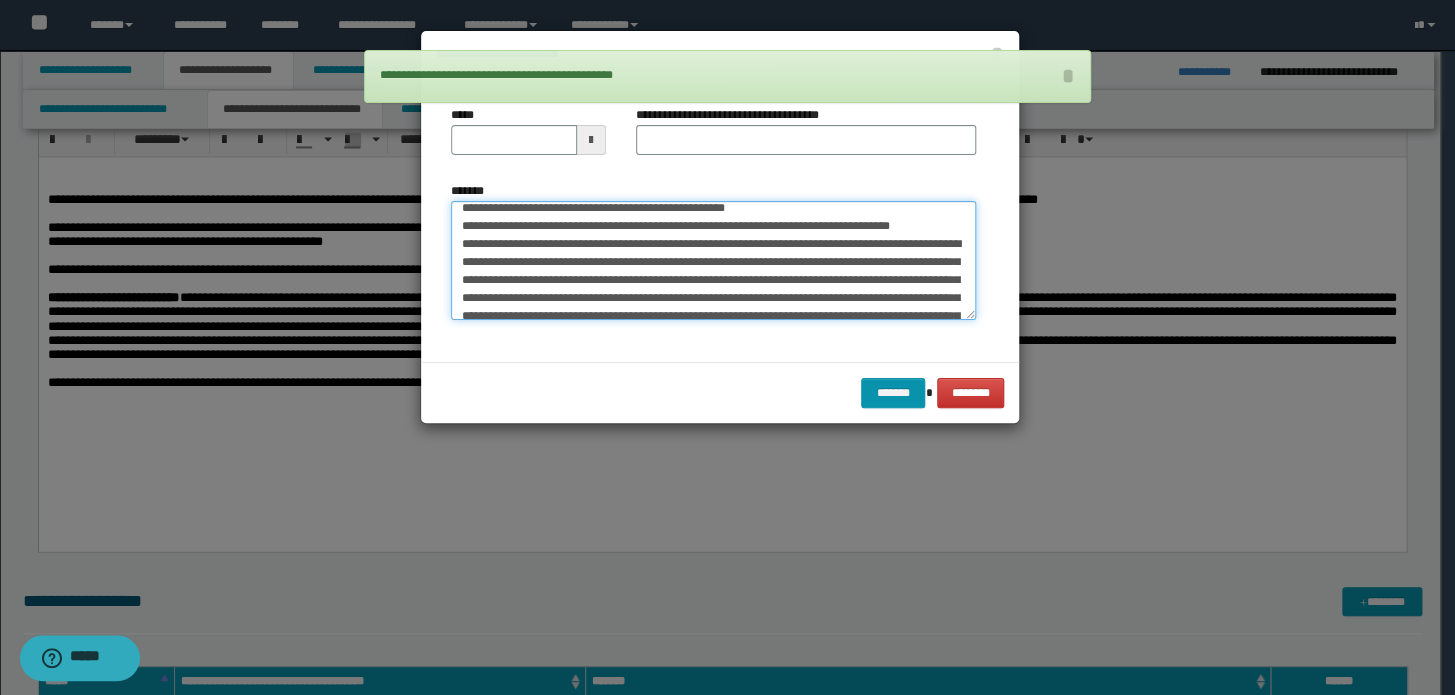 scroll, scrollTop: 0, scrollLeft: 0, axis: both 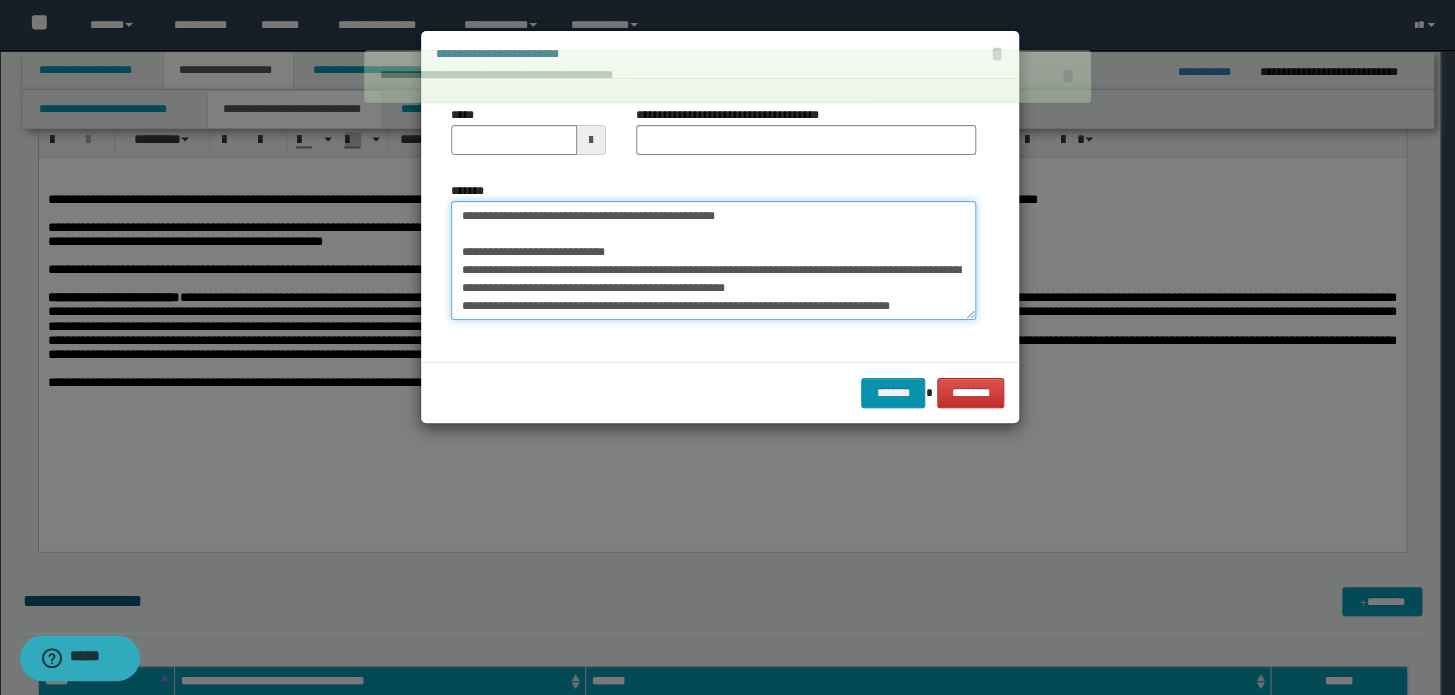 drag, startPoint x: 825, startPoint y: 209, endPoint x: 0, endPoint y: 203, distance: 825.0218 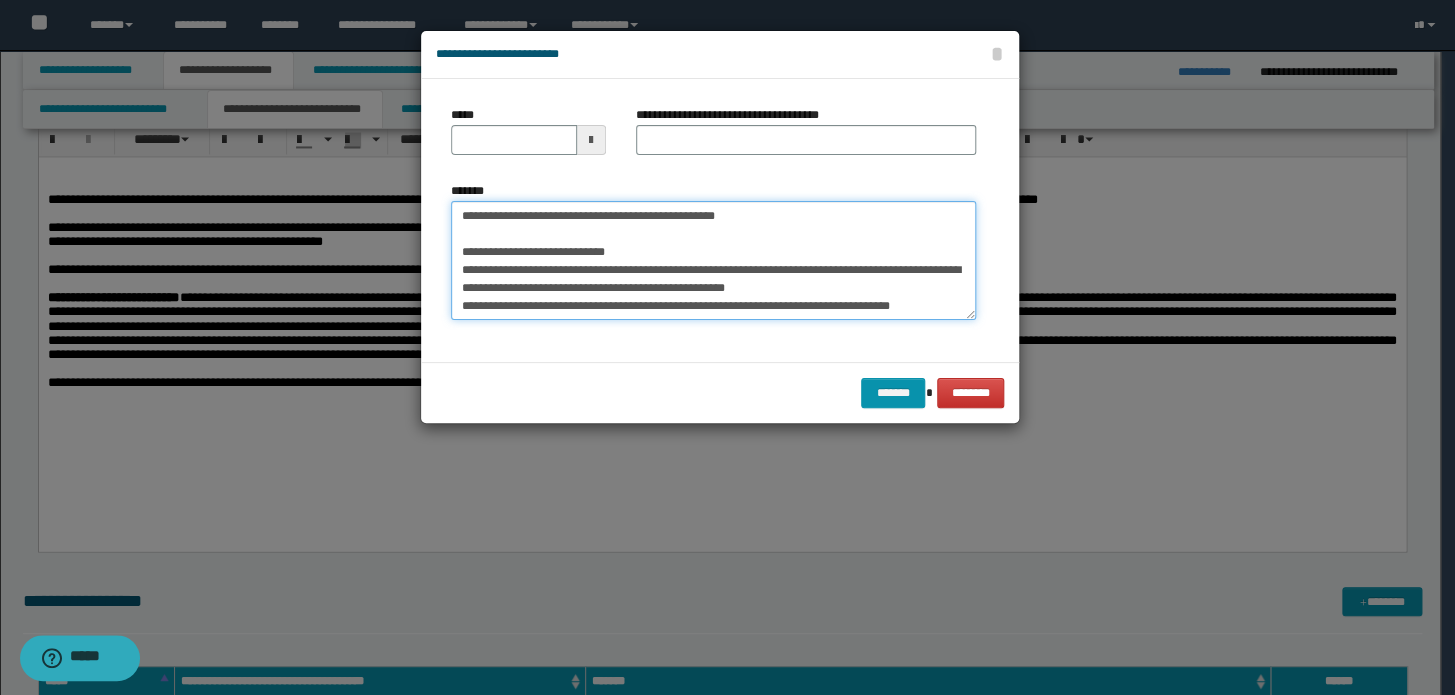 type on "**********" 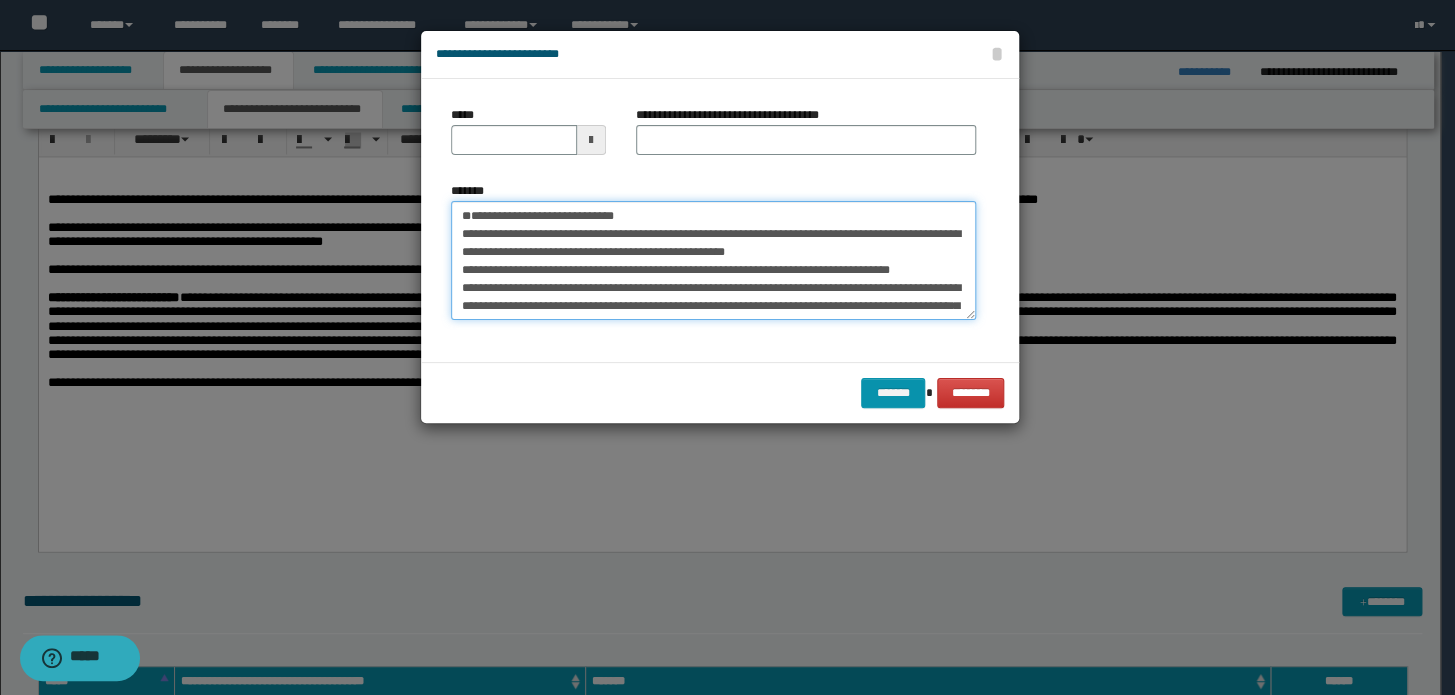 type 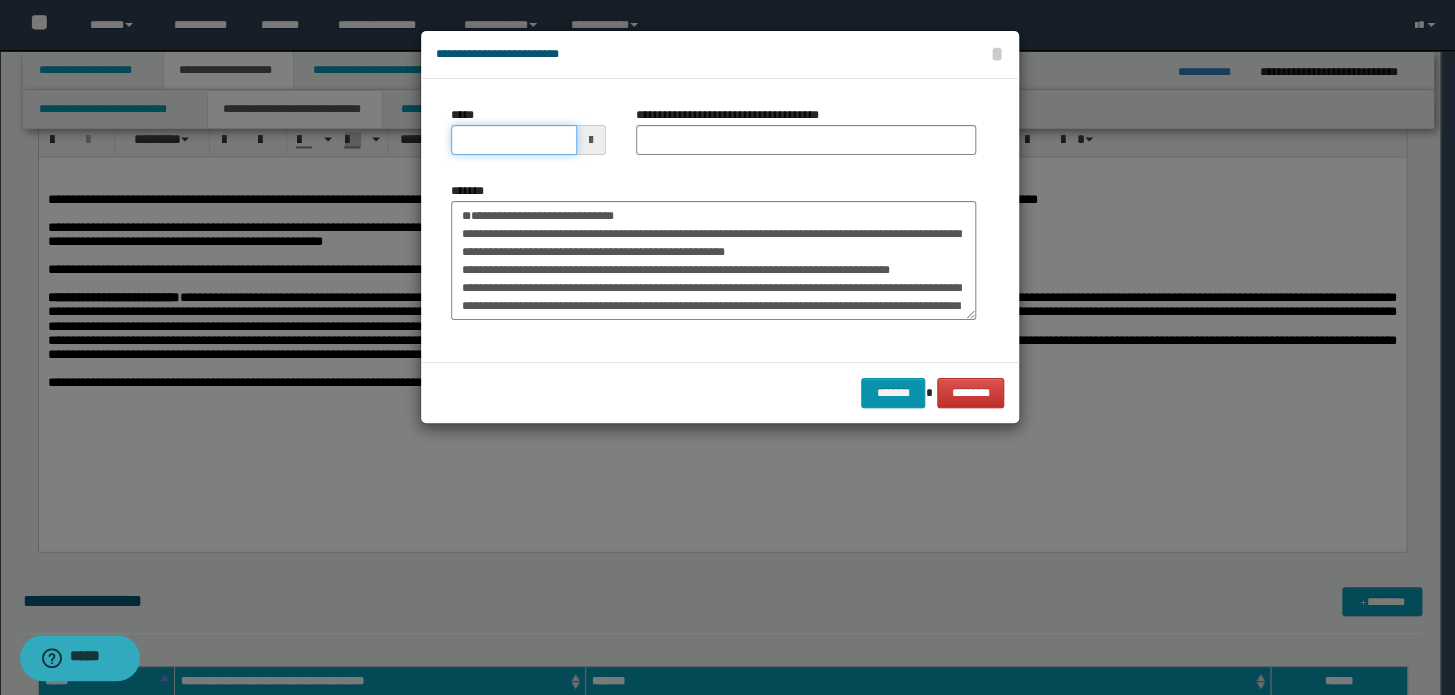 click on "*****" at bounding box center (514, 140) 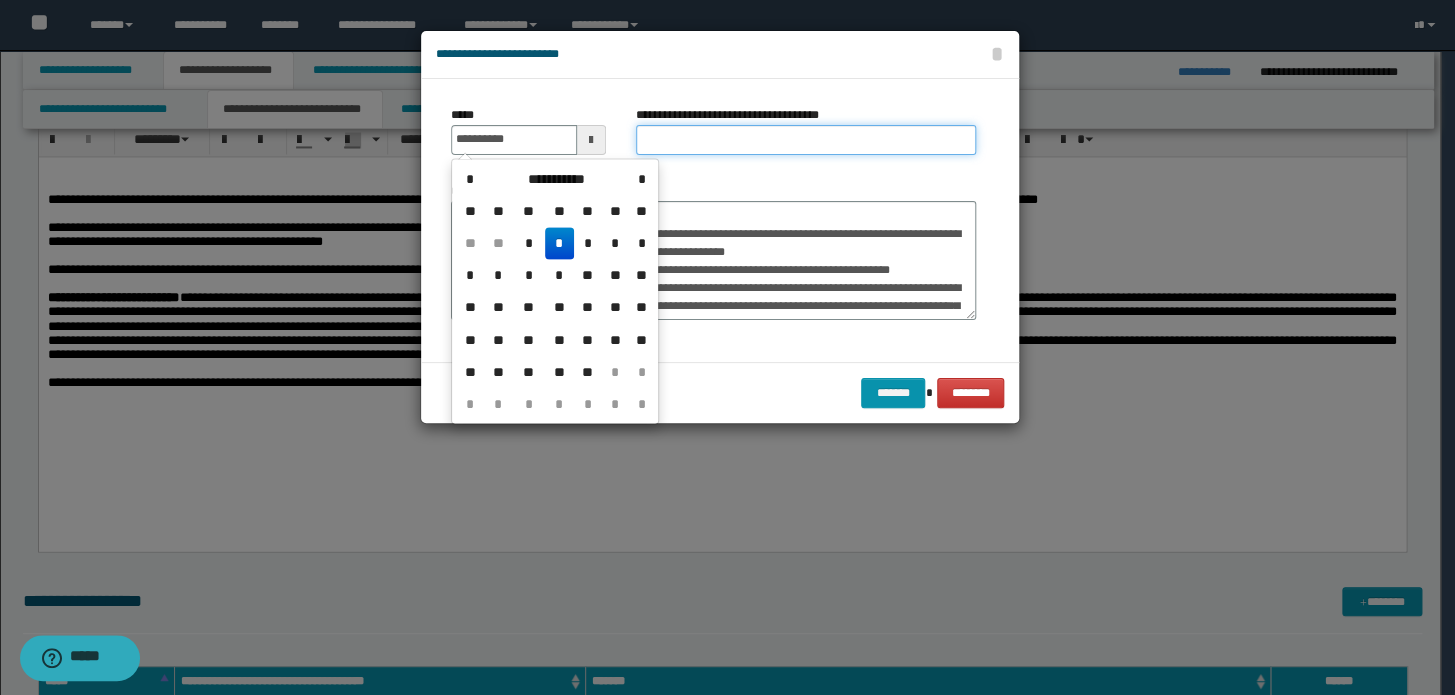 type on "**********" 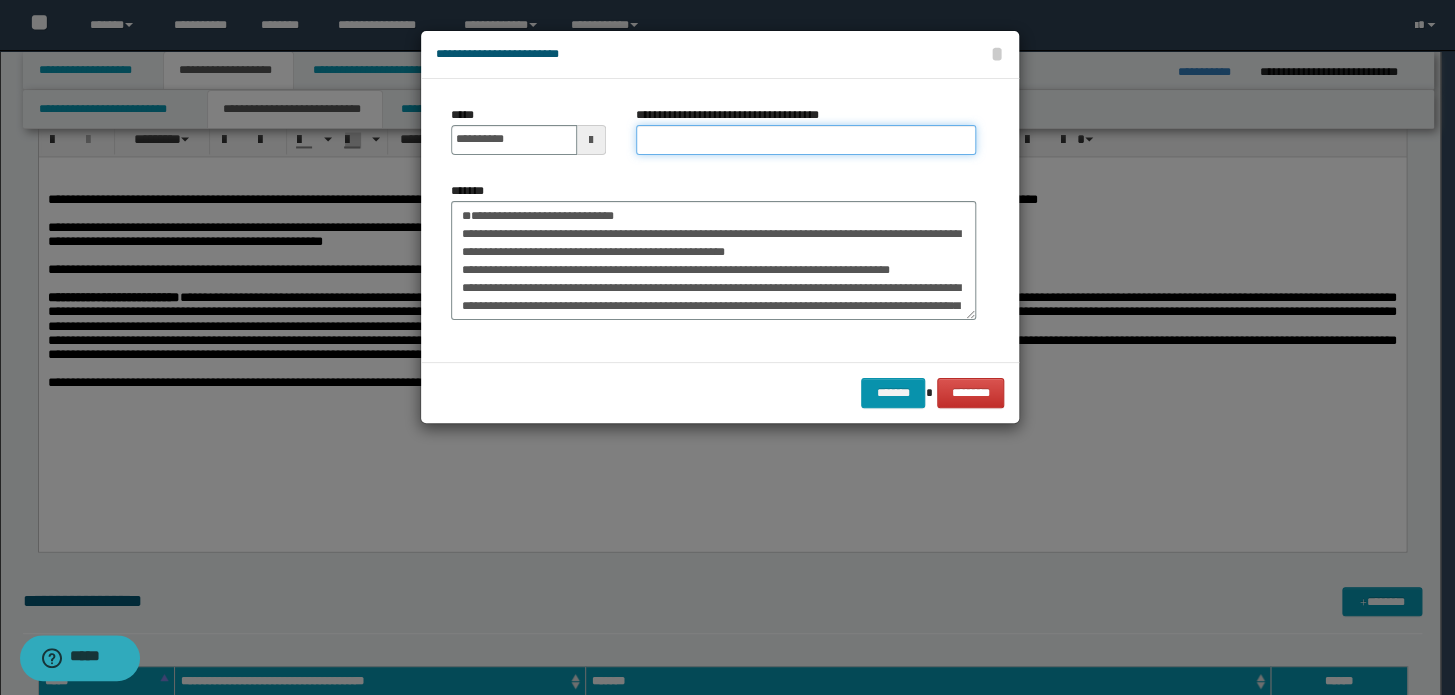 drag, startPoint x: 793, startPoint y: 140, endPoint x: 674, endPoint y: 149, distance: 119.33985 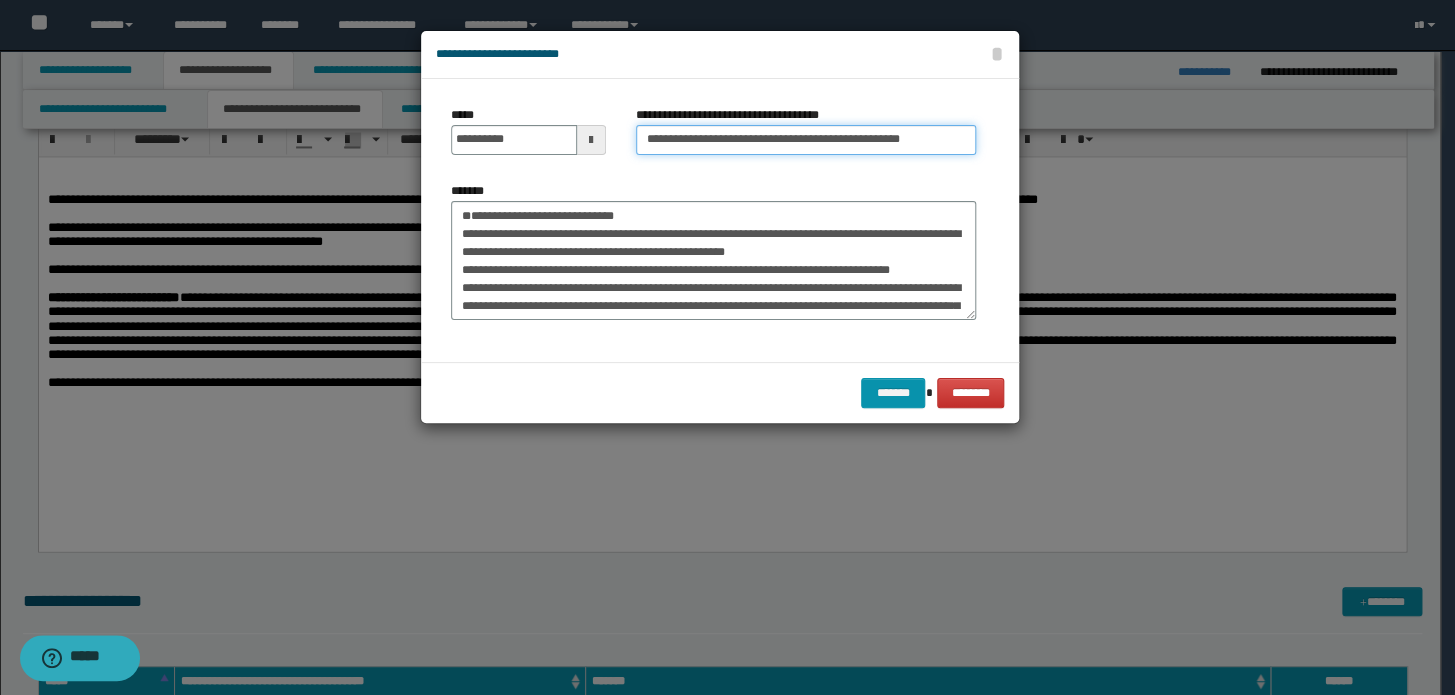 drag, startPoint x: 707, startPoint y: 137, endPoint x: 302, endPoint y: 163, distance: 405.8337 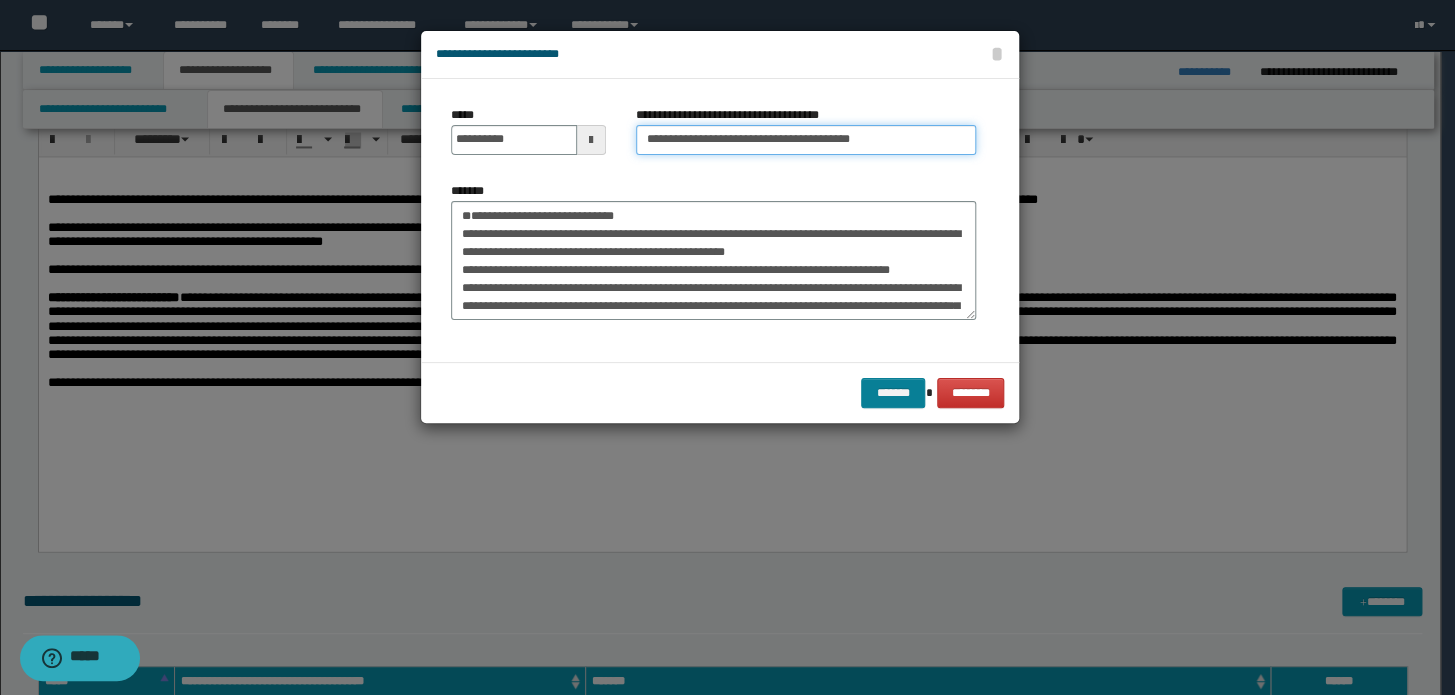 type on "**********" 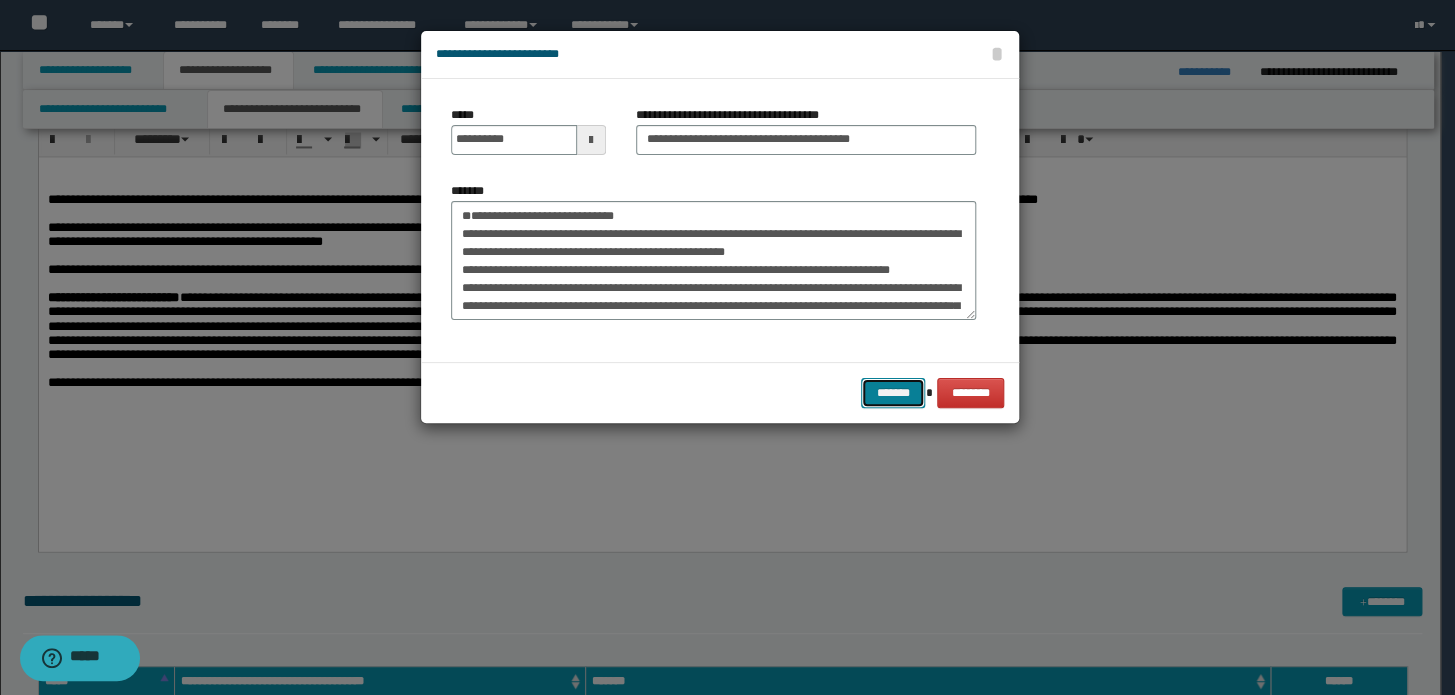 click on "*******" at bounding box center [893, 393] 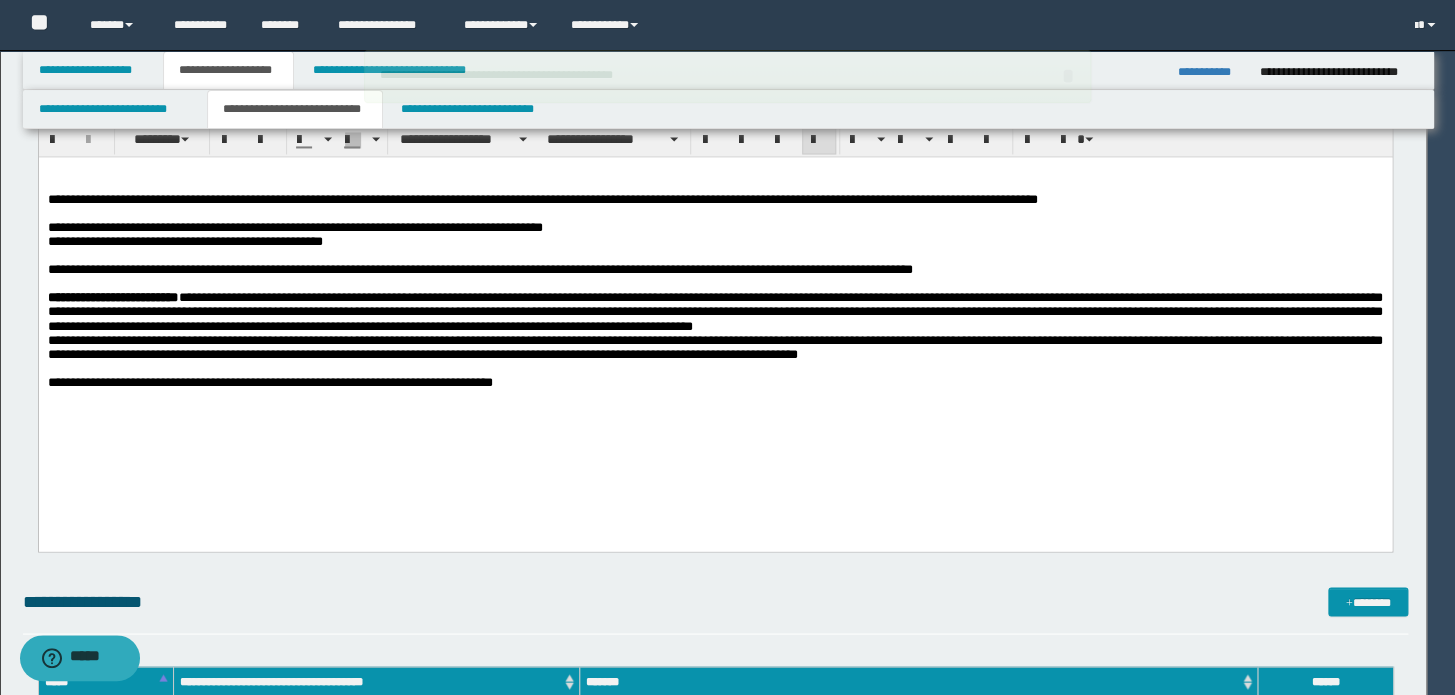 type 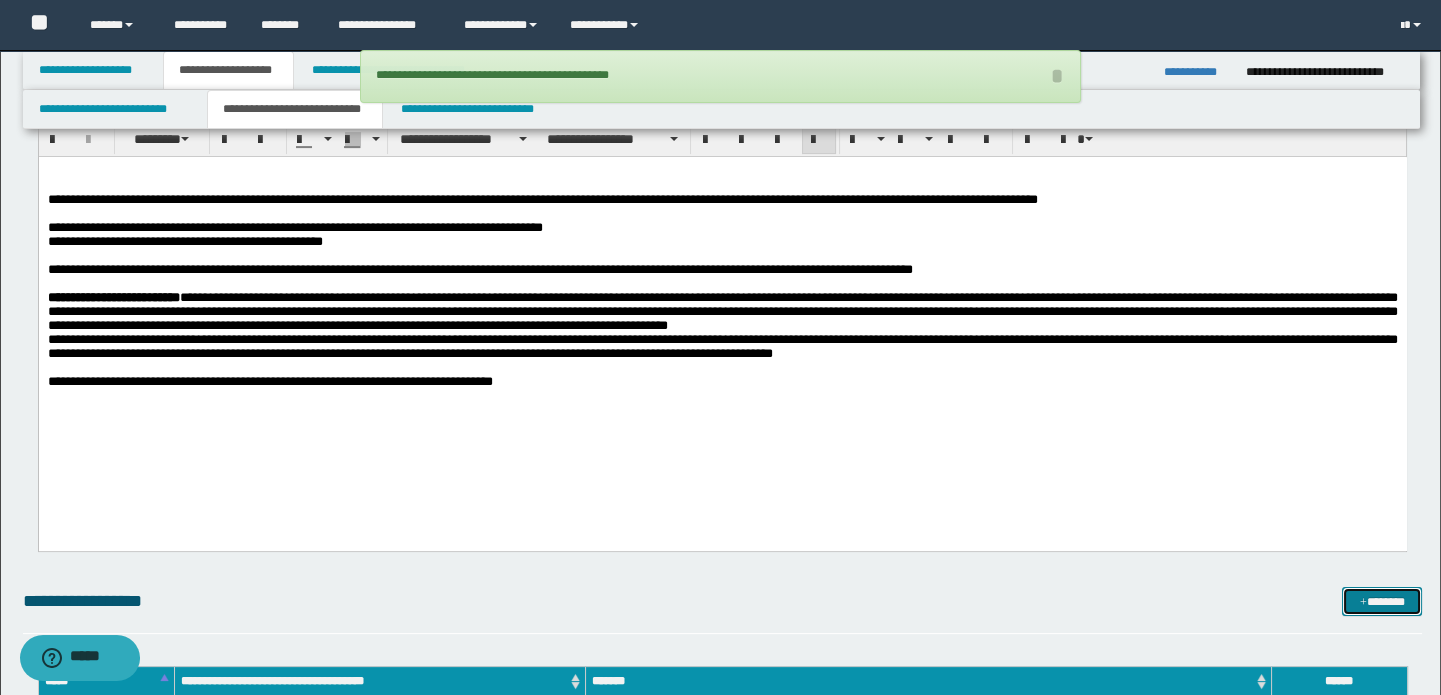 click on "*******" at bounding box center [1382, 602] 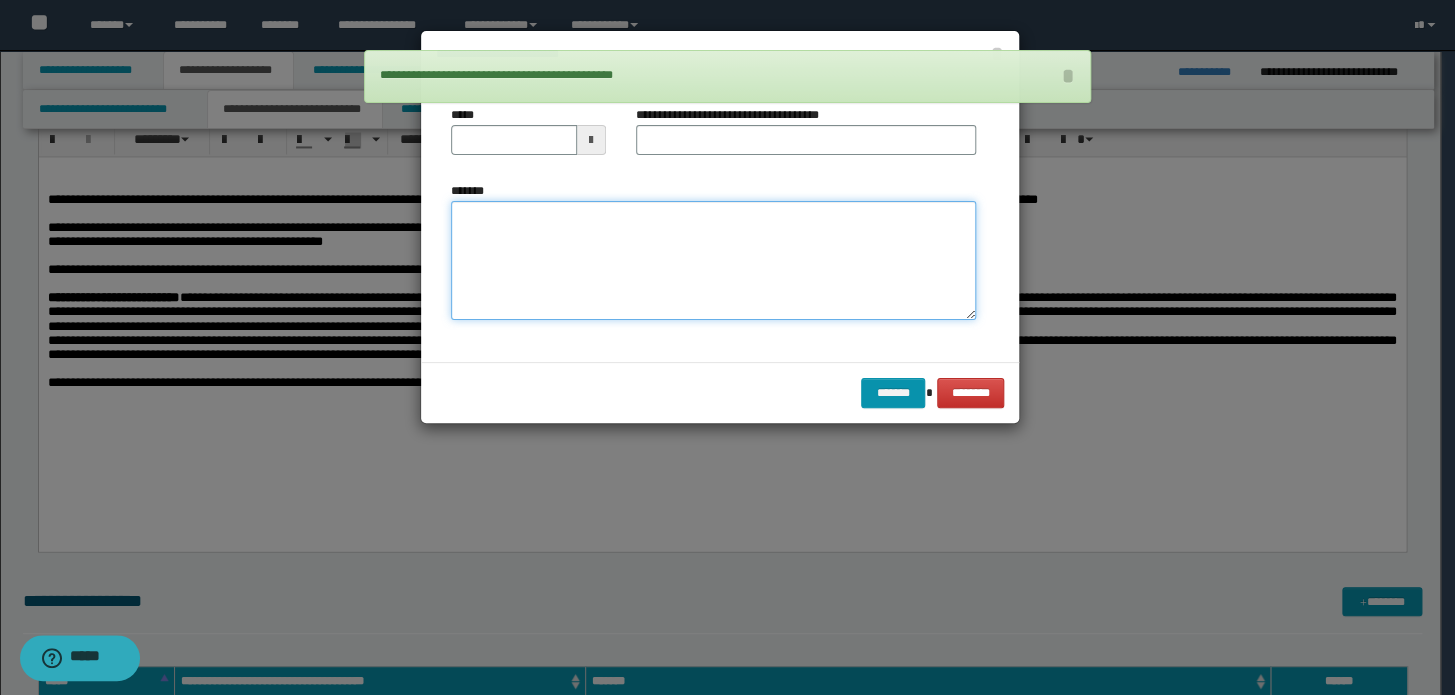drag, startPoint x: 550, startPoint y: 227, endPoint x: 552, endPoint y: 239, distance: 12.165525 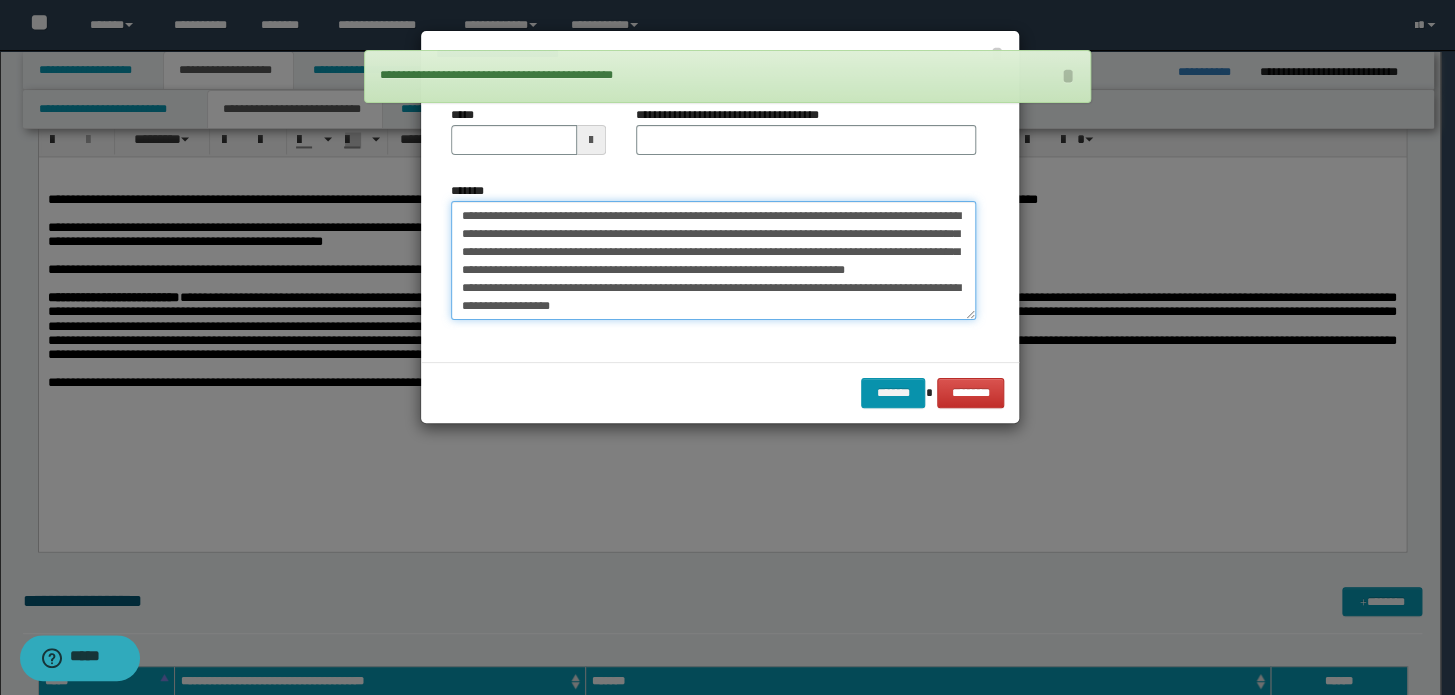 scroll, scrollTop: 0, scrollLeft: 0, axis: both 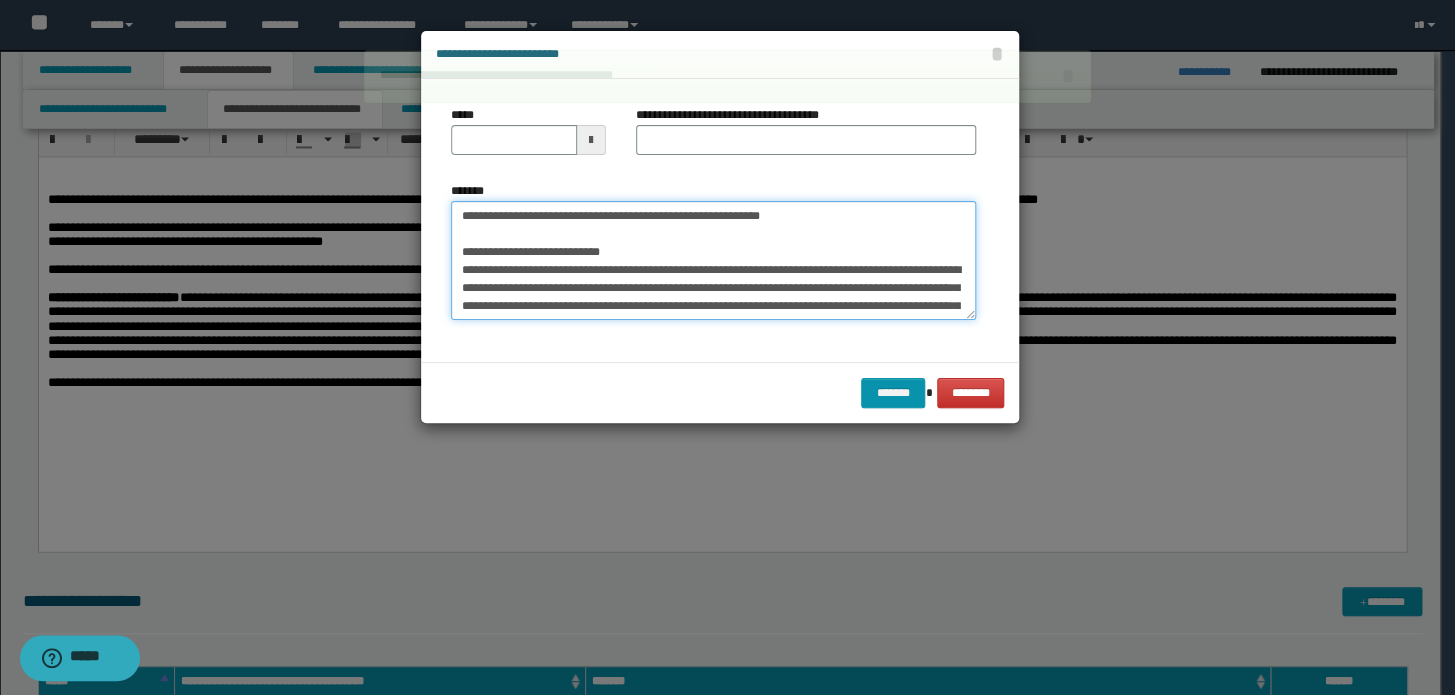 drag, startPoint x: 819, startPoint y: 217, endPoint x: 56, endPoint y: 199, distance: 763.2123 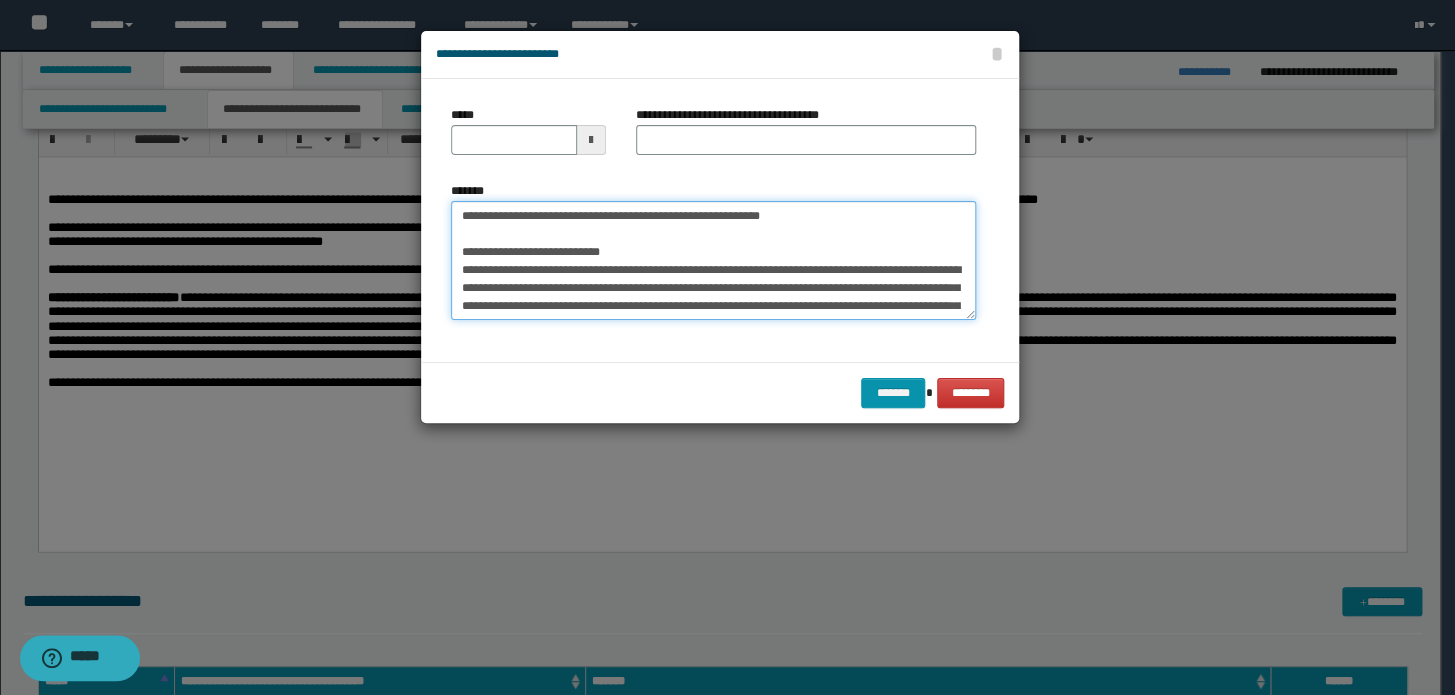 type on "**********" 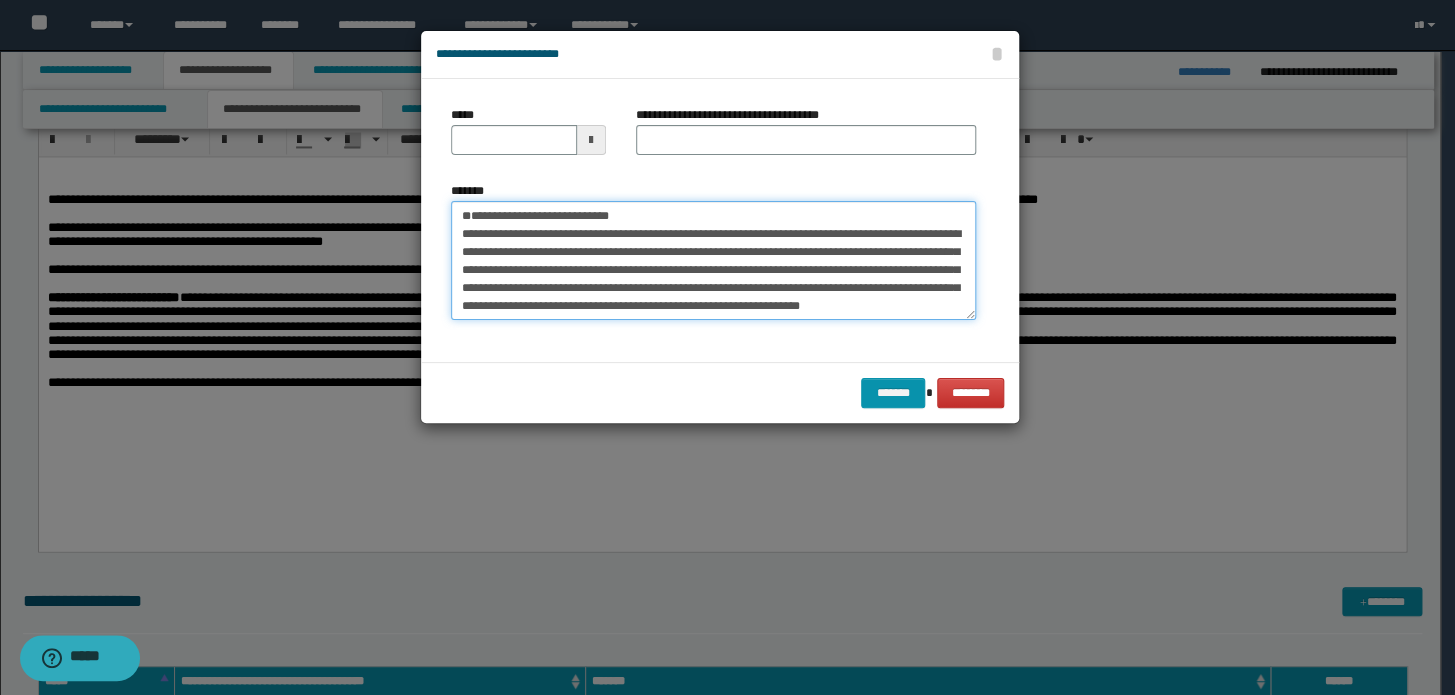 type 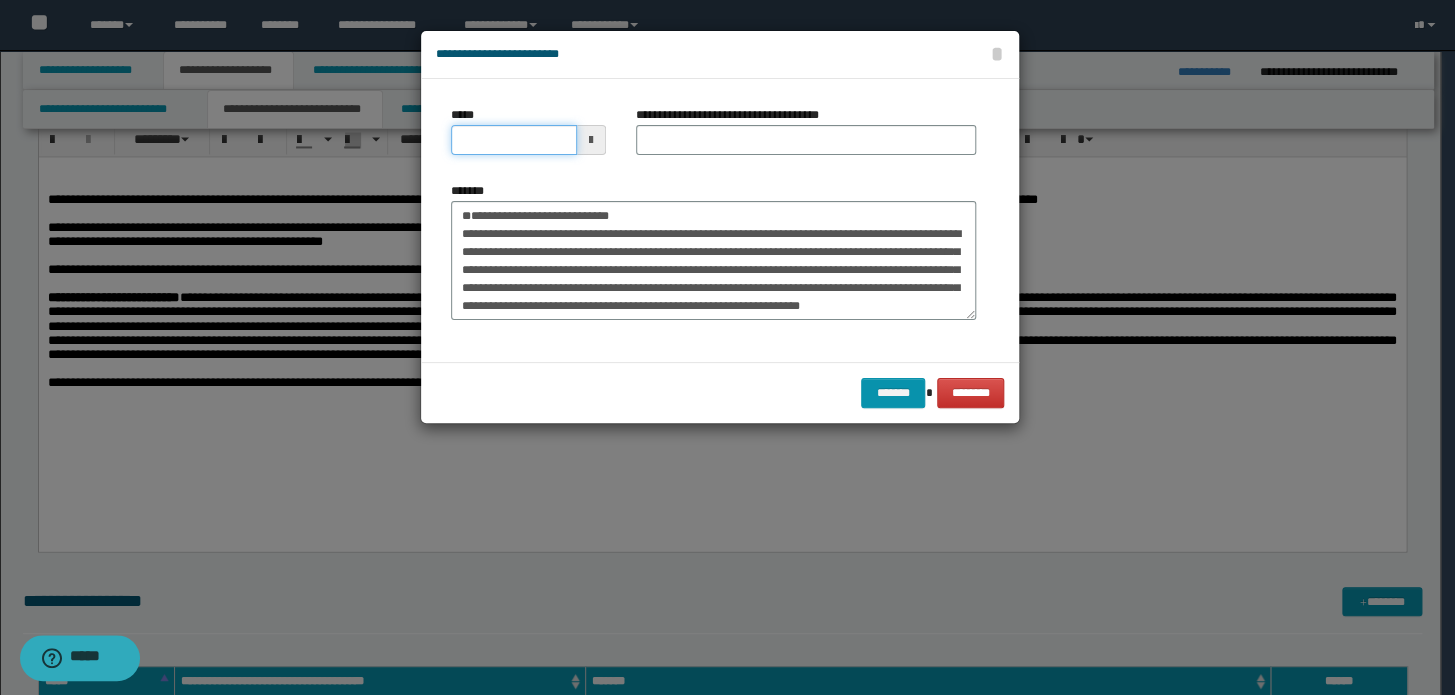 click on "*****" at bounding box center [514, 140] 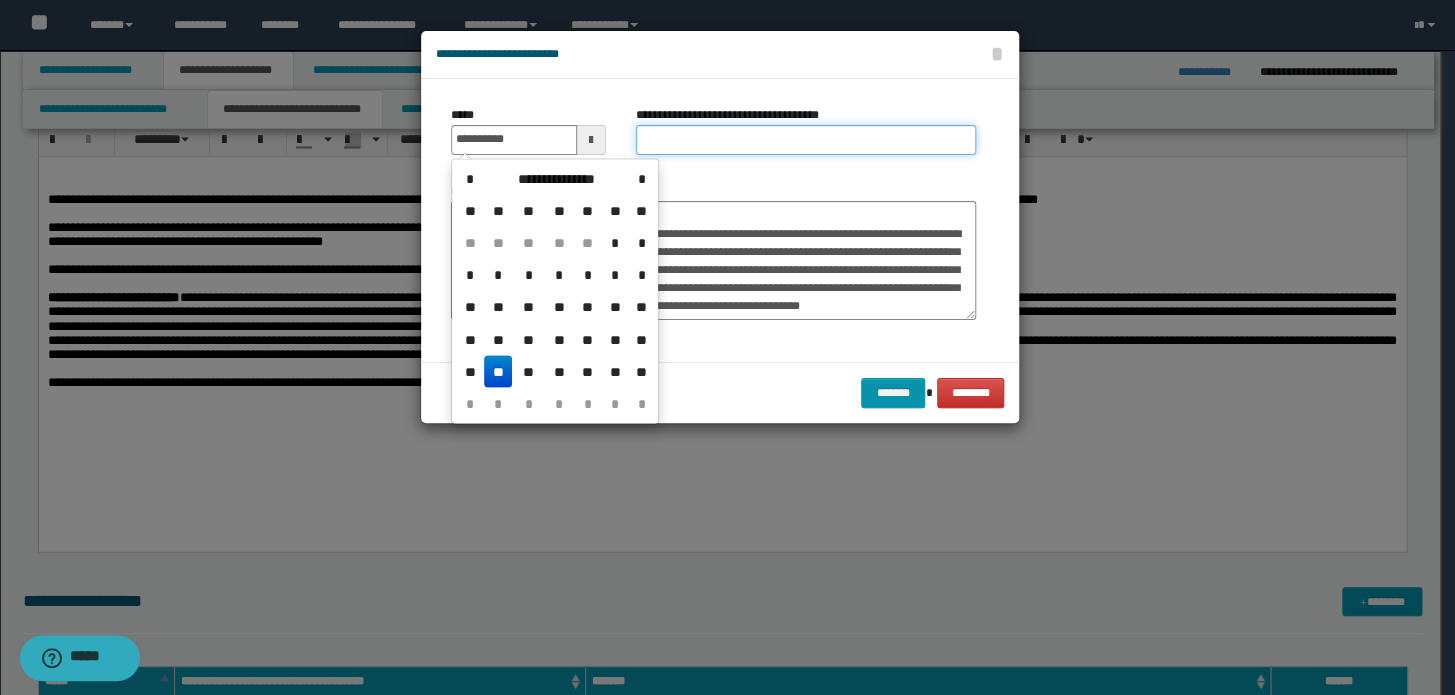 type on "**********" 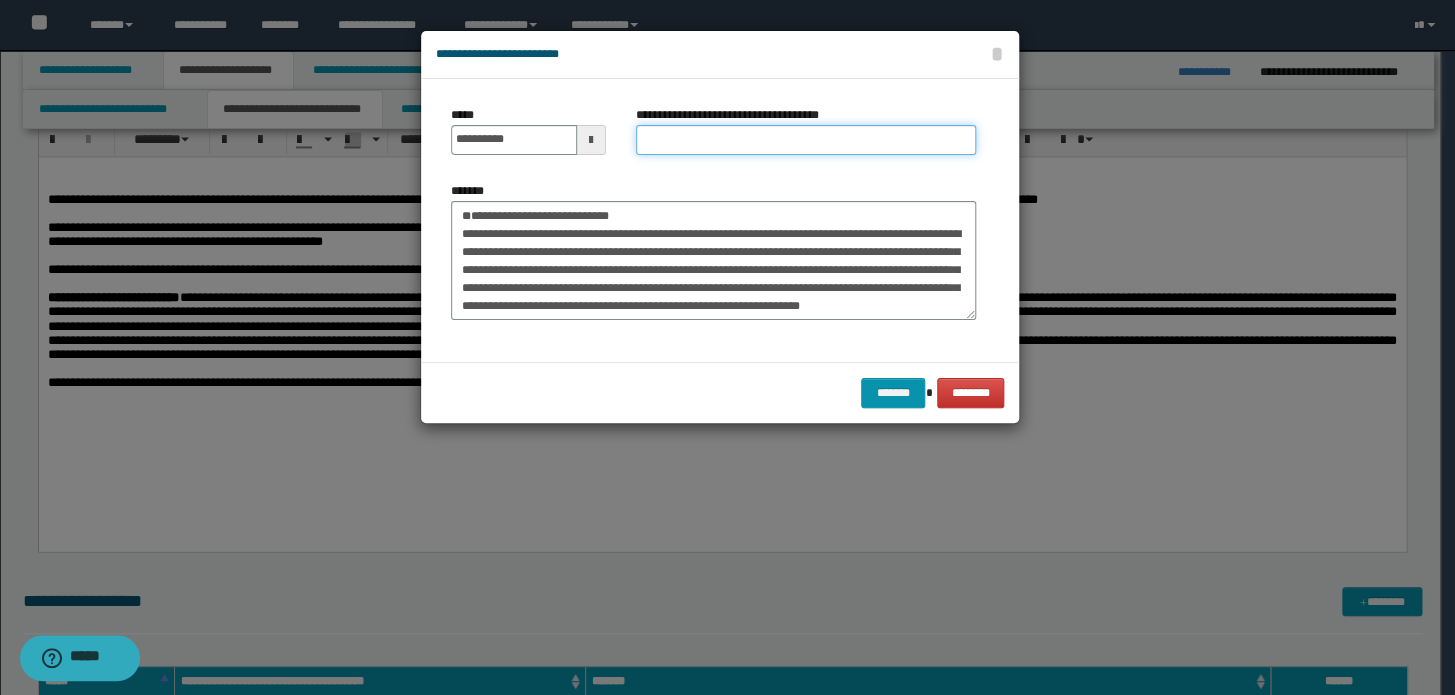 paste on "**********" 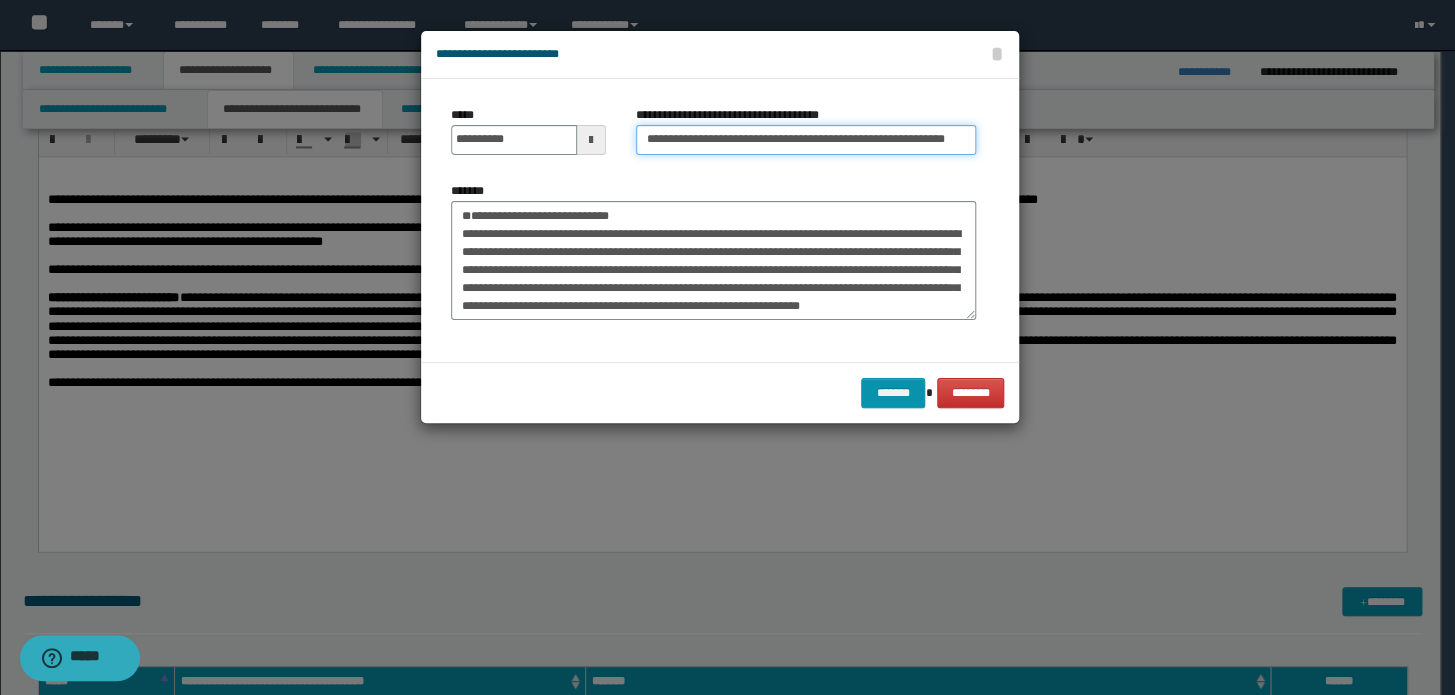 drag, startPoint x: 708, startPoint y: 135, endPoint x: 26, endPoint y: 156, distance: 682.32324 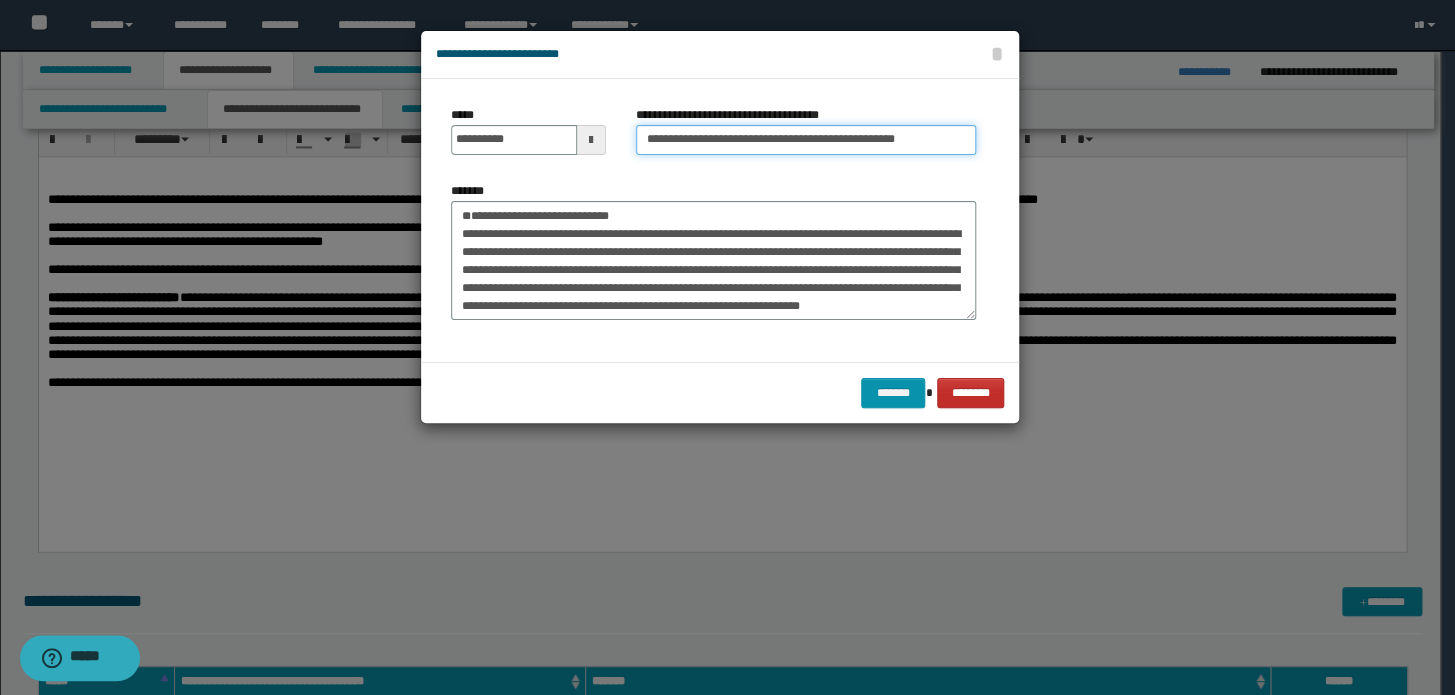type on "**********" 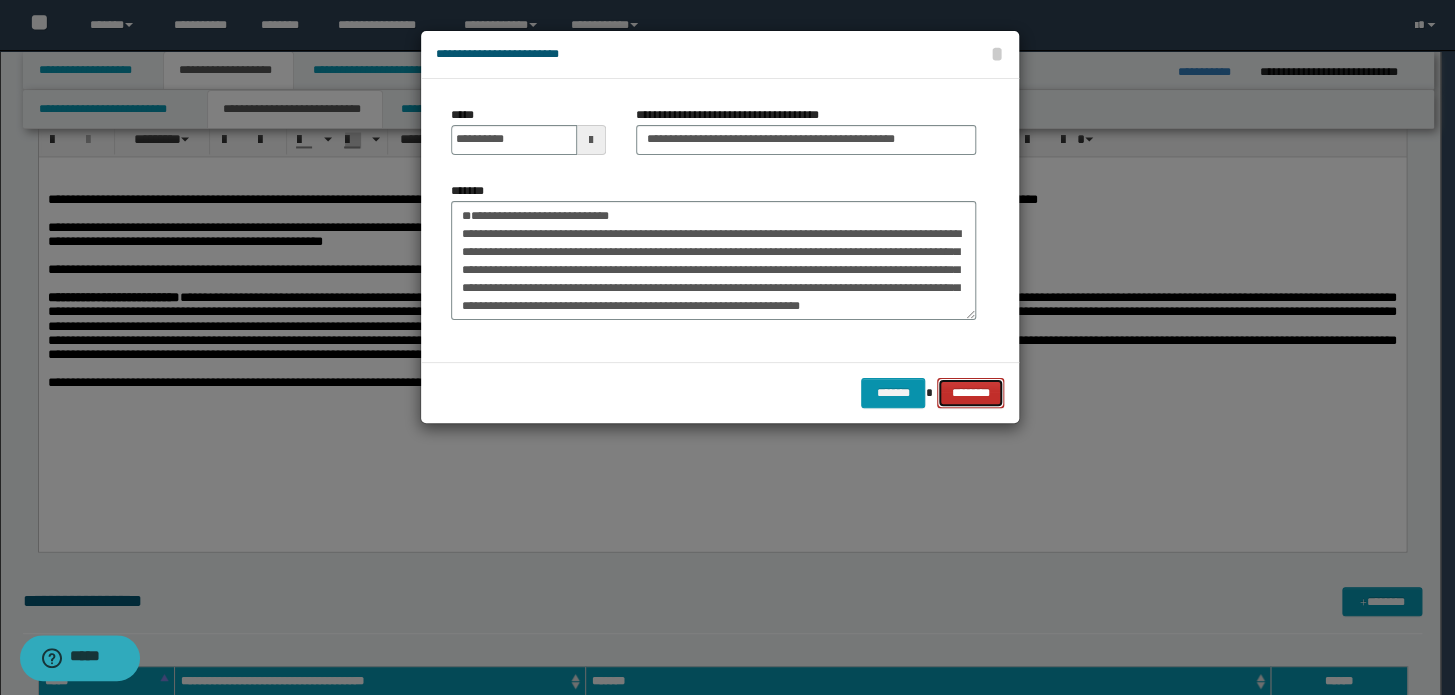 drag, startPoint x: 940, startPoint y: 381, endPoint x: 901, endPoint y: 398, distance: 42.544094 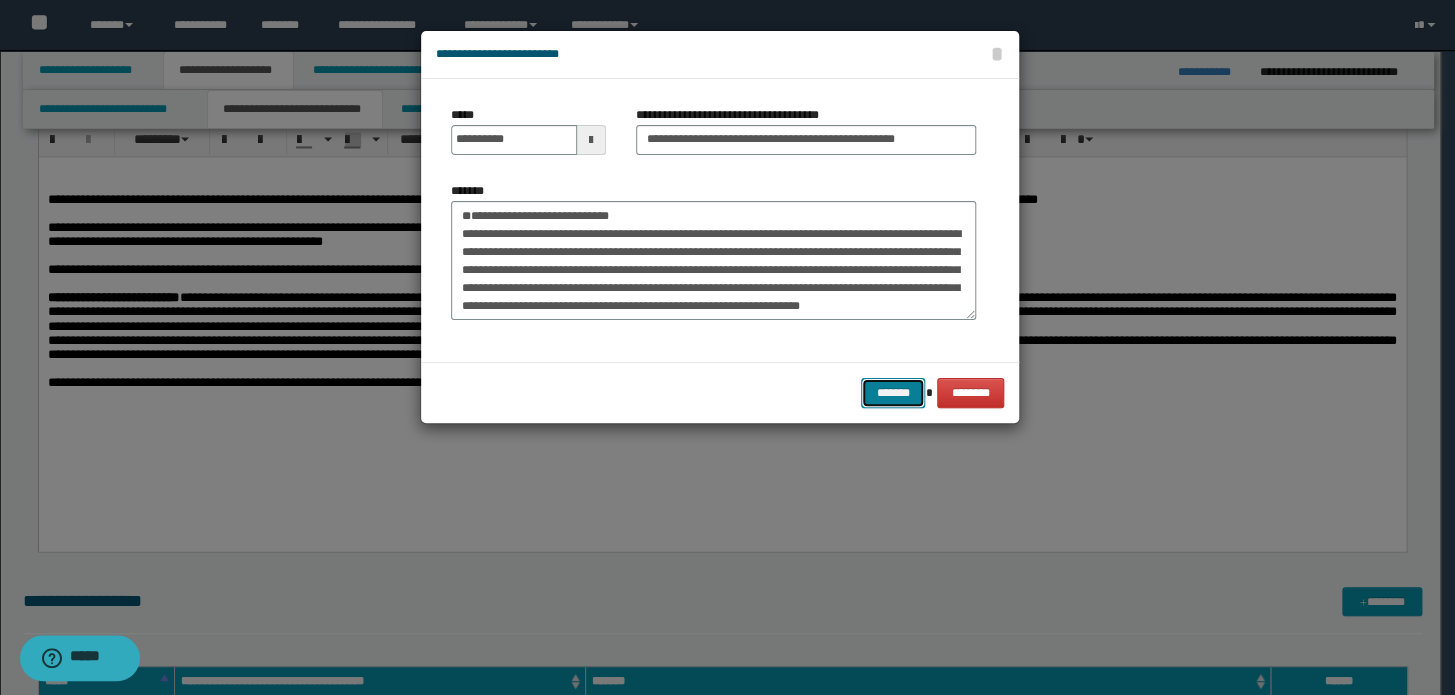 click on "*******" at bounding box center (893, 393) 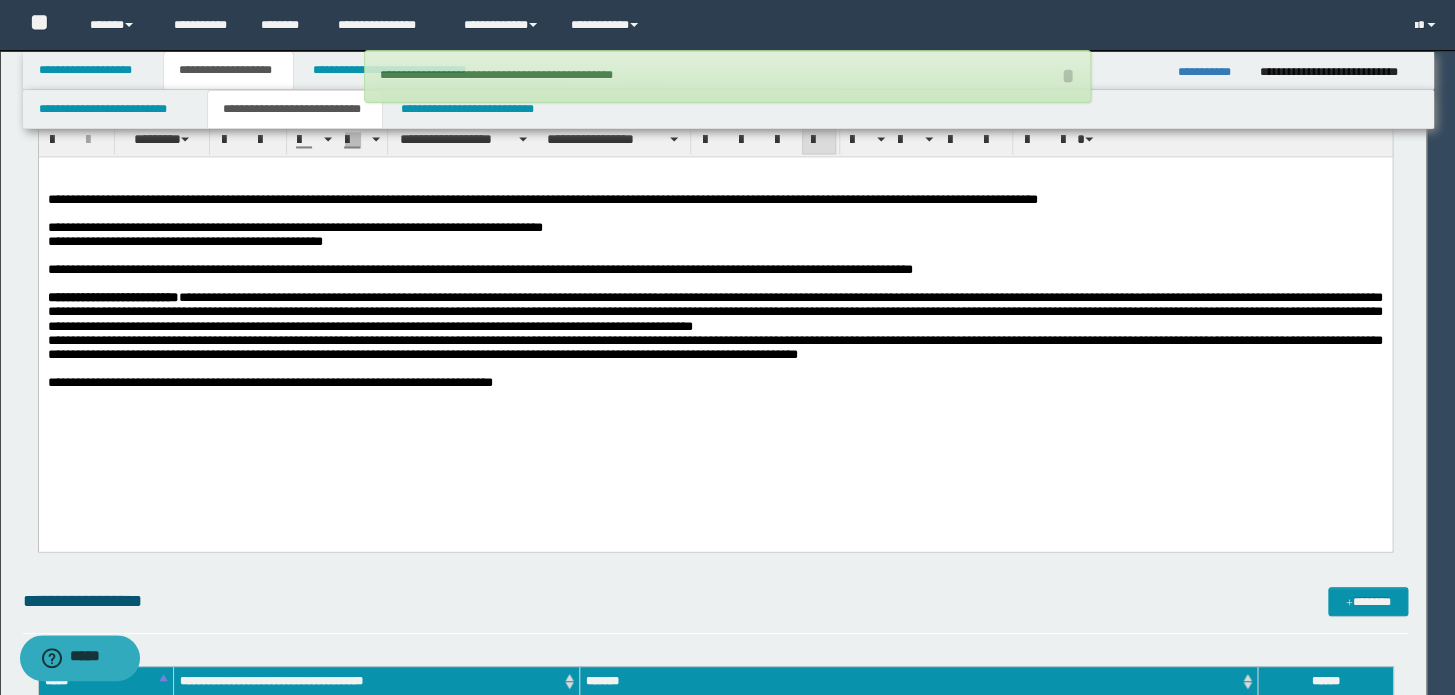 type 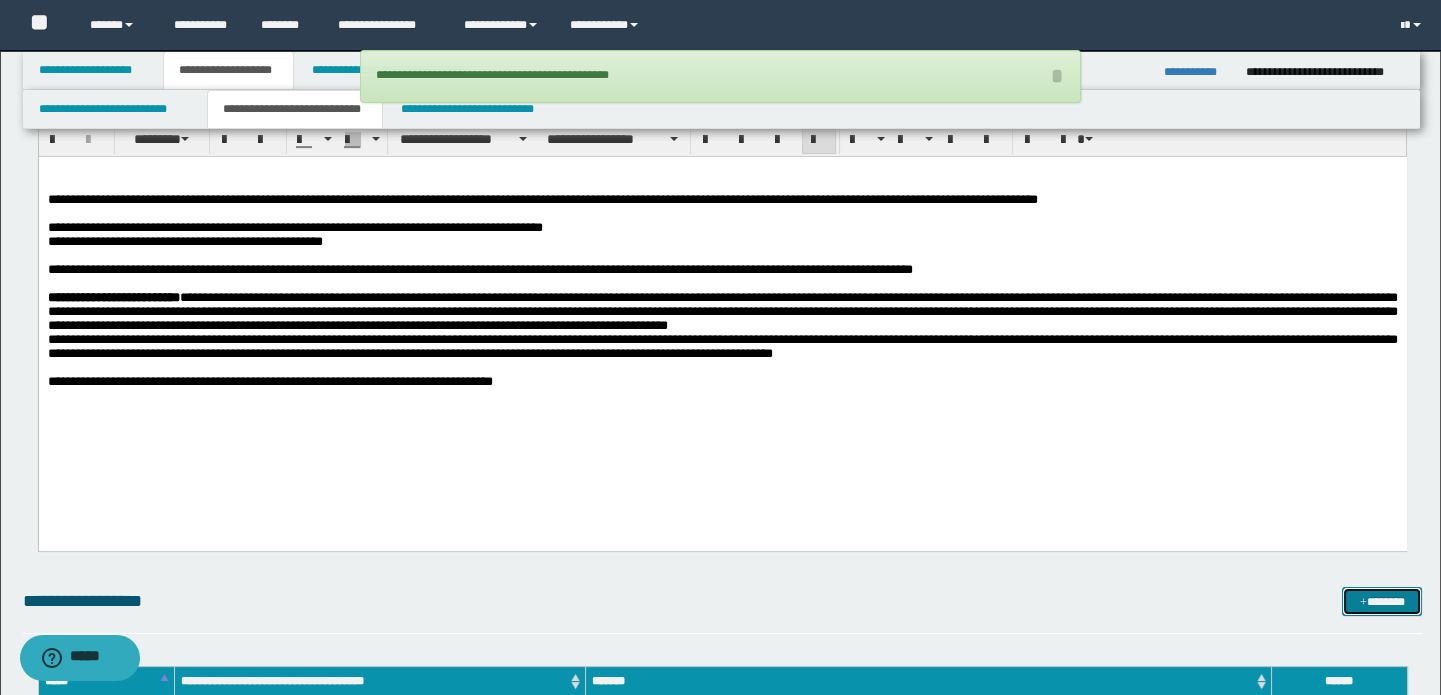 click on "*******" at bounding box center [1382, 602] 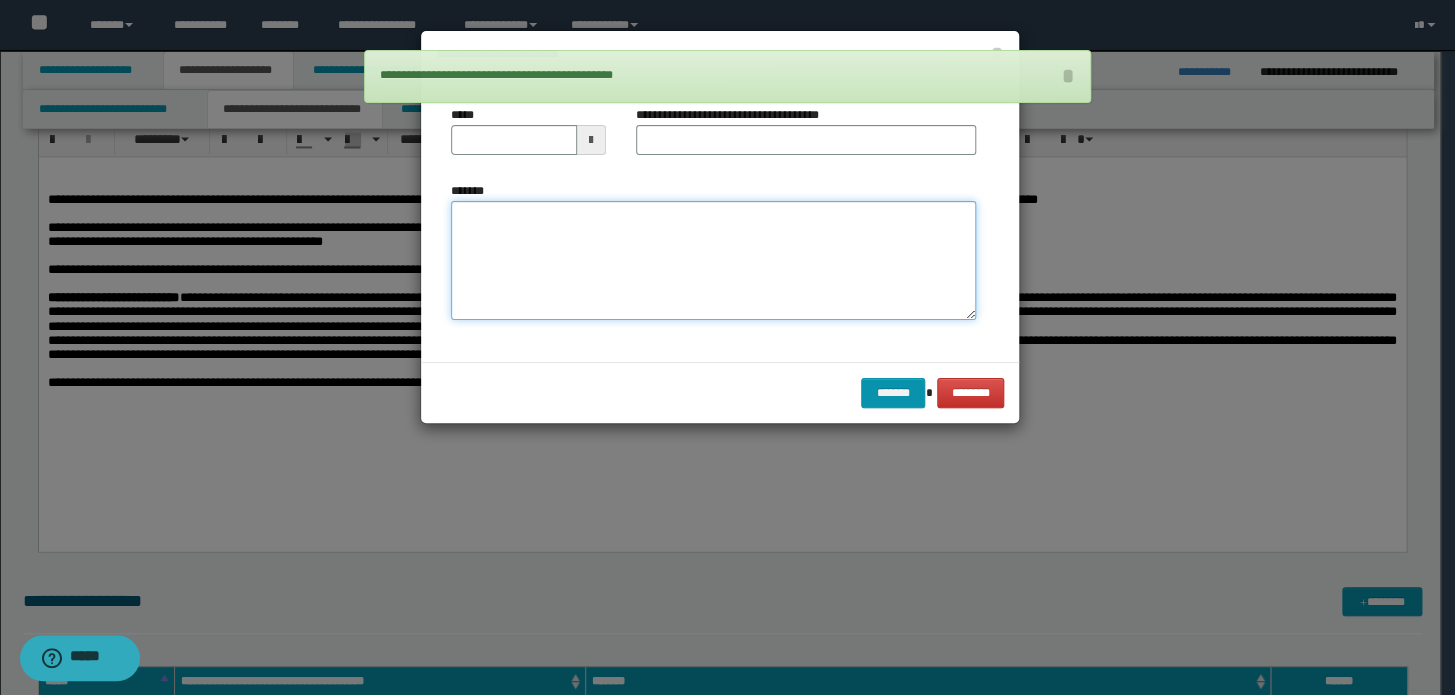 click on "*******" at bounding box center (713, 261) 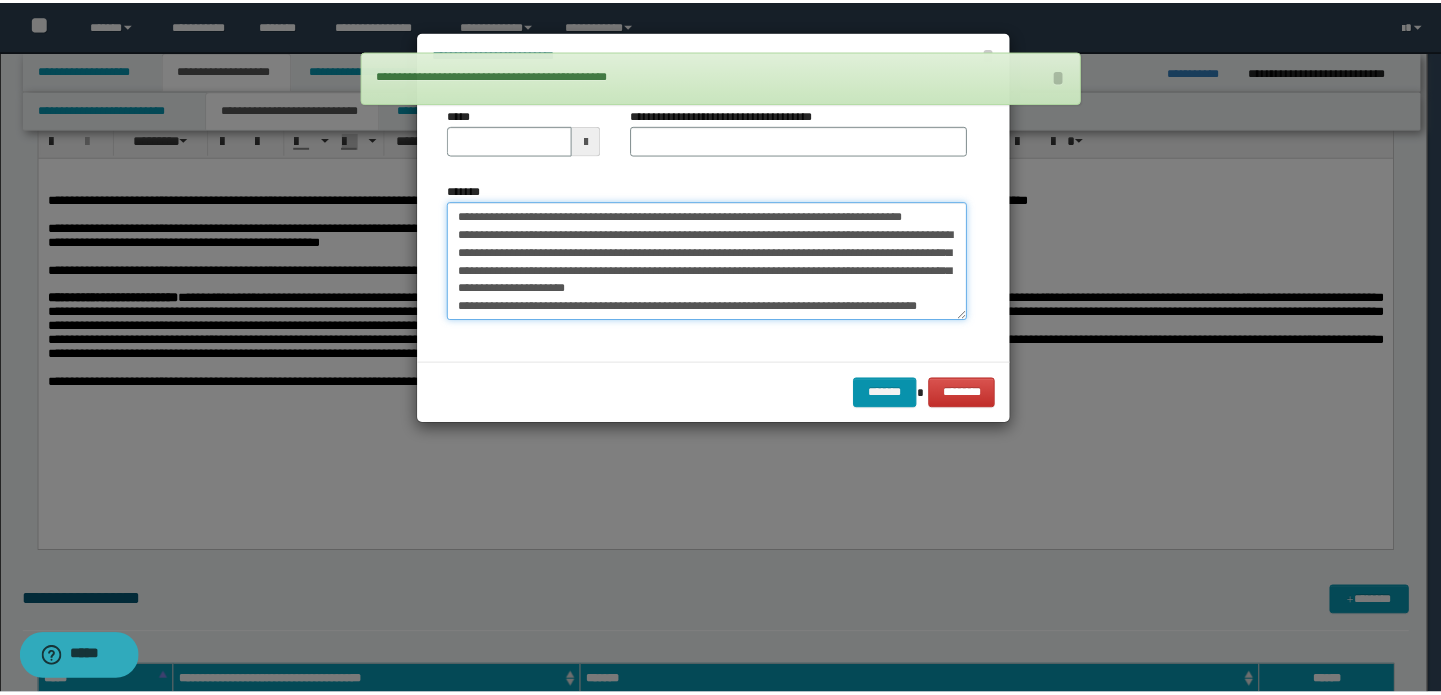 scroll, scrollTop: 0, scrollLeft: 0, axis: both 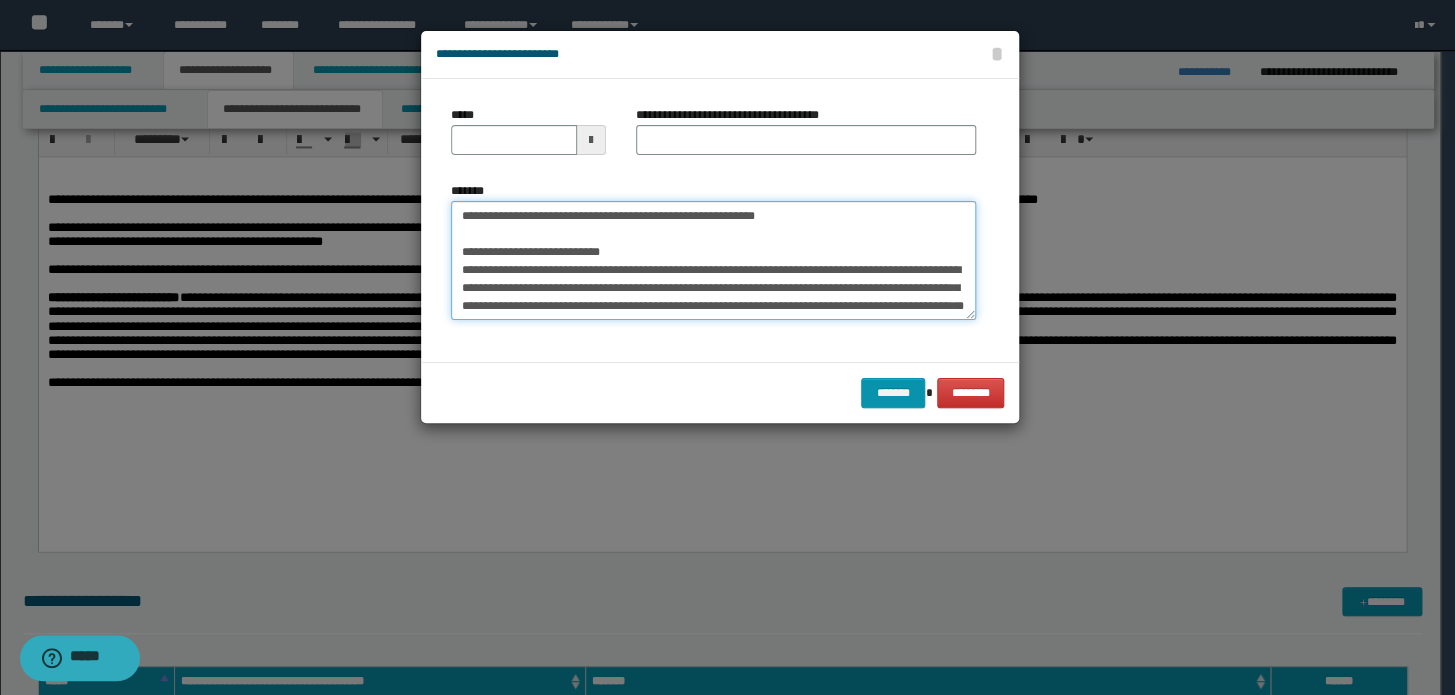 drag, startPoint x: 889, startPoint y: 221, endPoint x: 0, endPoint y: 201, distance: 889.2249 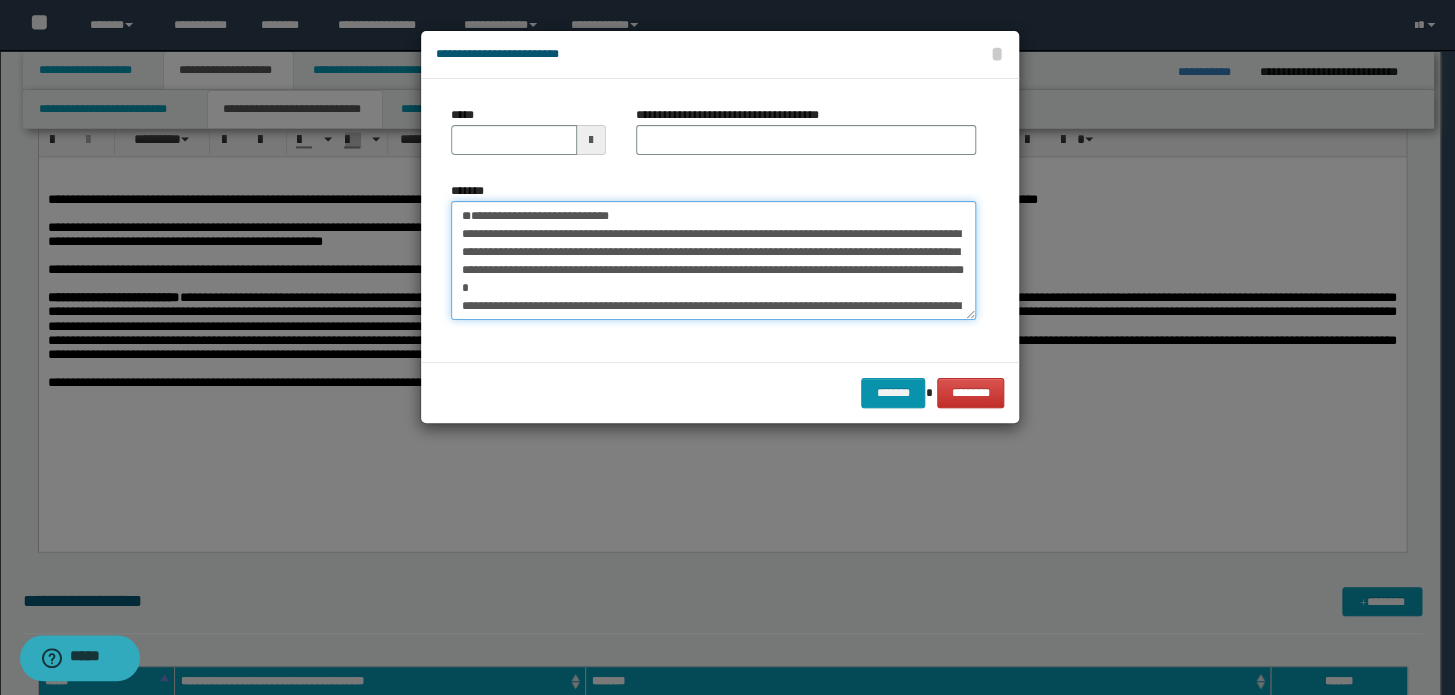 type 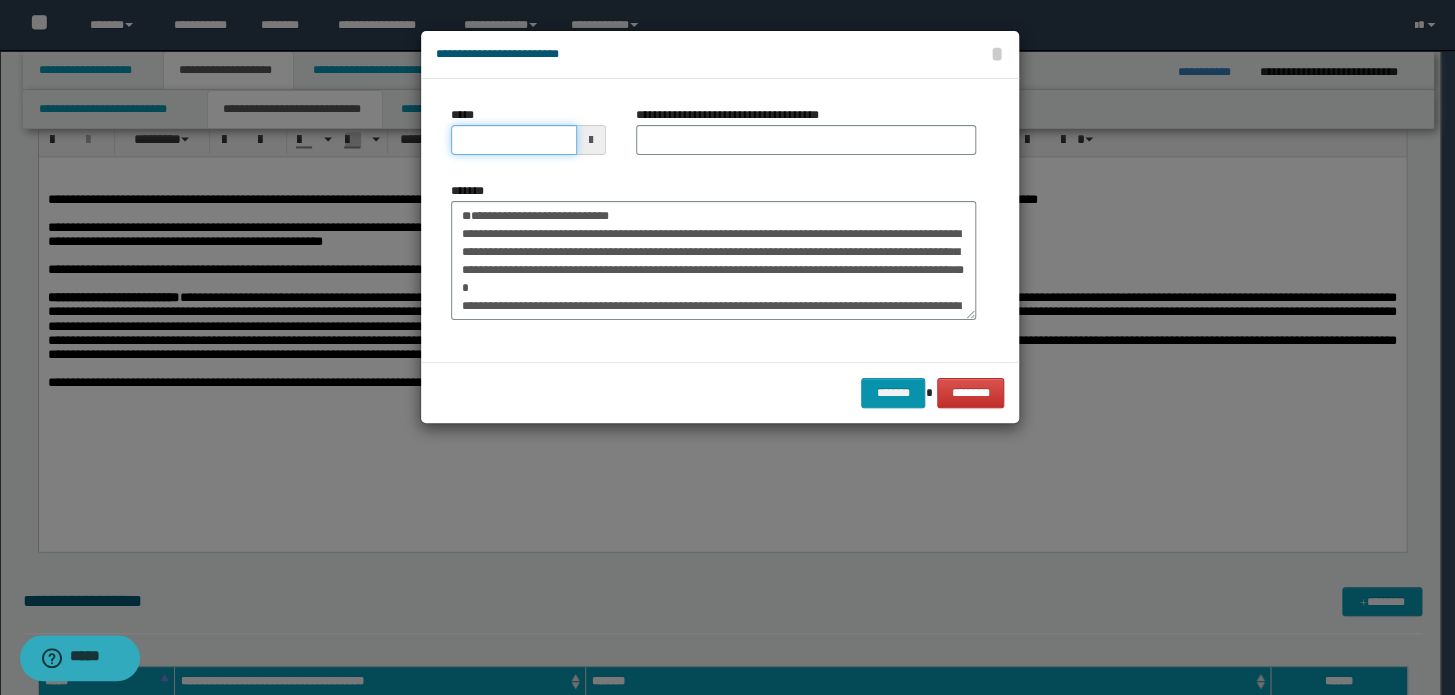 click on "*****" at bounding box center [514, 140] 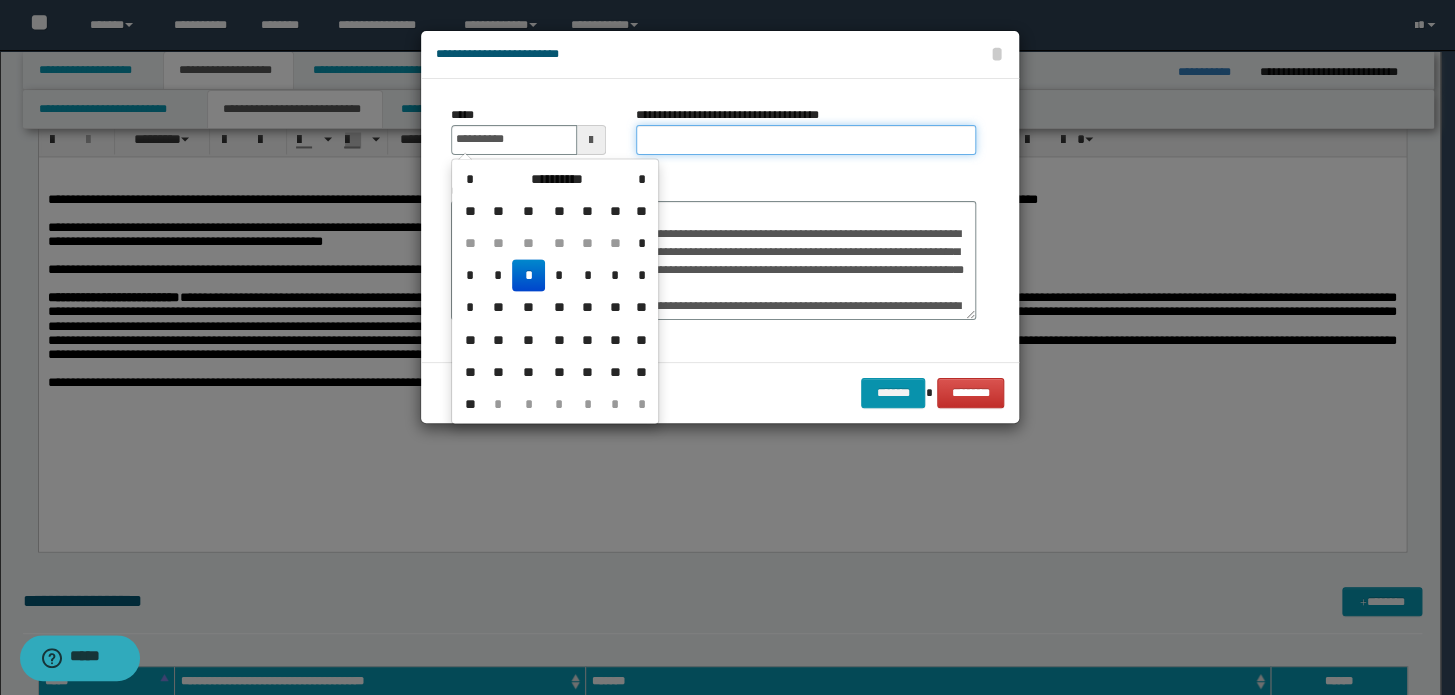type on "**********" 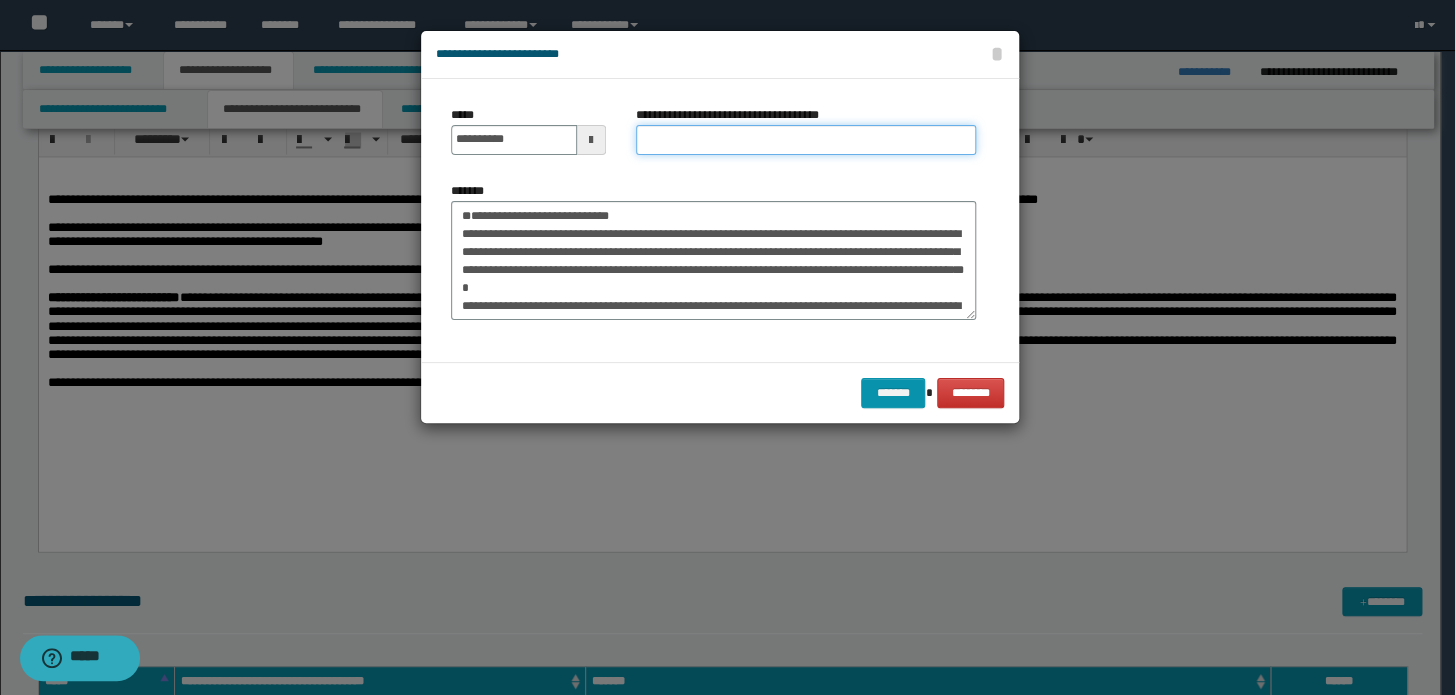 paste on "**********" 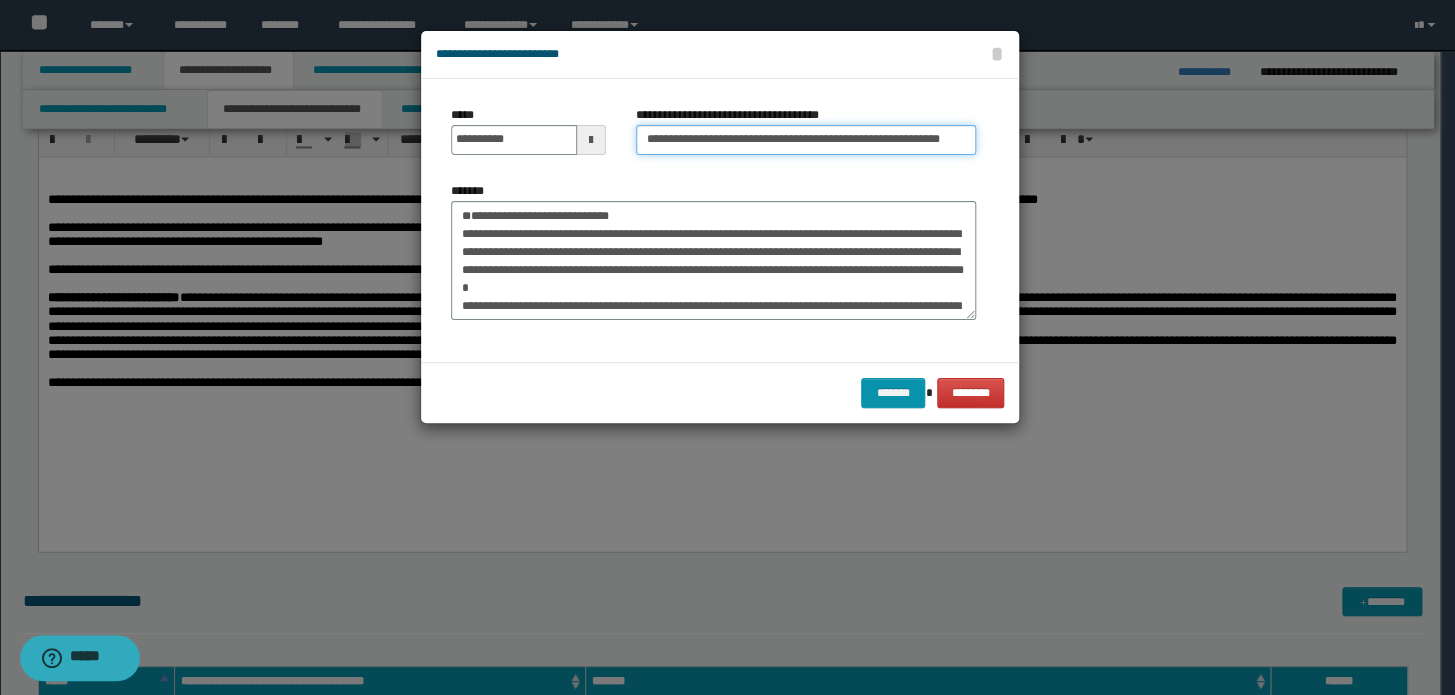 drag, startPoint x: 709, startPoint y: 141, endPoint x: 248, endPoint y: 140, distance: 461.0011 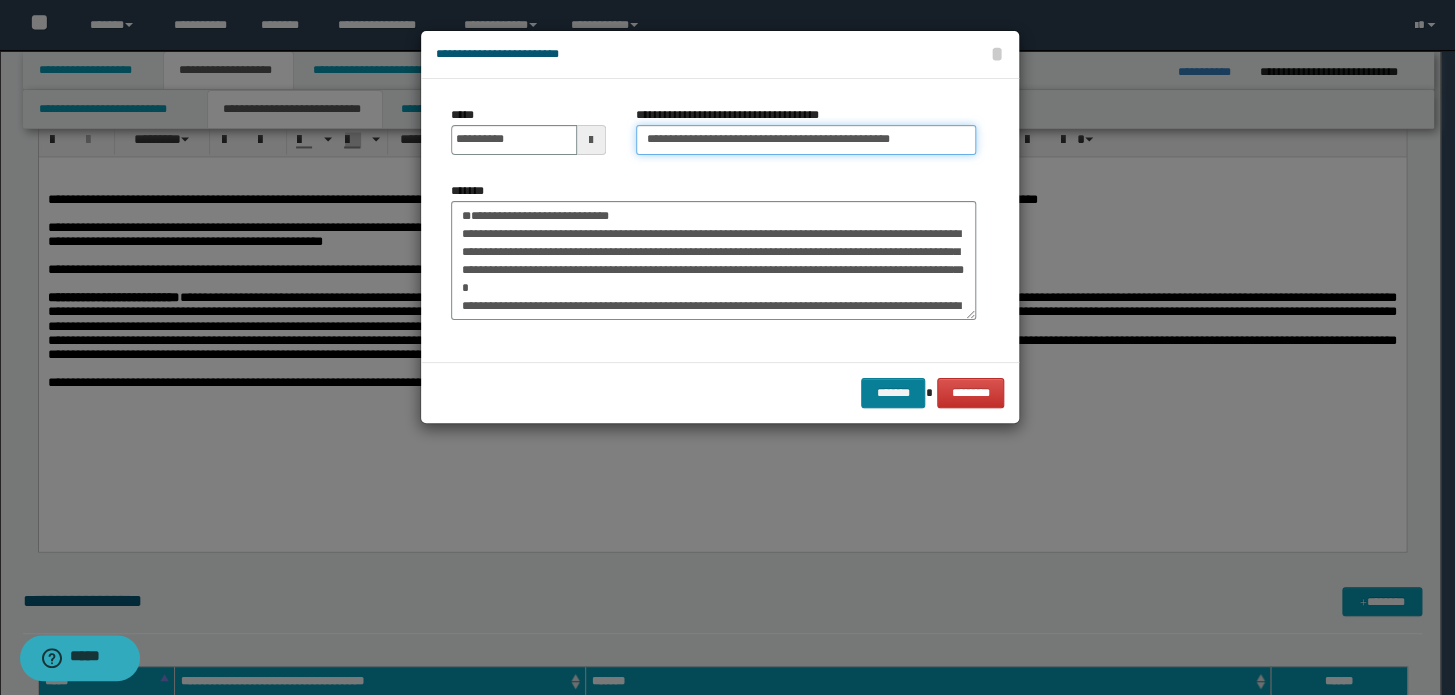 type on "**********" 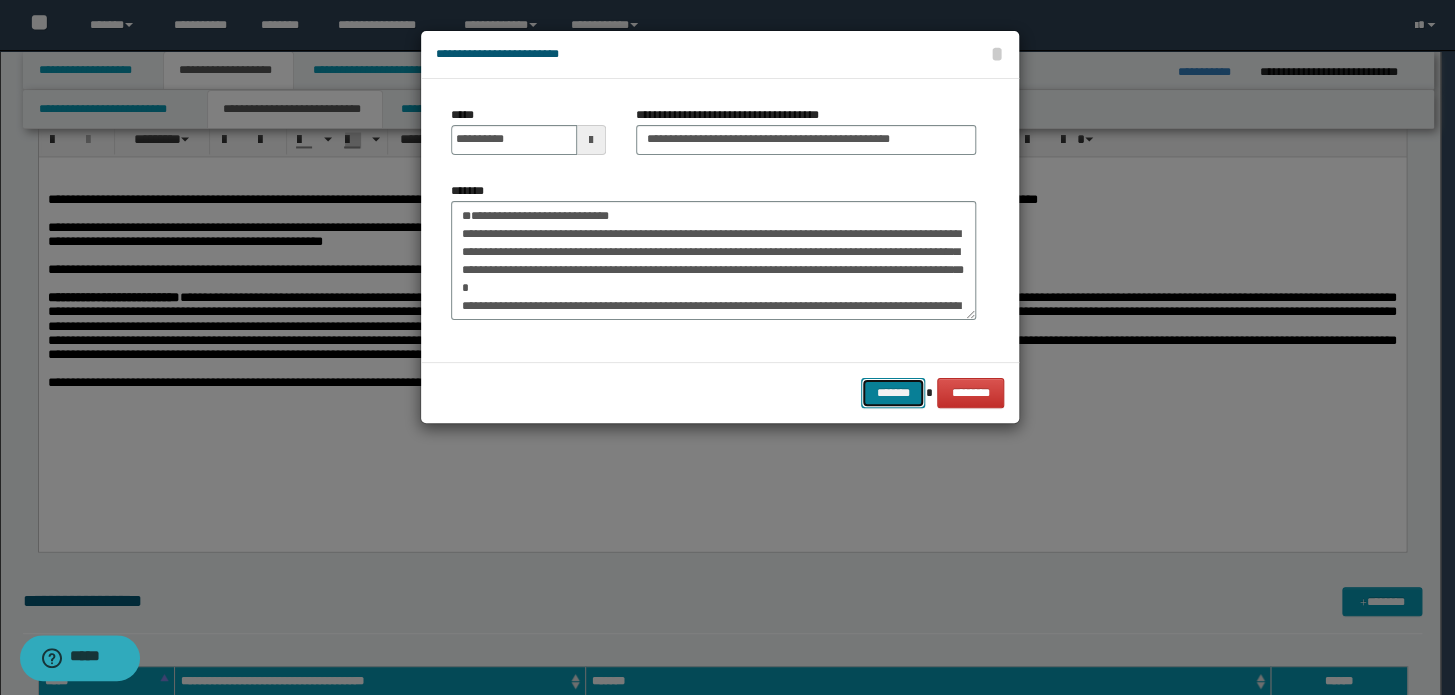 click on "*******" at bounding box center (893, 393) 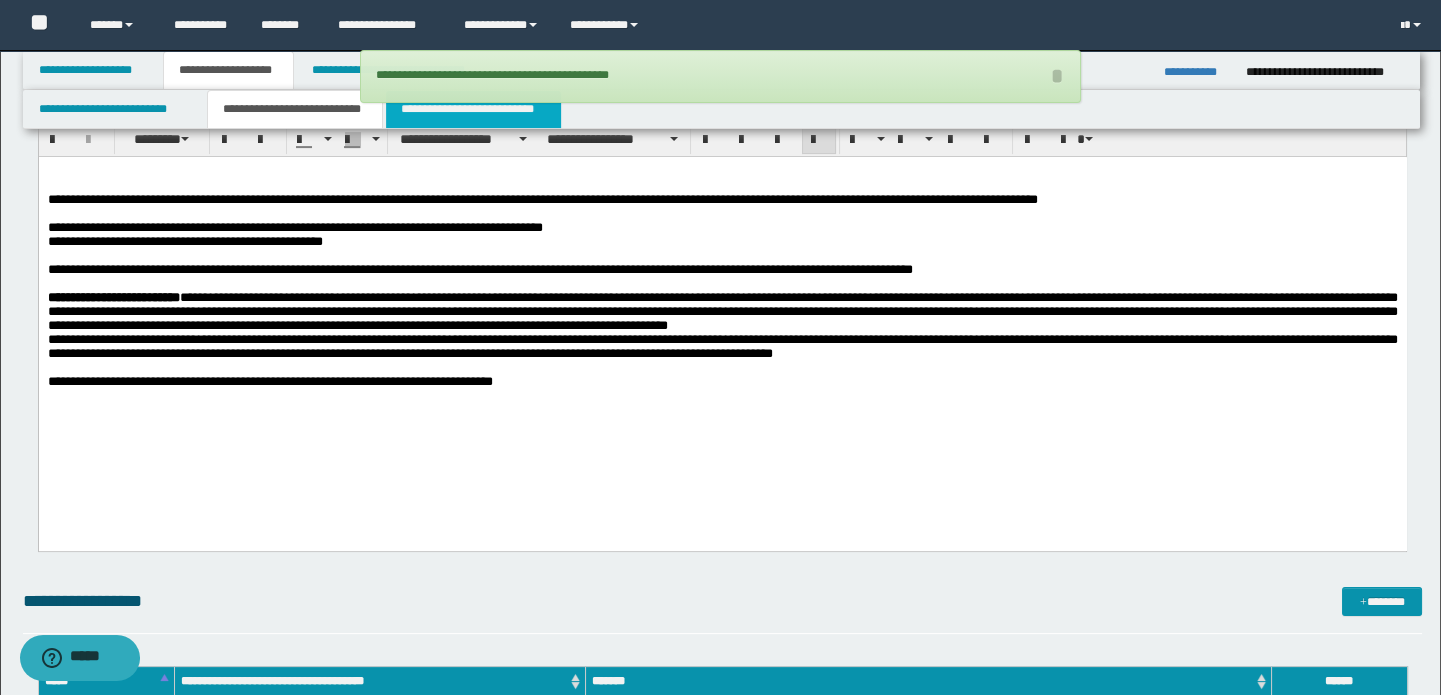 click on "**********" at bounding box center (473, 109) 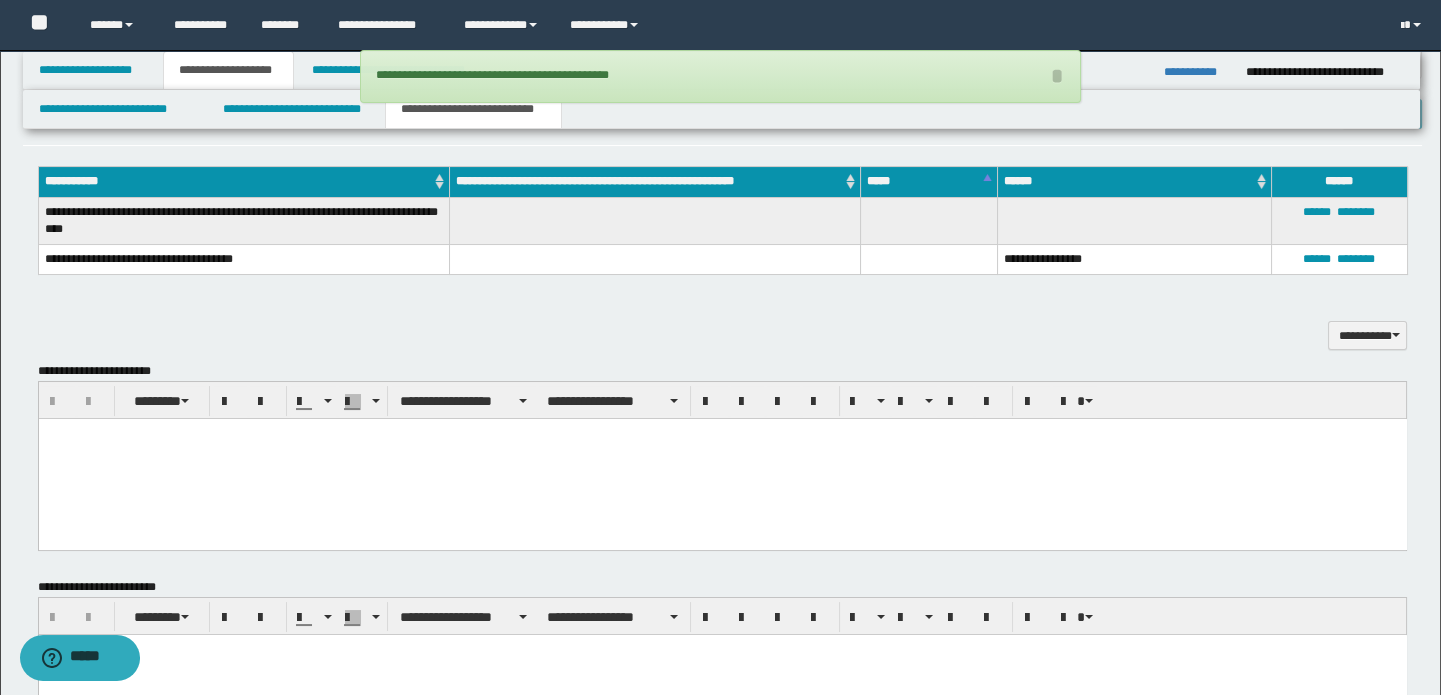 scroll, scrollTop: 452, scrollLeft: 0, axis: vertical 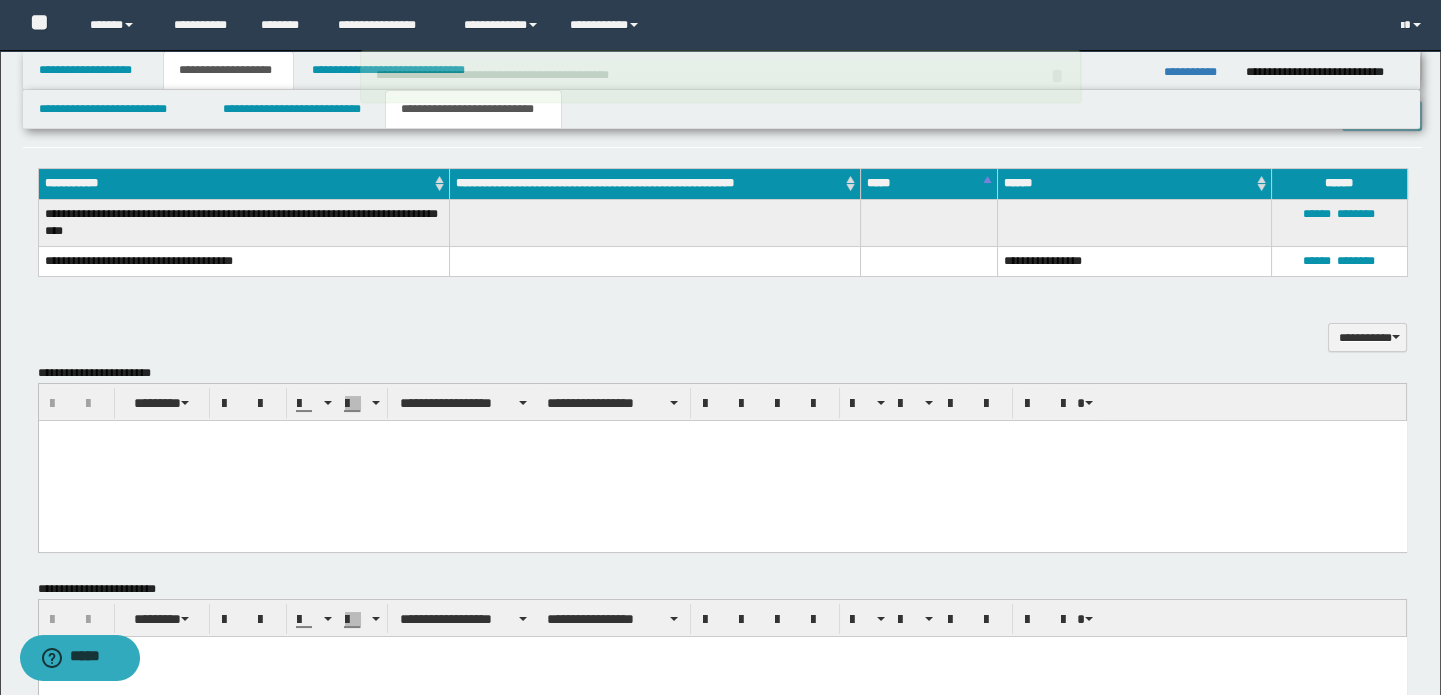 click at bounding box center [722, 461] 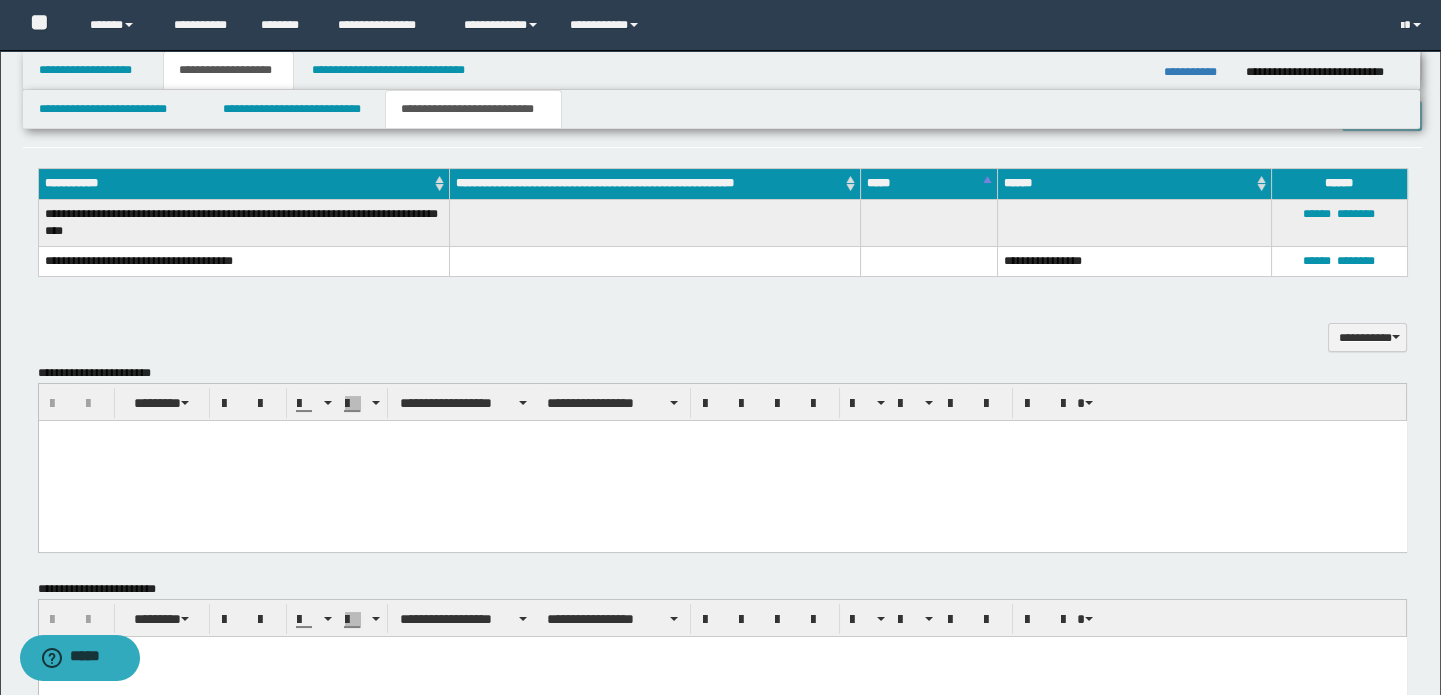 paste 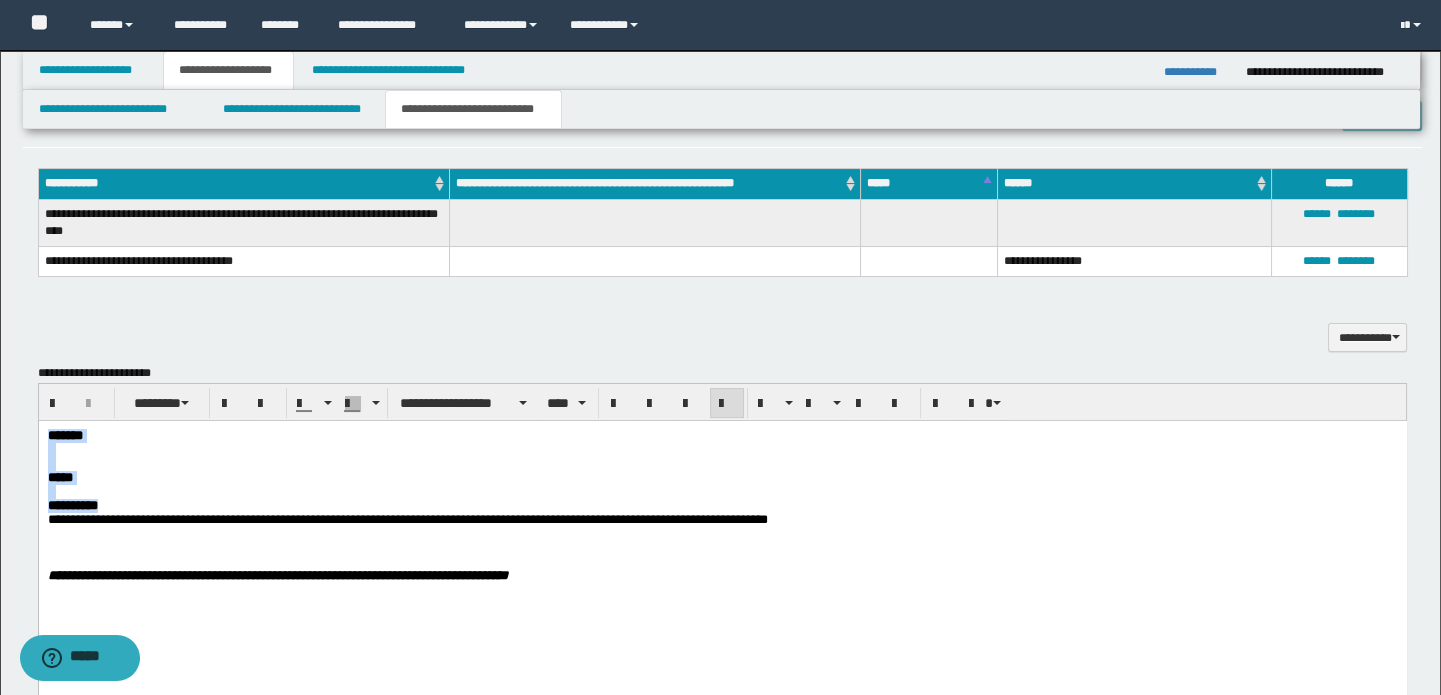 drag, startPoint x: 142, startPoint y: 514, endPoint x: 75, endPoint y: 857, distance: 349.48248 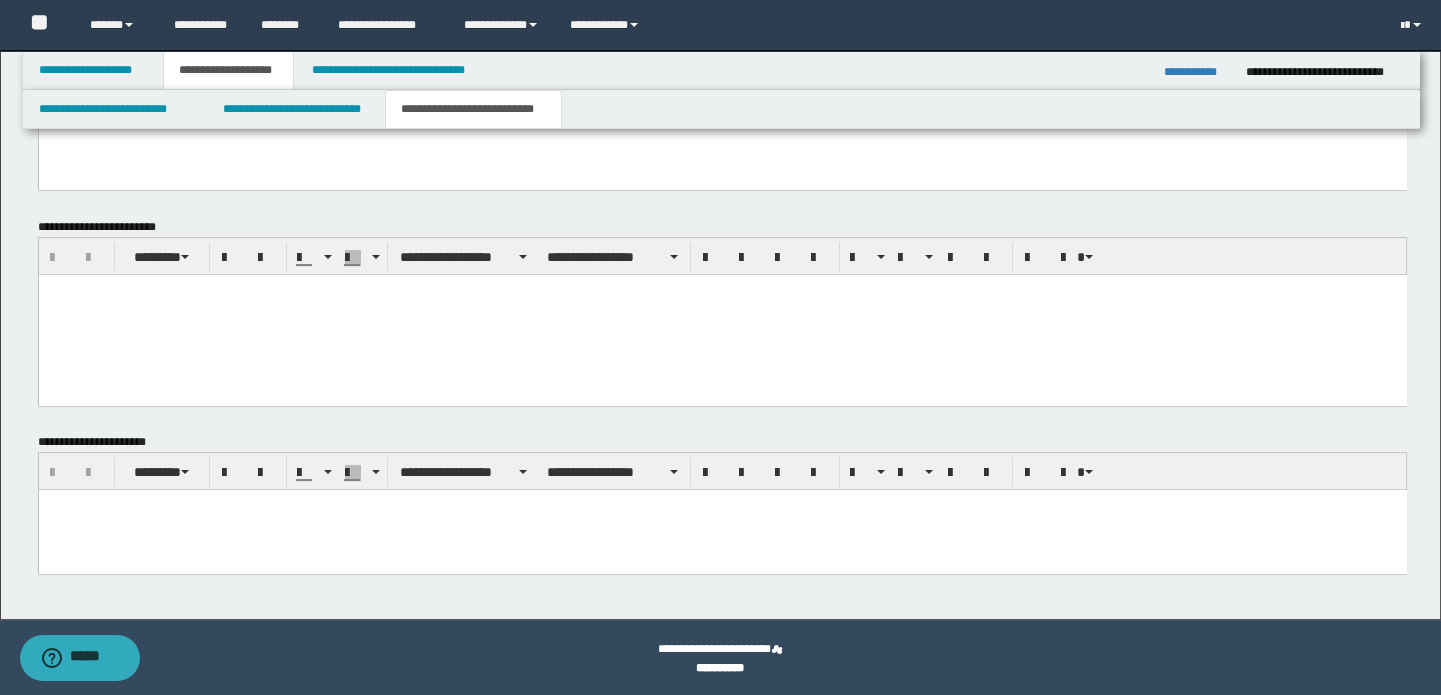 scroll, scrollTop: 909, scrollLeft: 0, axis: vertical 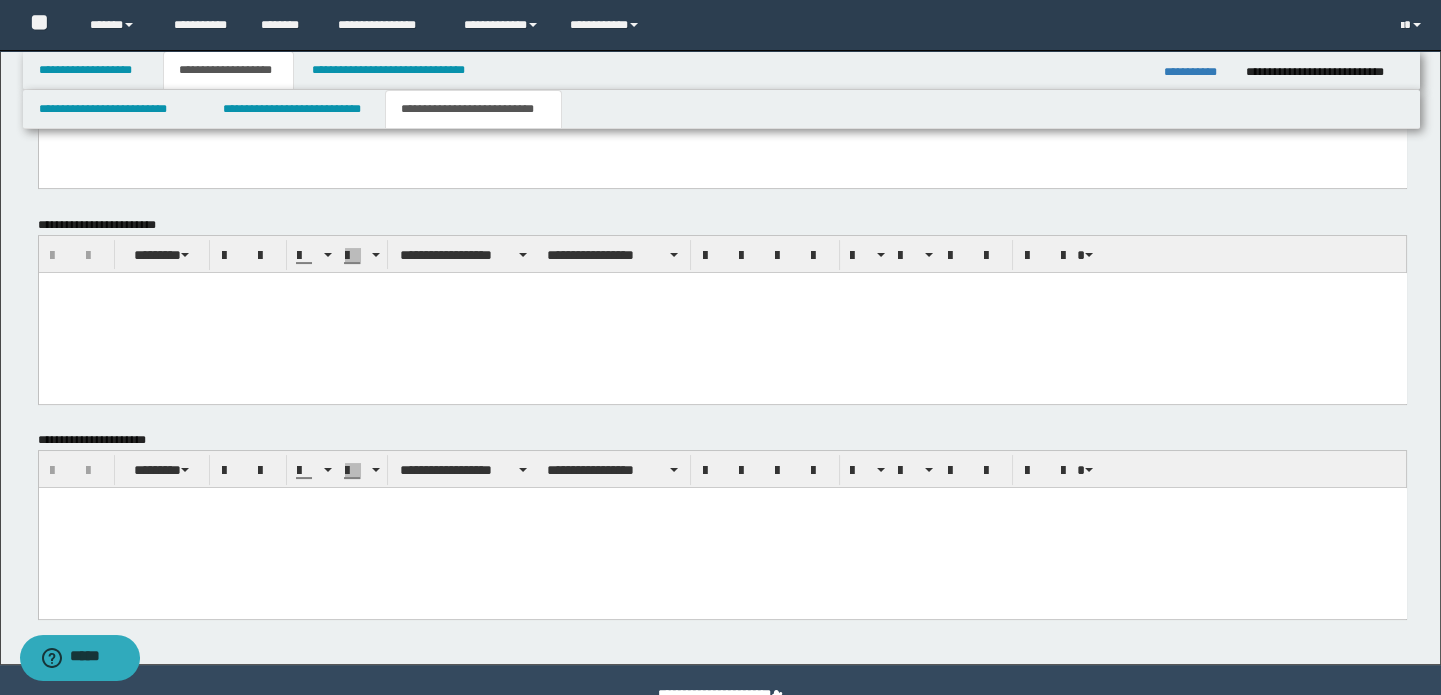 click at bounding box center (722, 527) 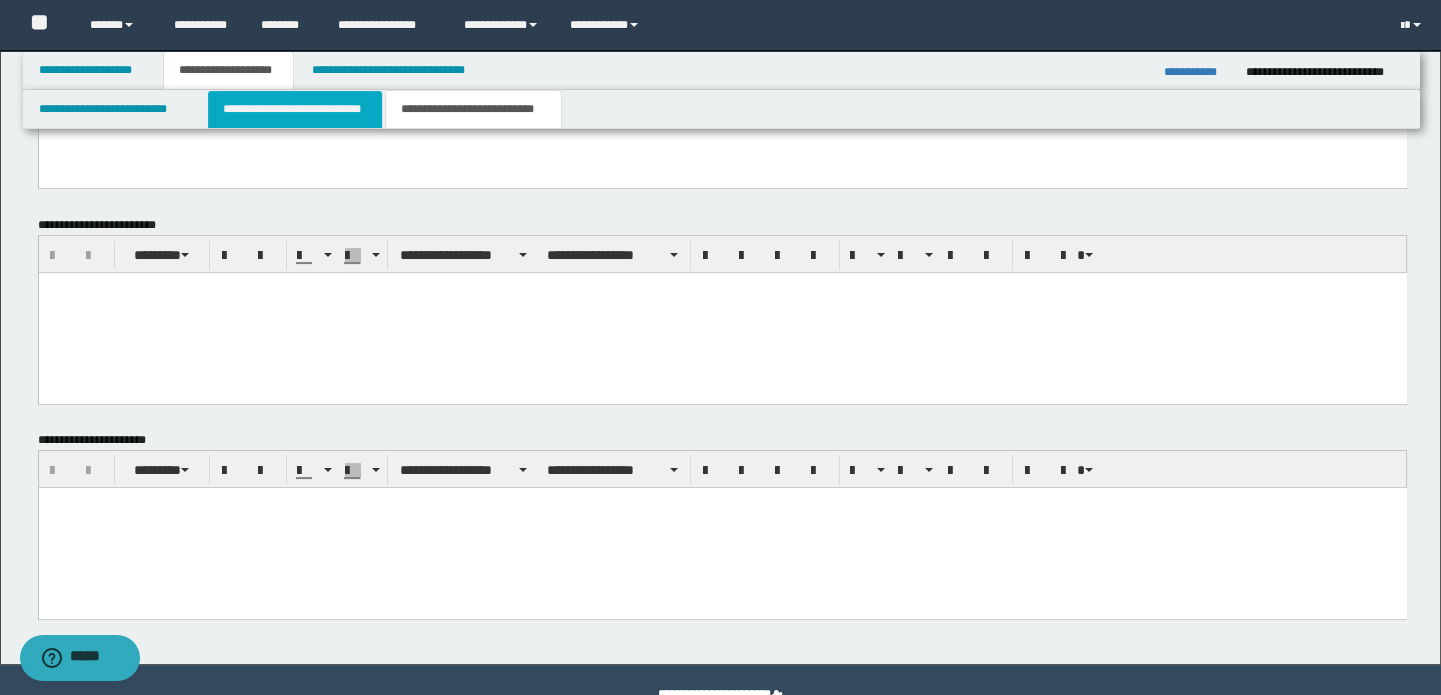 type 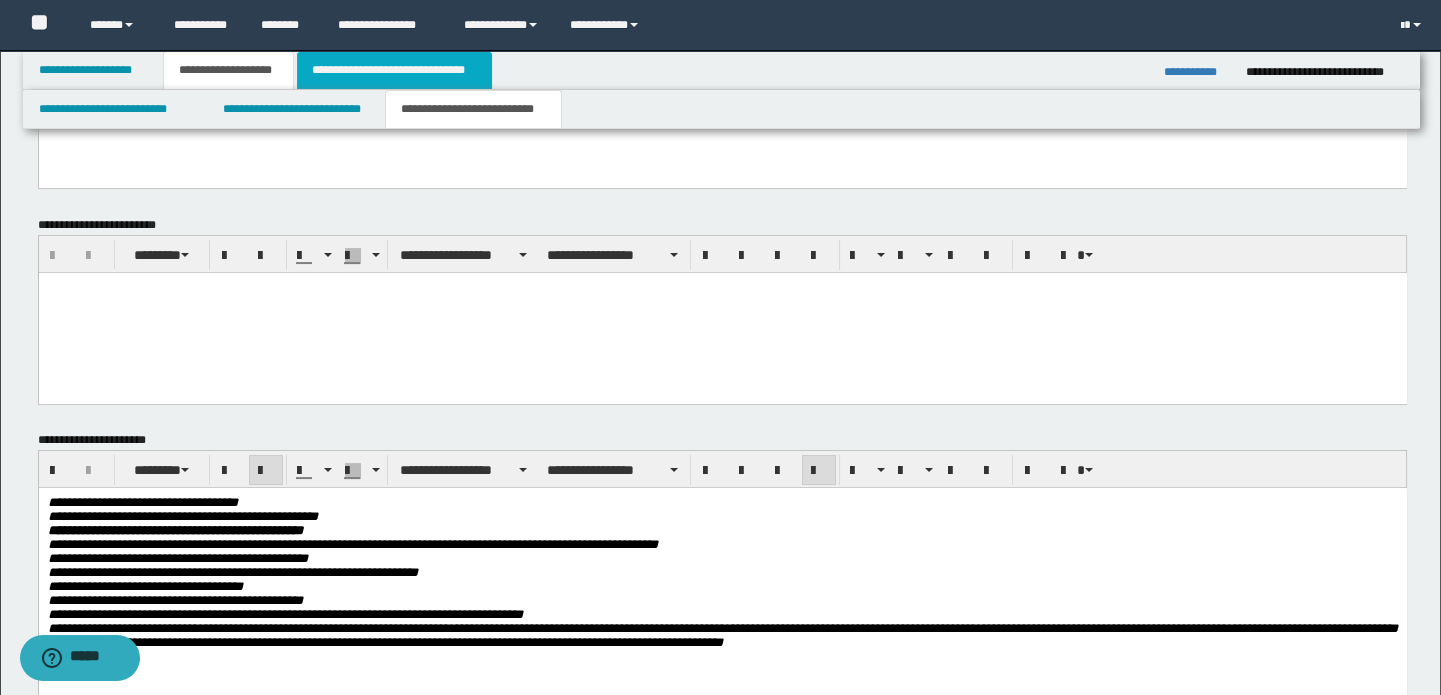 click on "**********" at bounding box center (394, 70) 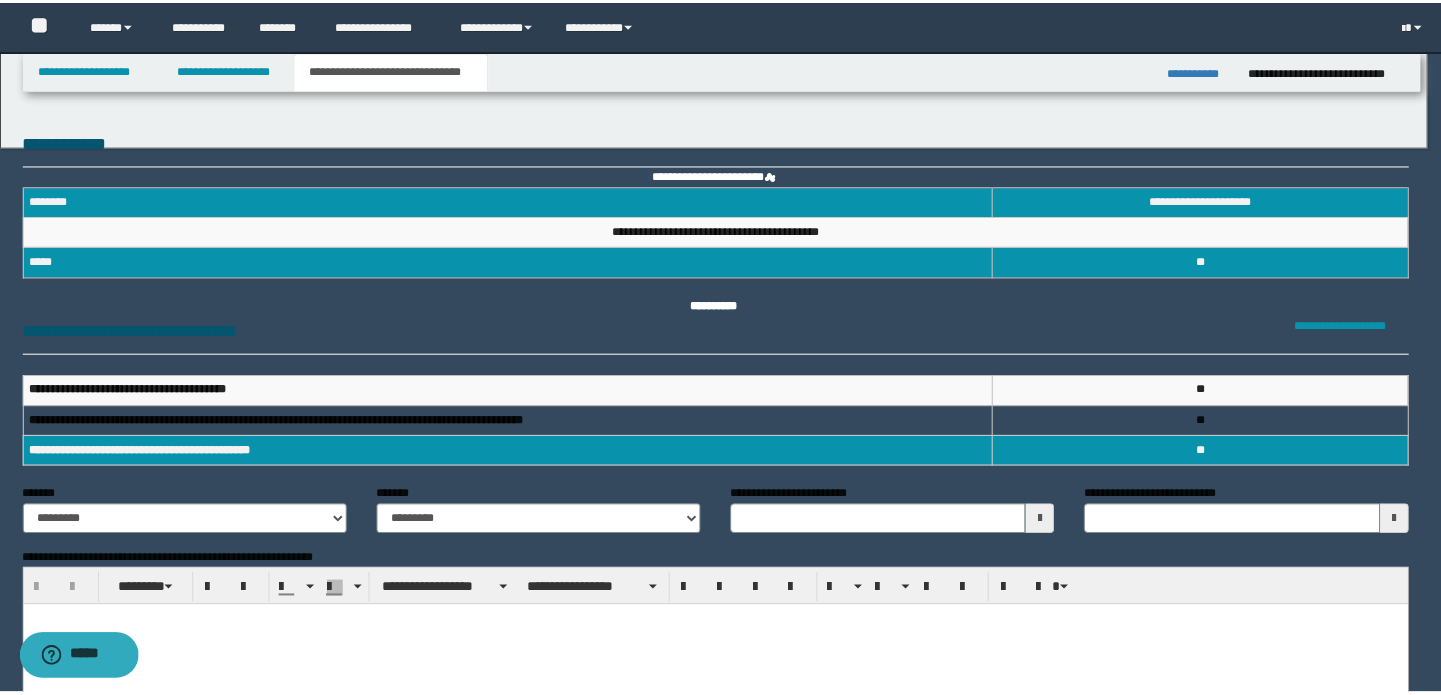 scroll, scrollTop: 0, scrollLeft: 0, axis: both 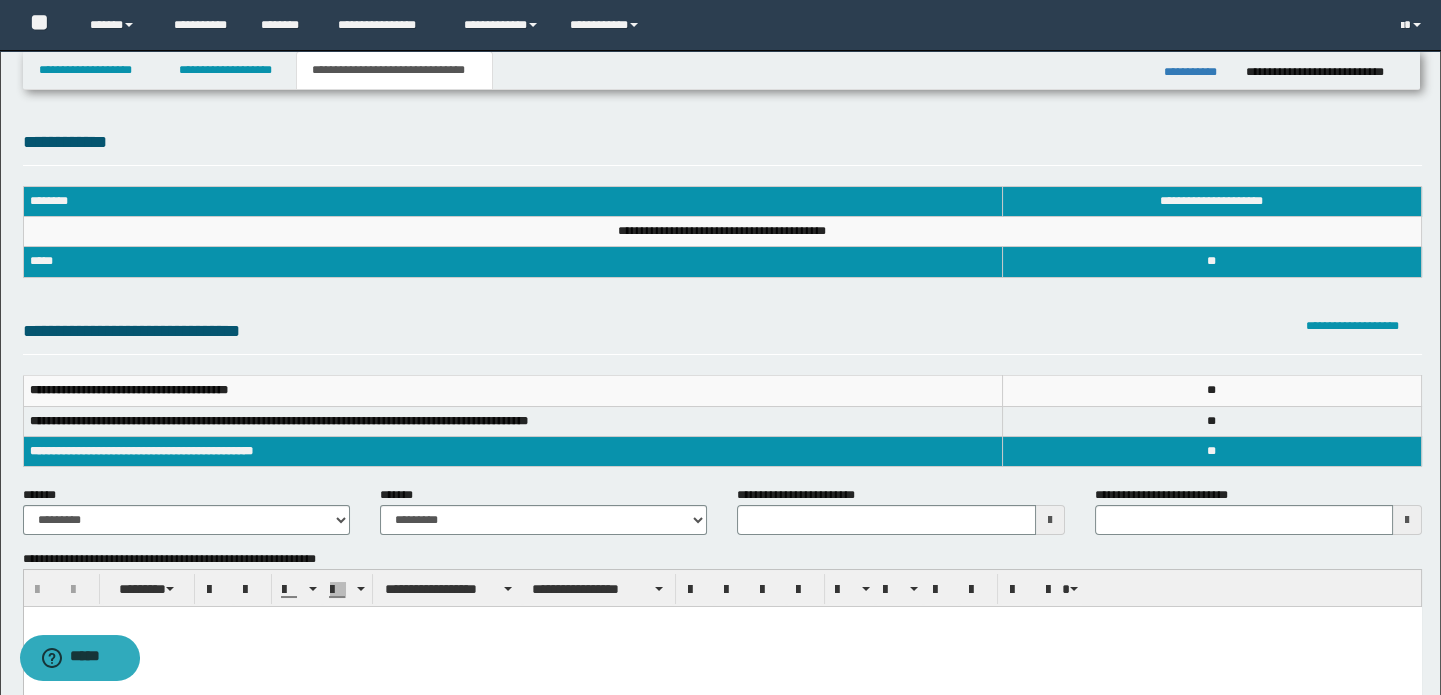 type 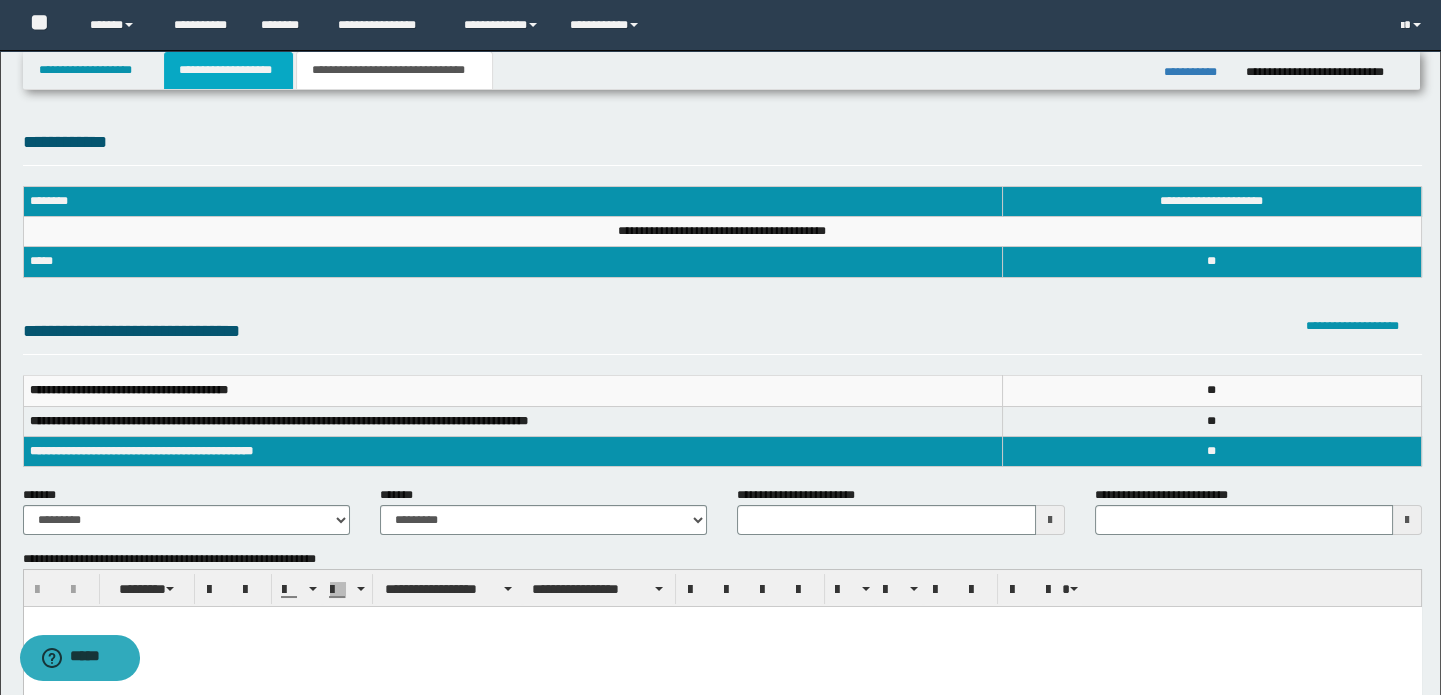 click on "**********" at bounding box center (228, 70) 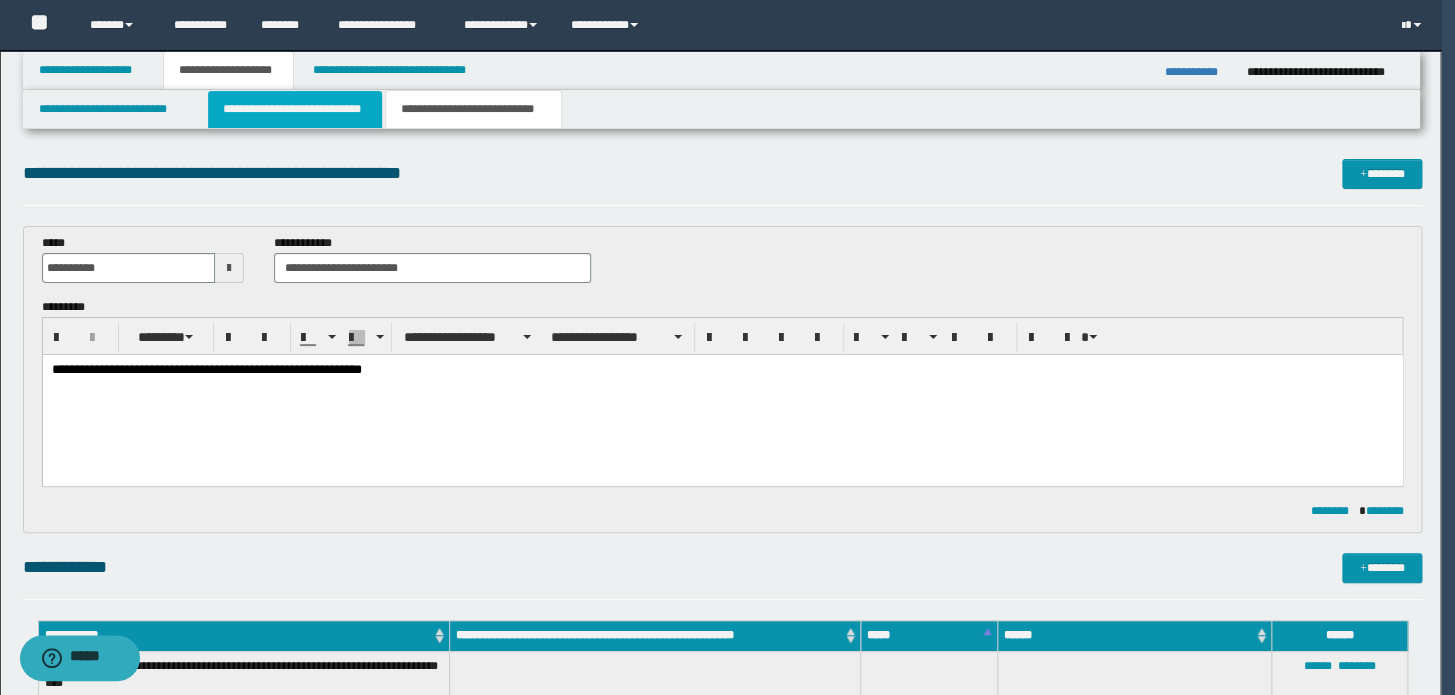 click on "**********" at bounding box center (294, 109) 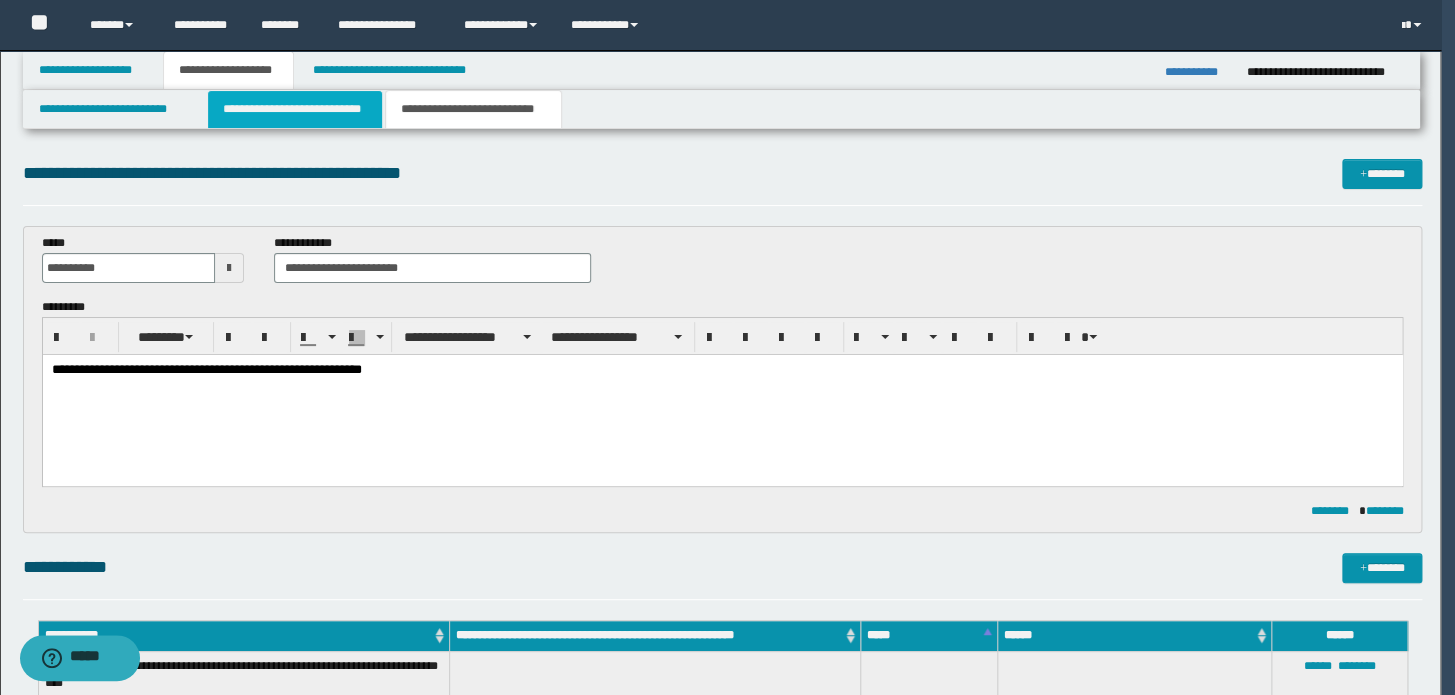 type 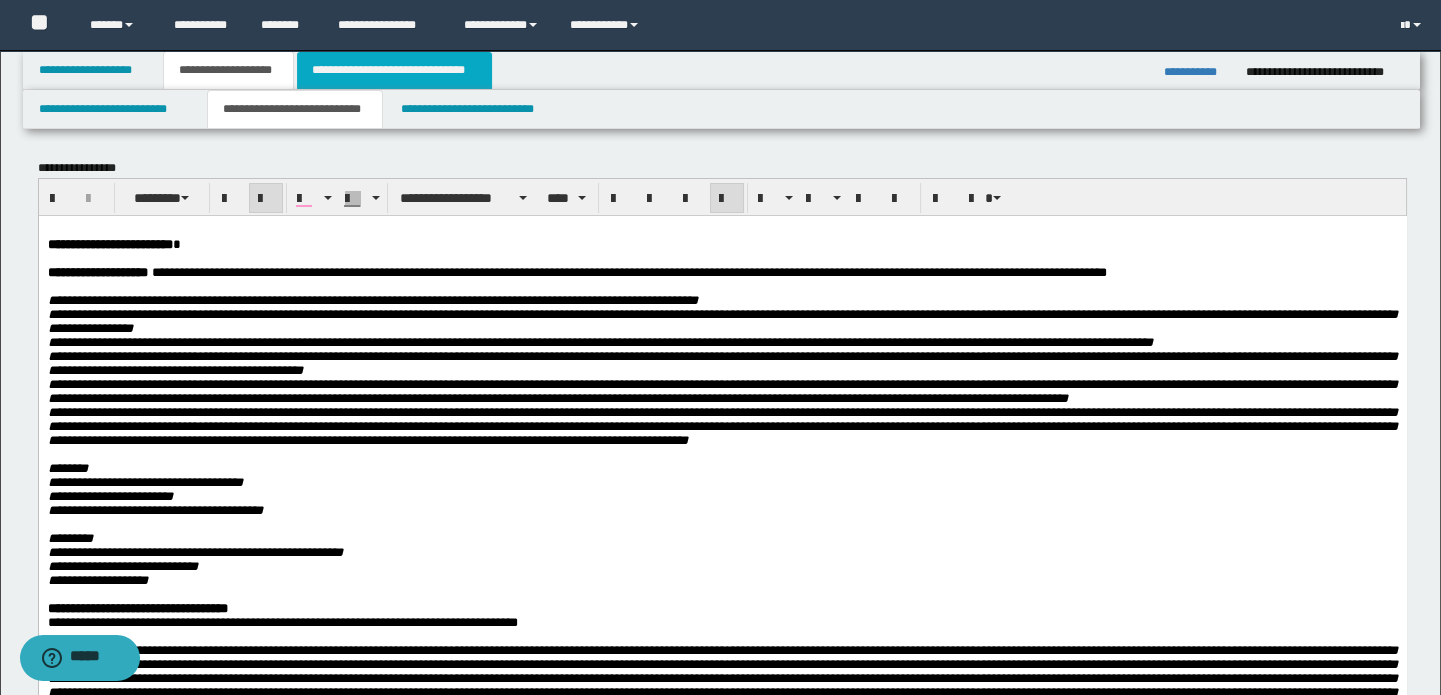 click on "**********" at bounding box center (394, 70) 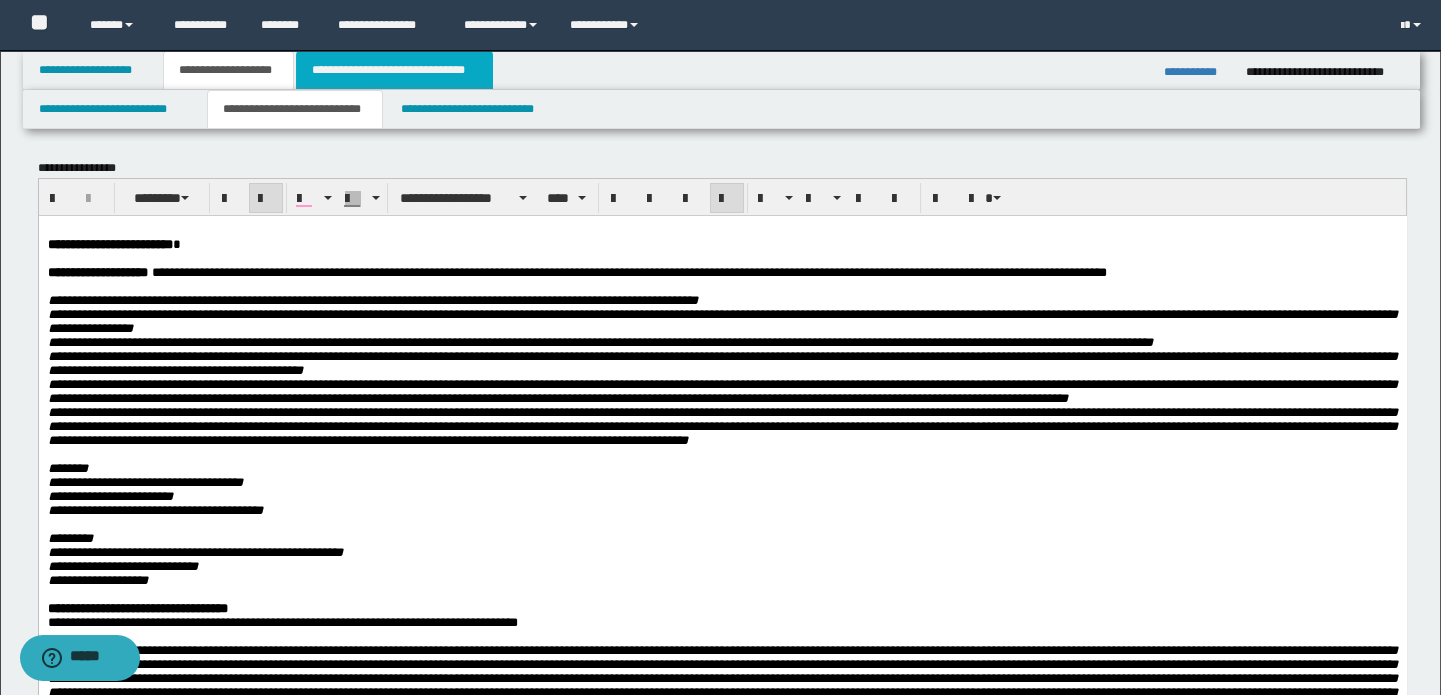 type 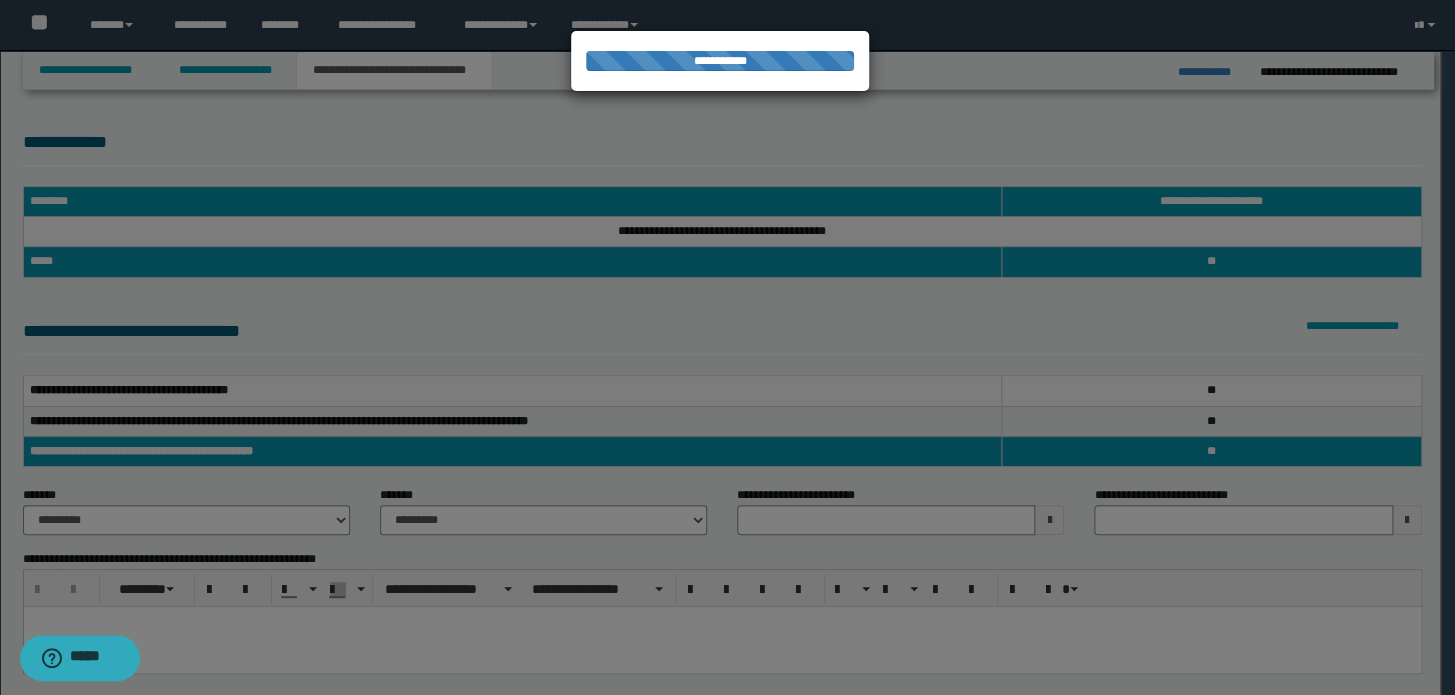 type 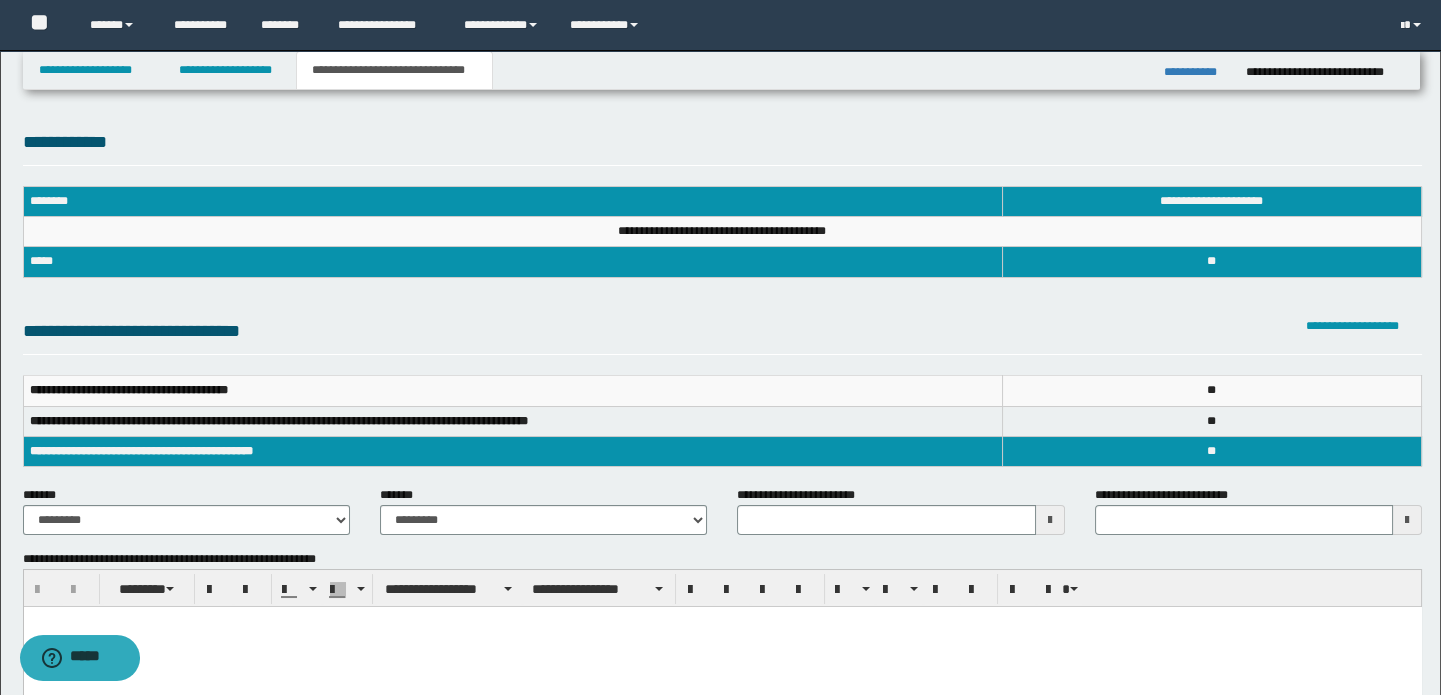 drag, startPoint x: 861, startPoint y: 503, endPoint x: 860, endPoint y: 514, distance: 11.045361 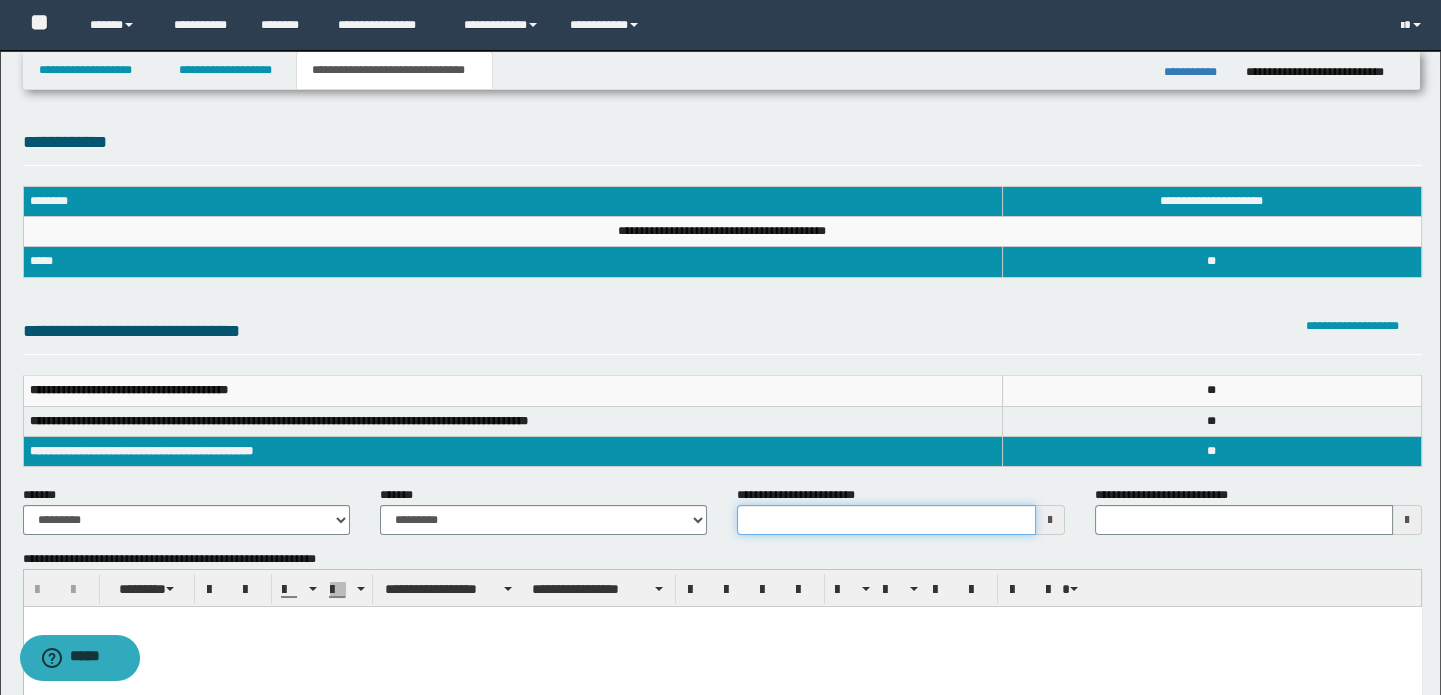 click on "**********" at bounding box center (886, 520) 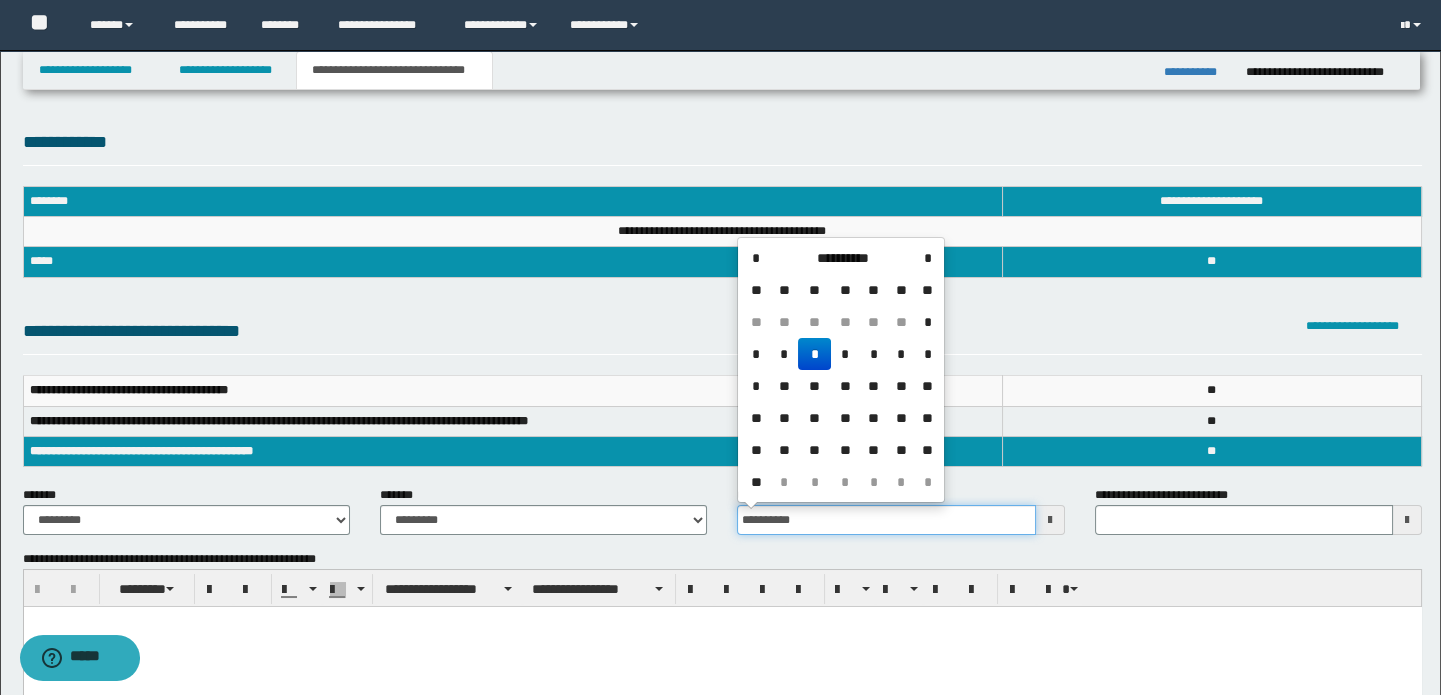 type on "**********" 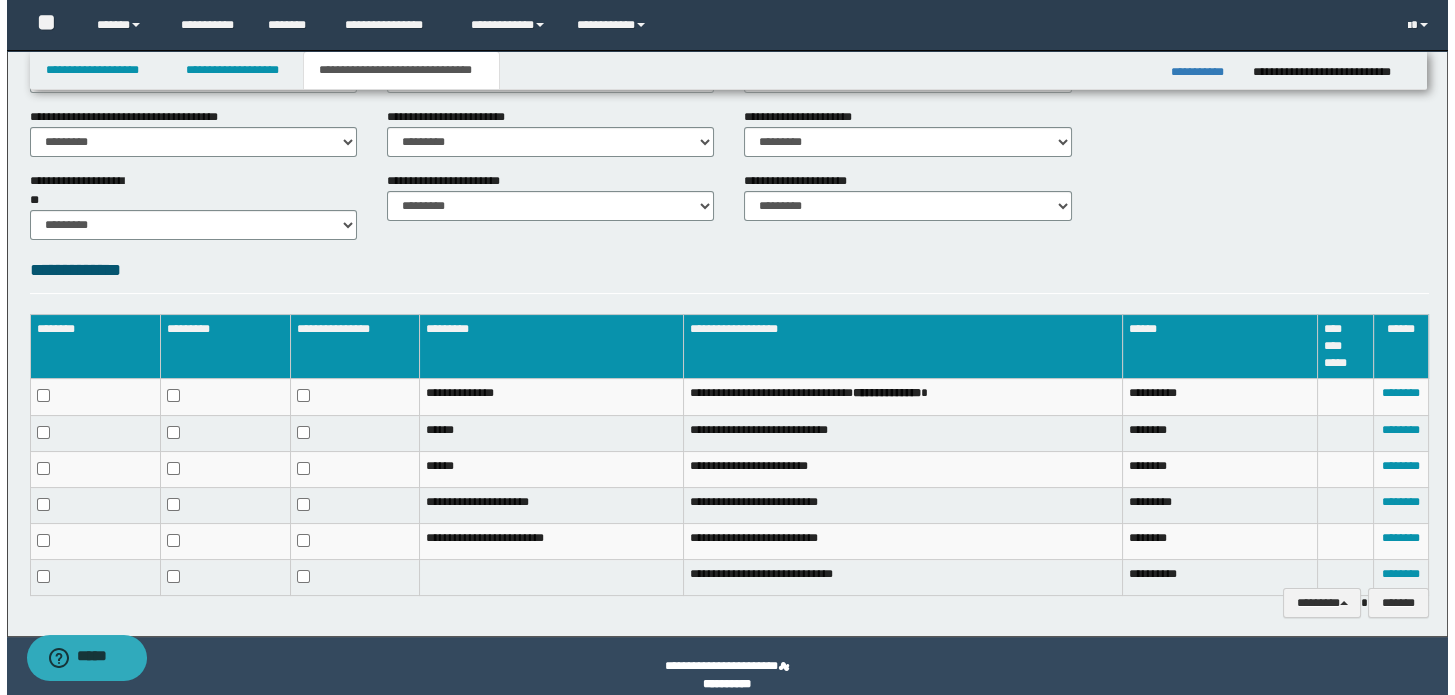 scroll, scrollTop: 818, scrollLeft: 0, axis: vertical 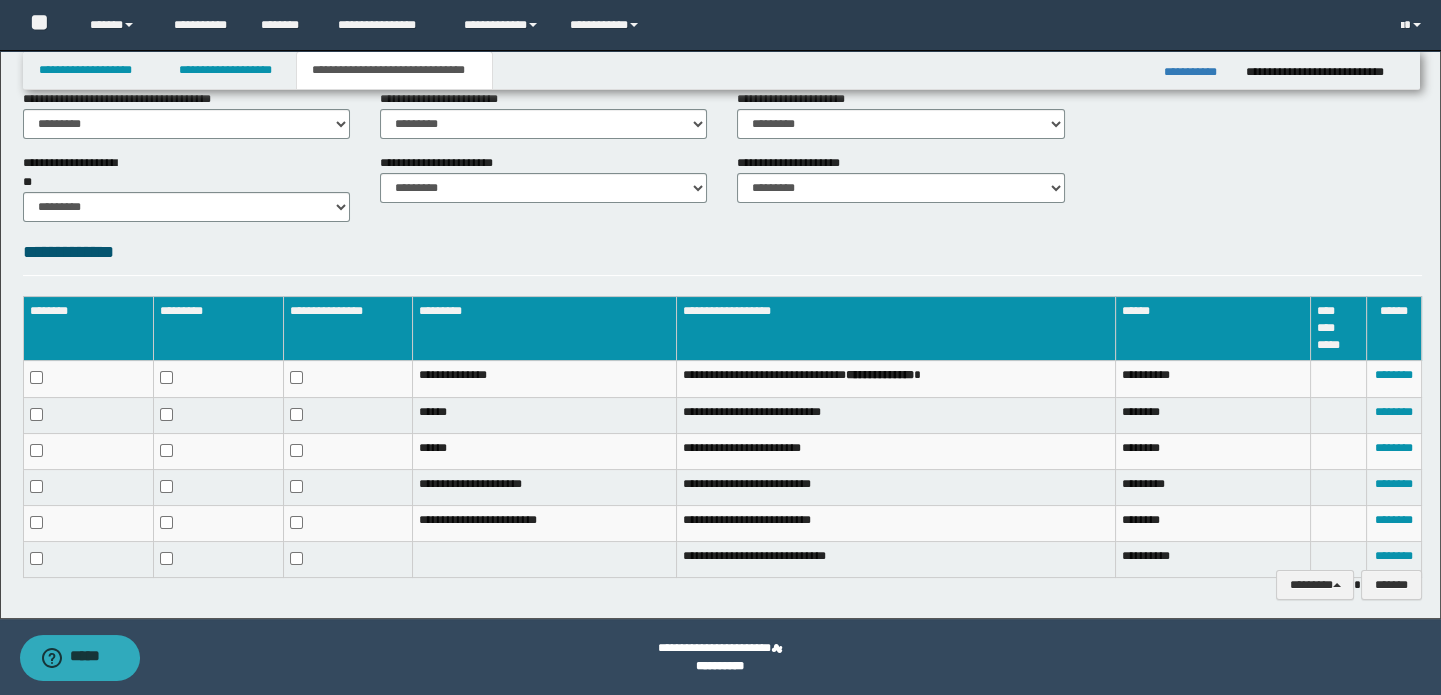 click on "********" at bounding box center [1394, 560] 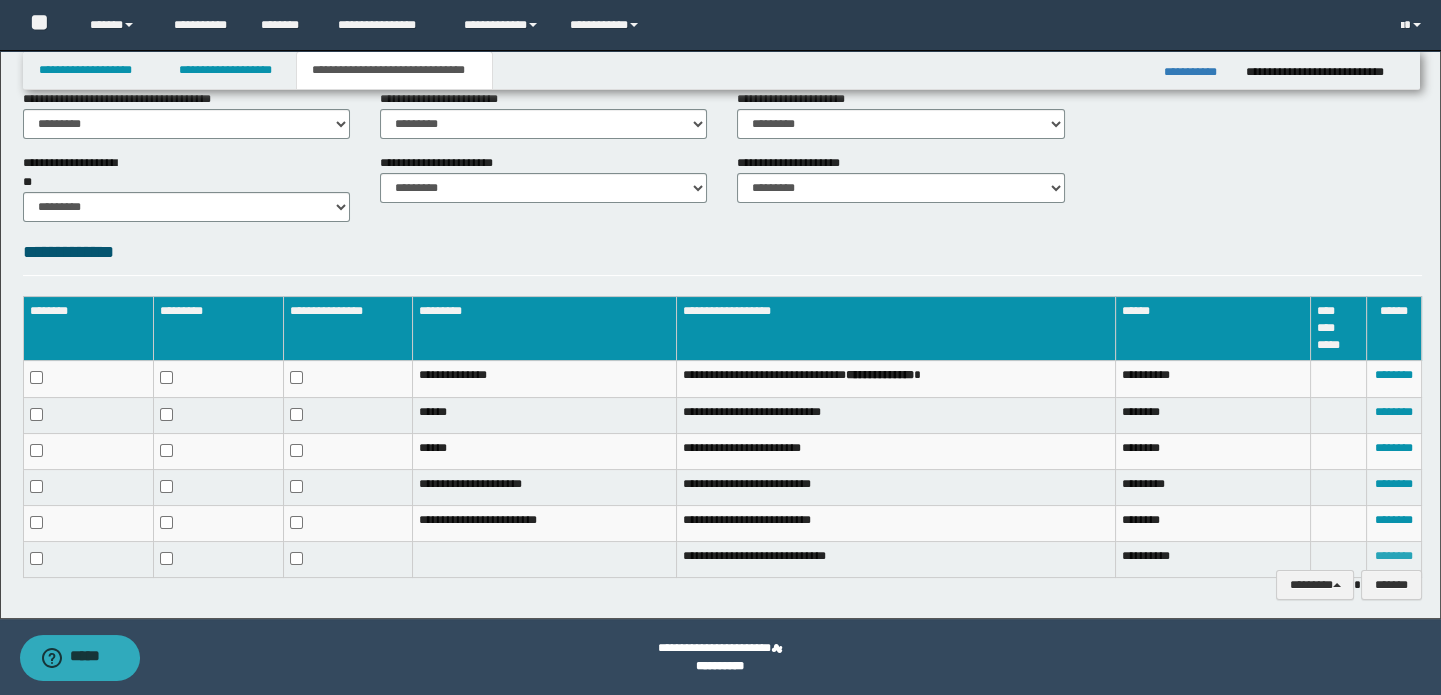 click on "********" at bounding box center (1394, 556) 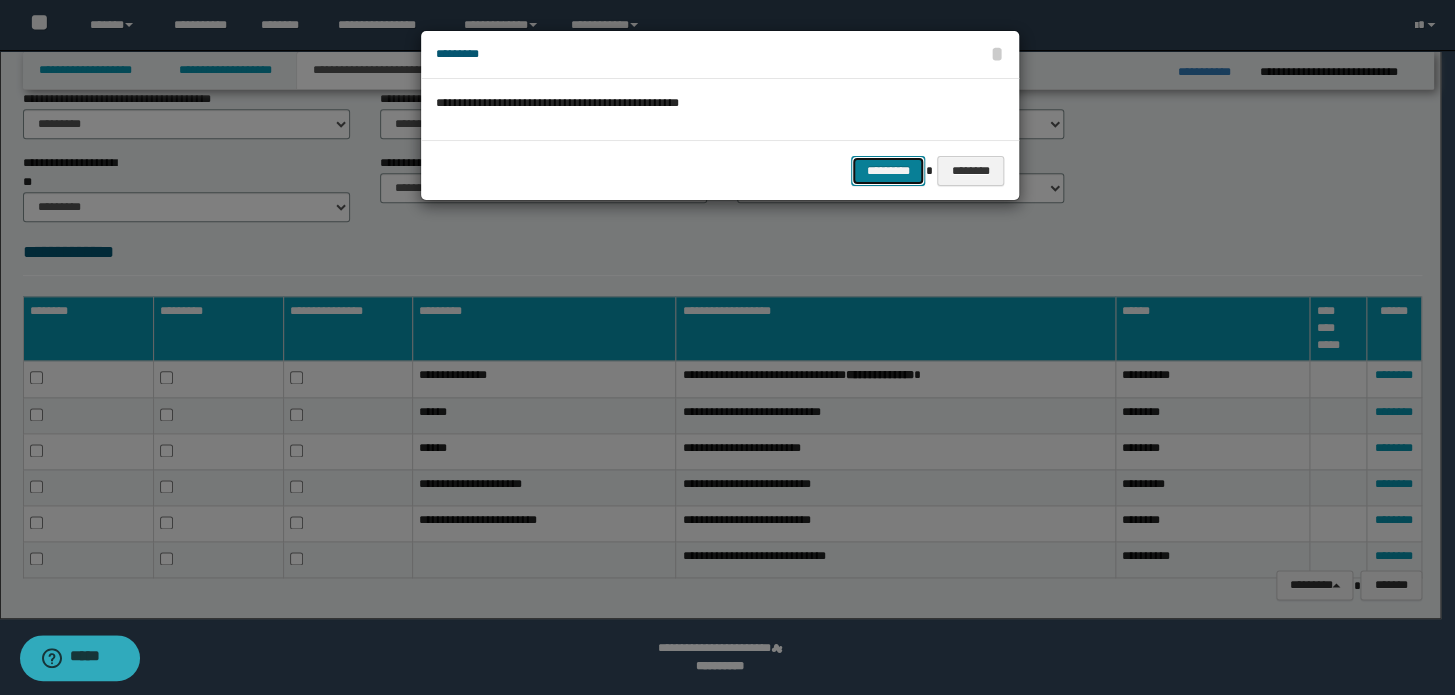 drag, startPoint x: 908, startPoint y: 169, endPoint x: 1074, endPoint y: 199, distance: 168.68906 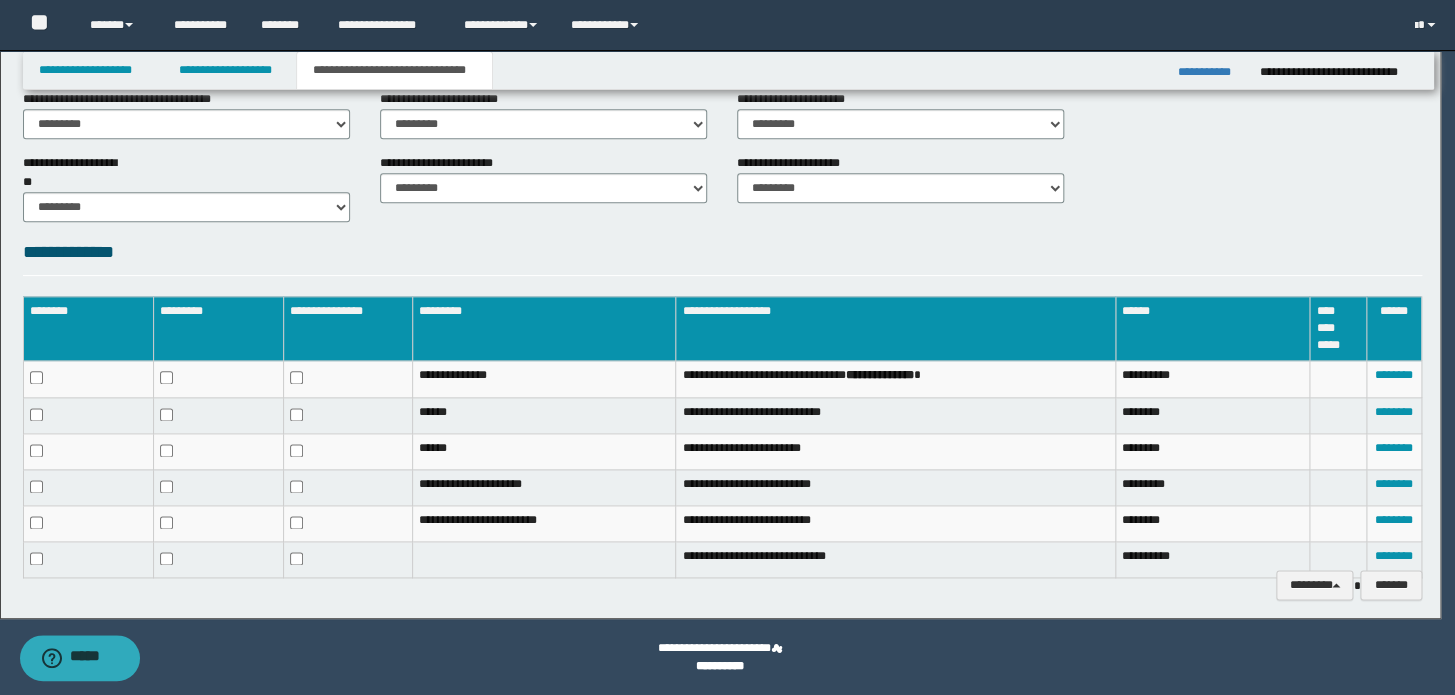 scroll, scrollTop: 803, scrollLeft: 0, axis: vertical 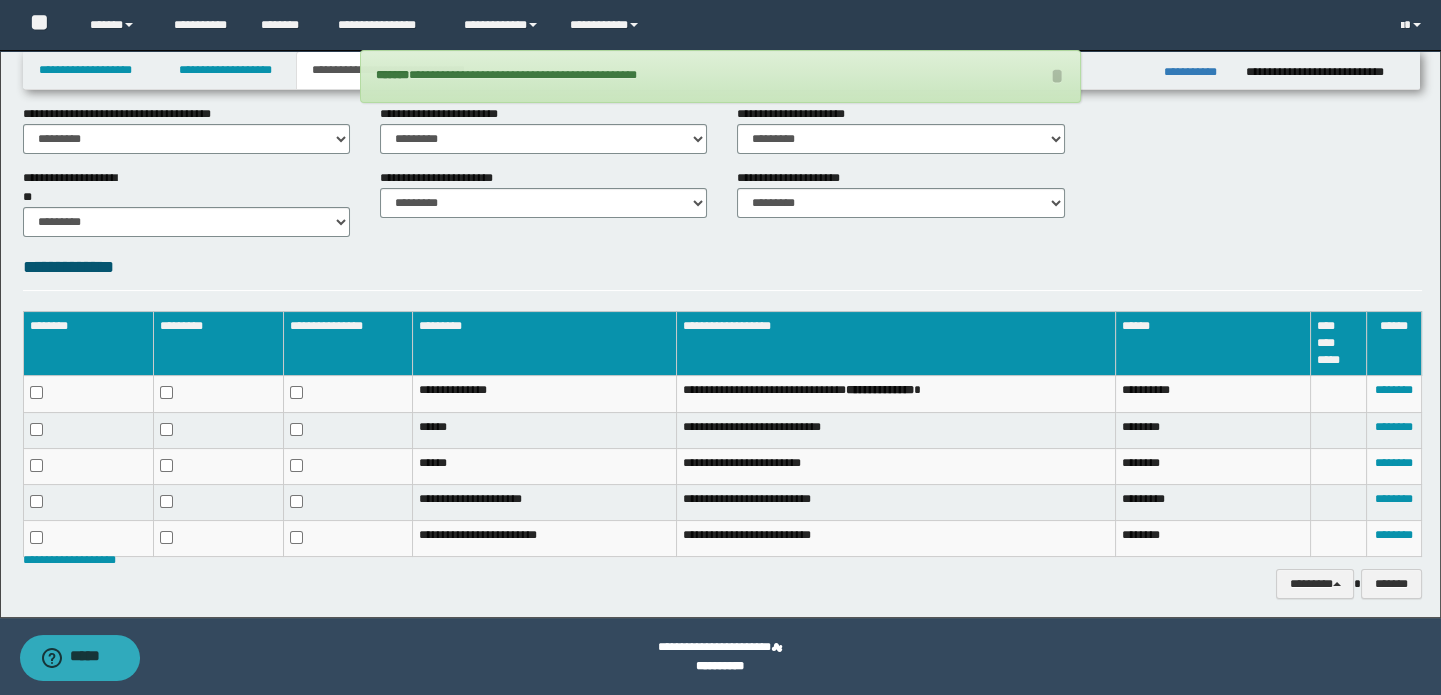 click on "********" at bounding box center (1394, 538) 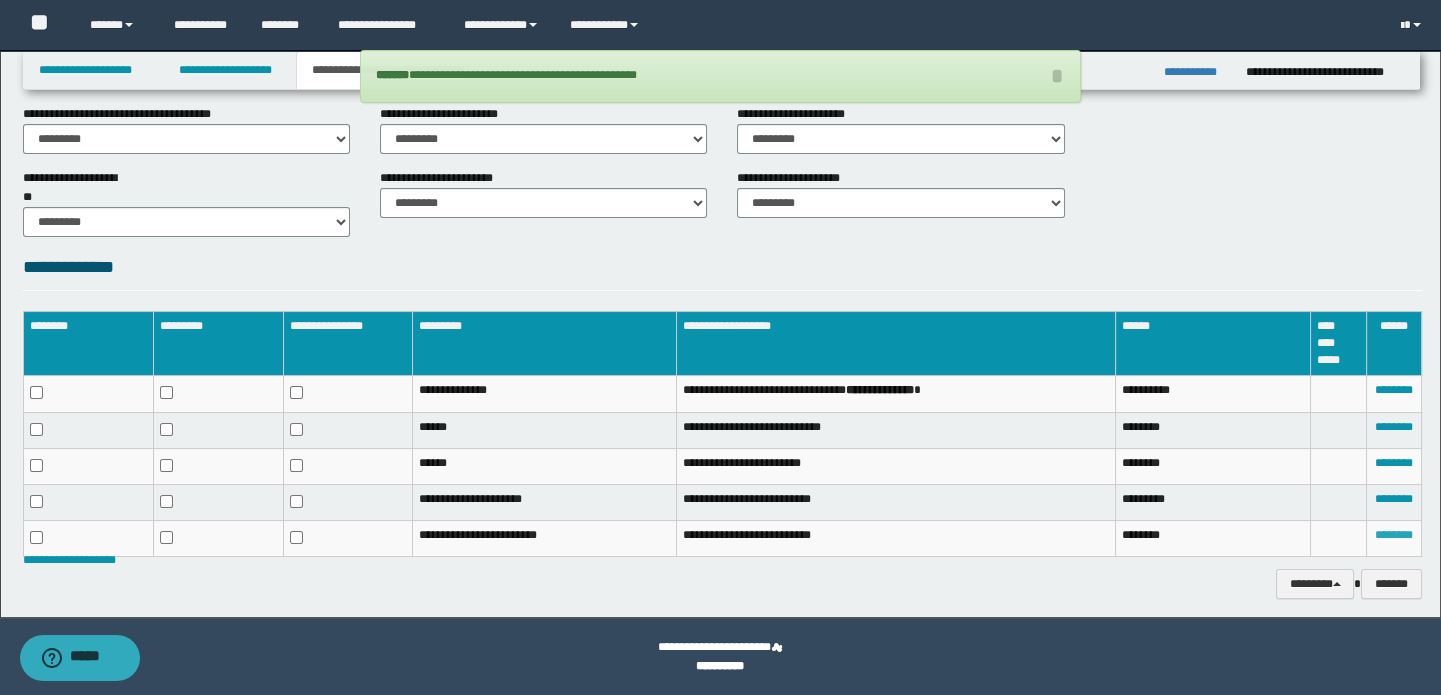 click on "********" at bounding box center (1394, 535) 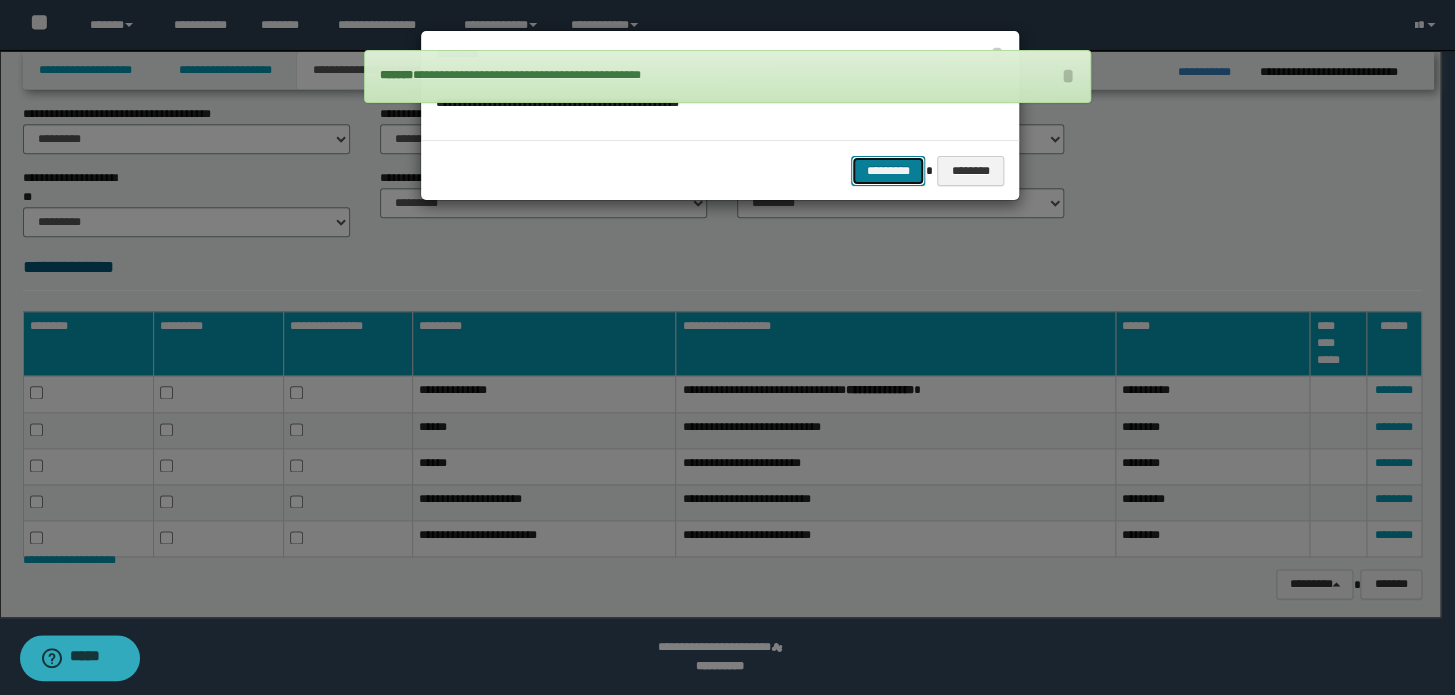click on "*********" at bounding box center [888, 171] 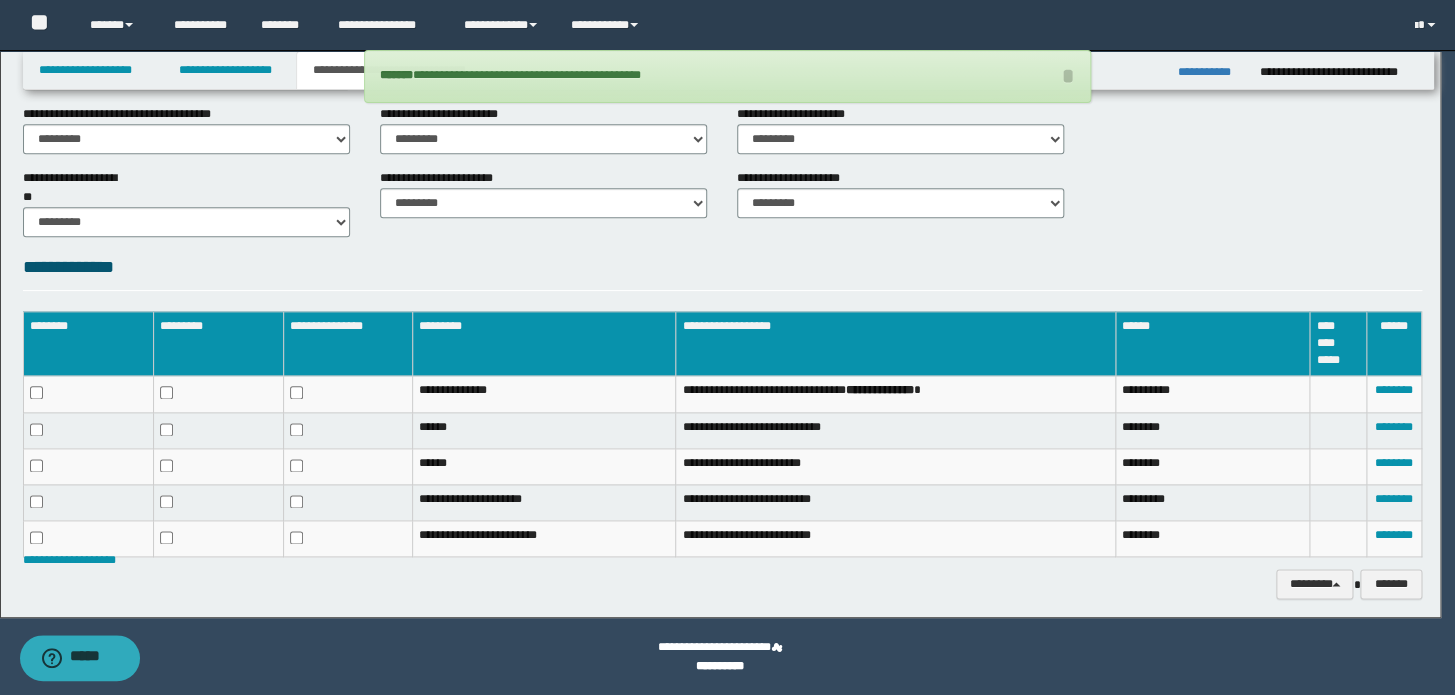 scroll, scrollTop: 769, scrollLeft: 0, axis: vertical 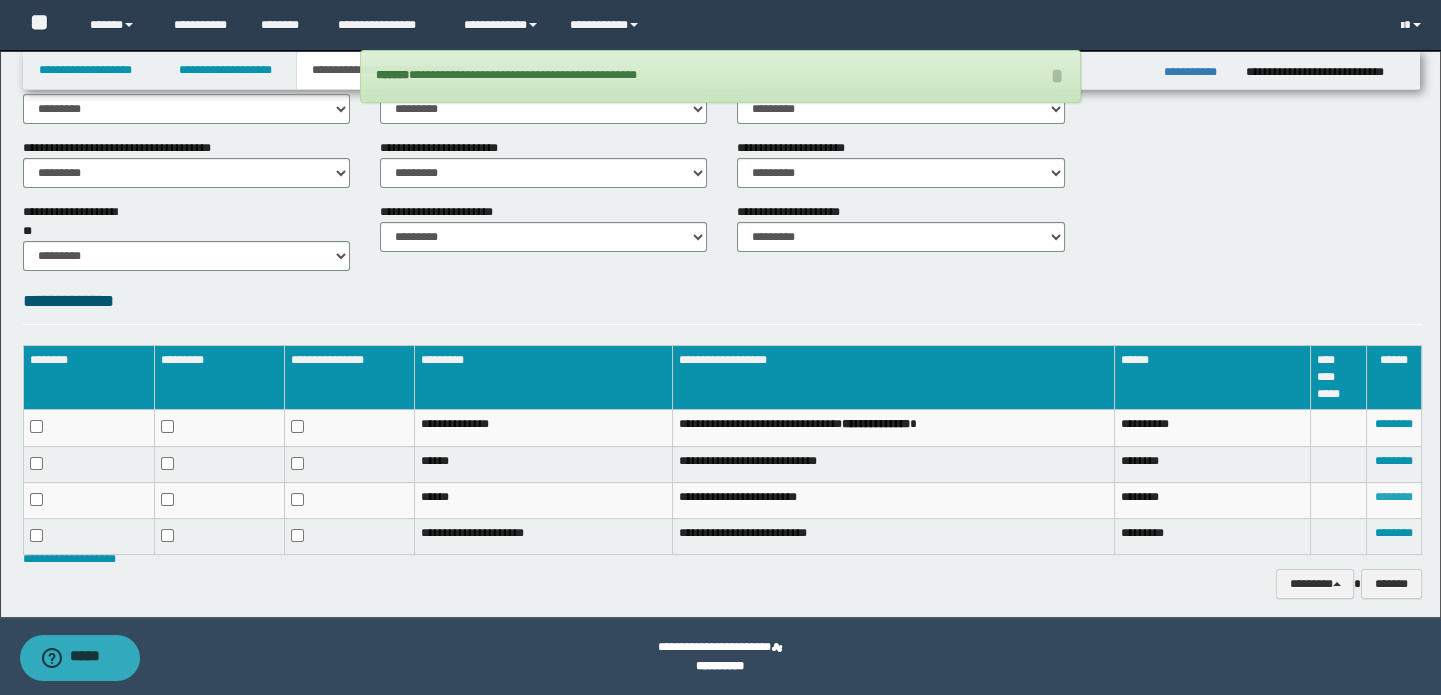 click on "********" at bounding box center (1394, 497) 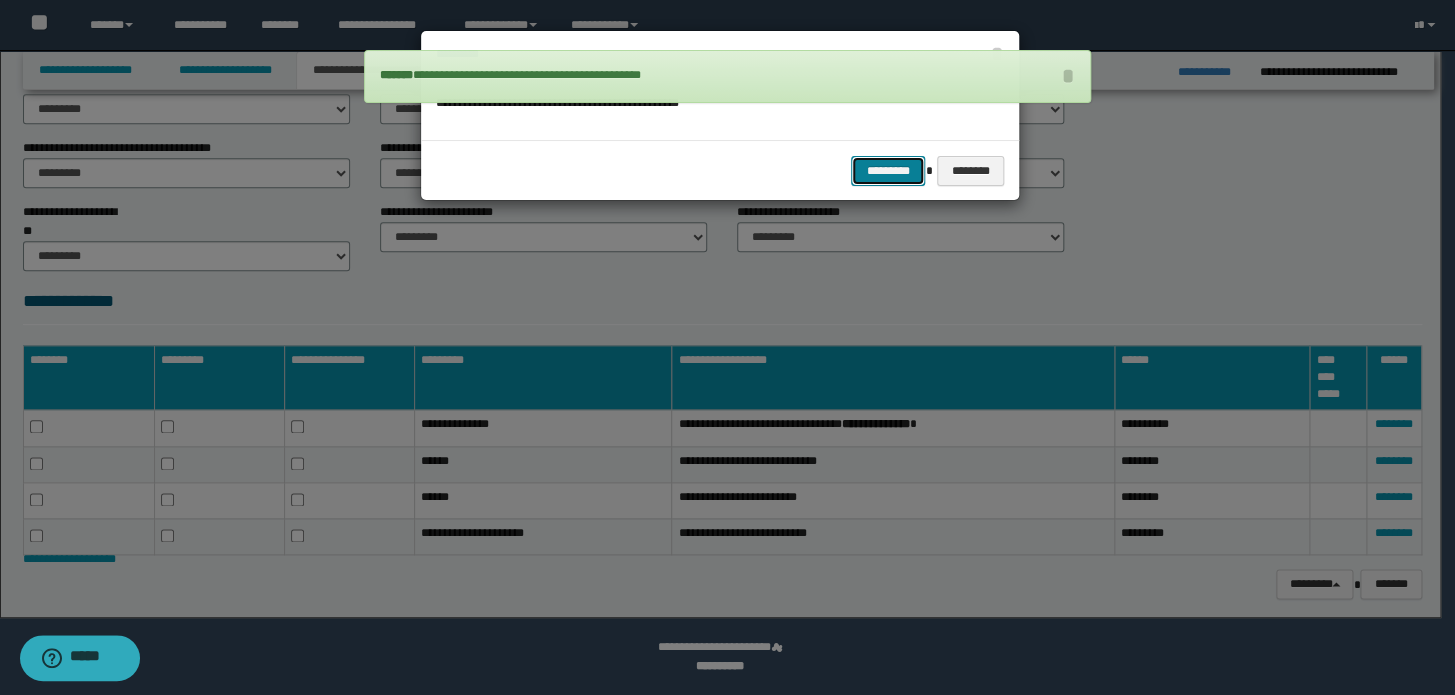 click on "*********" at bounding box center (888, 171) 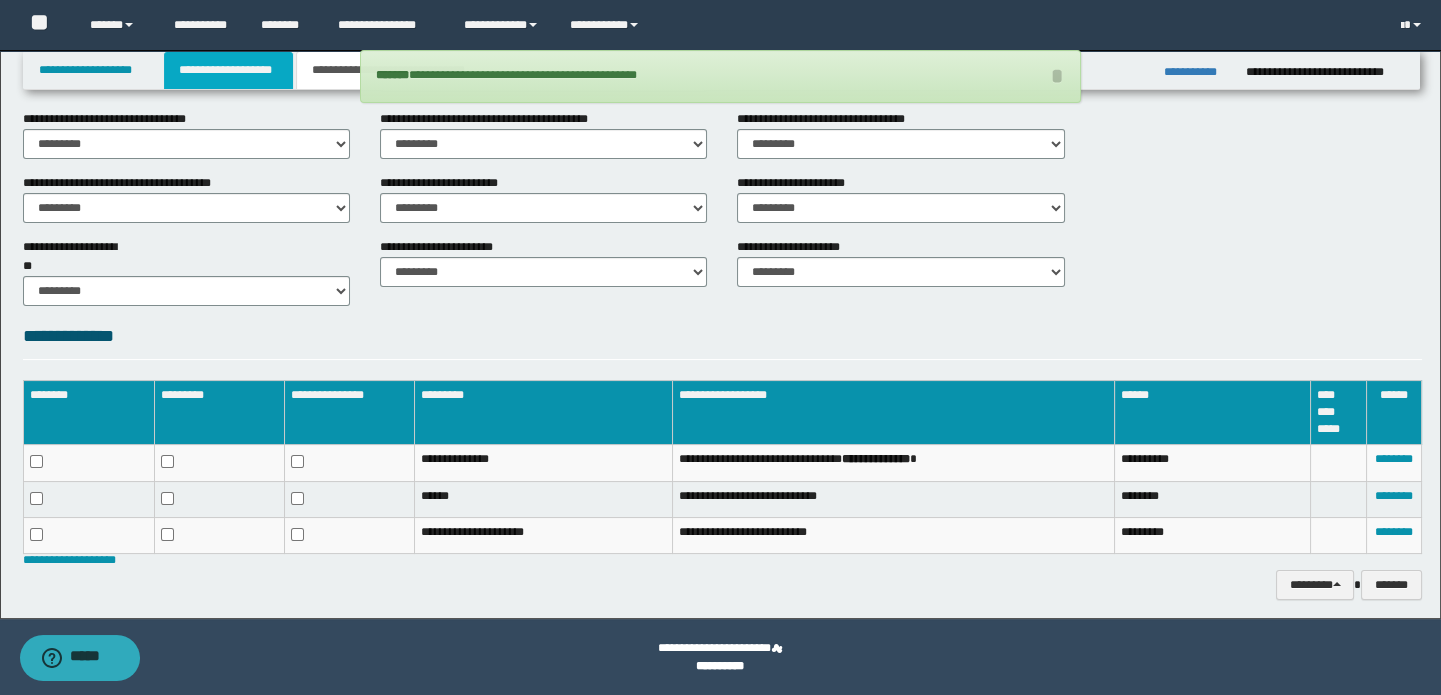 click on "**********" at bounding box center (228, 70) 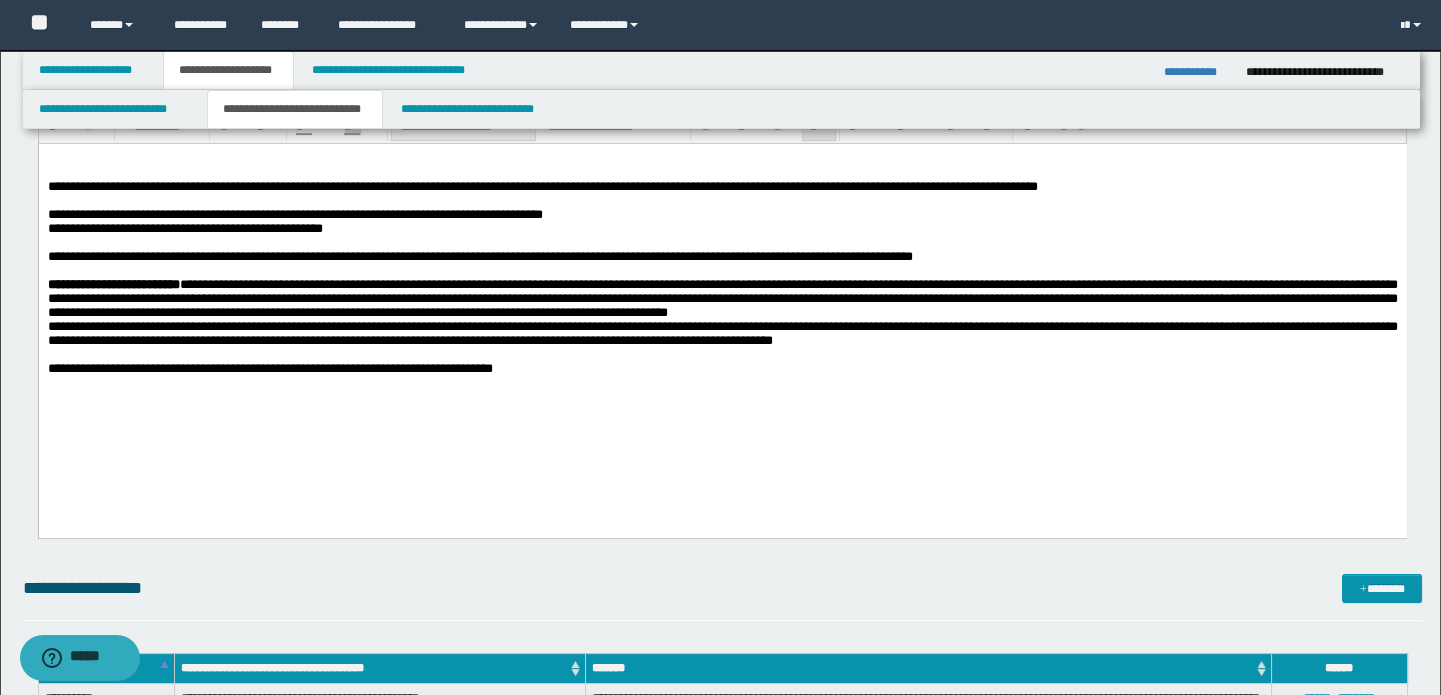 scroll, scrollTop: 1129, scrollLeft: 0, axis: vertical 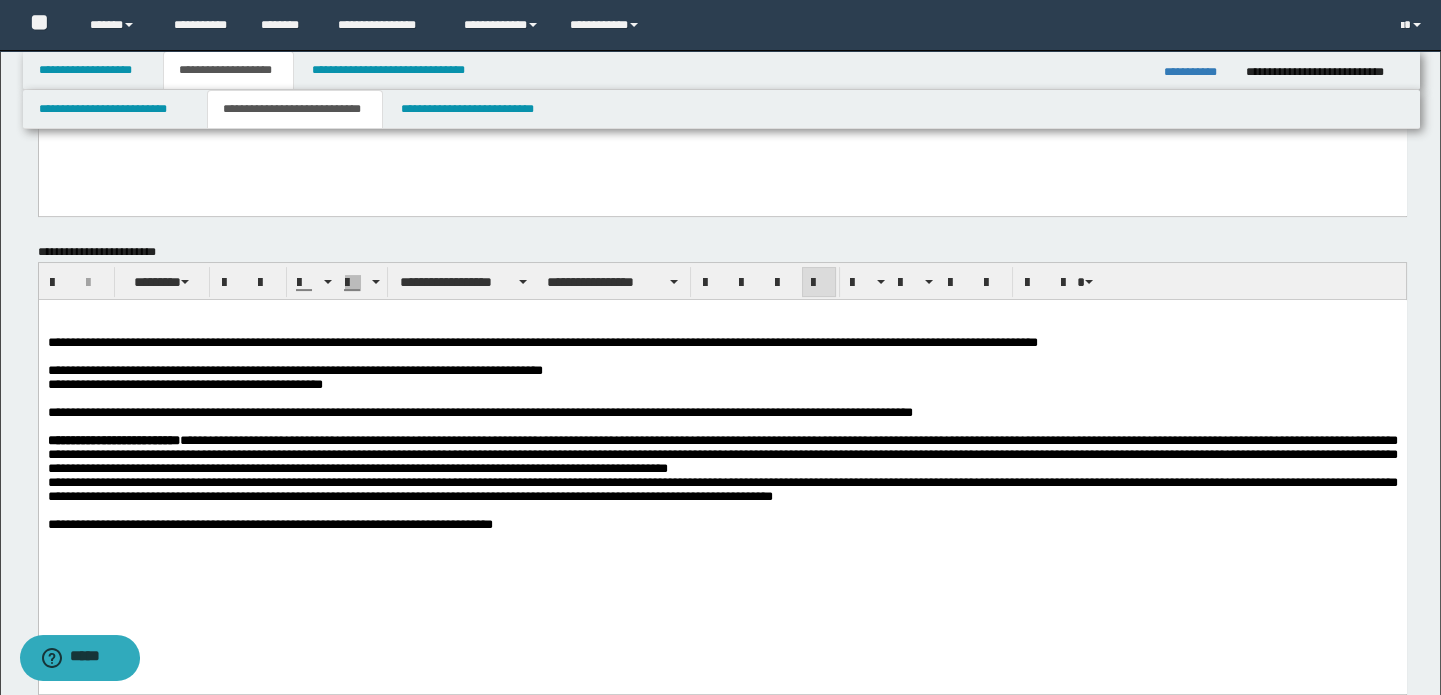 click on "**********" at bounding box center [722, 490] 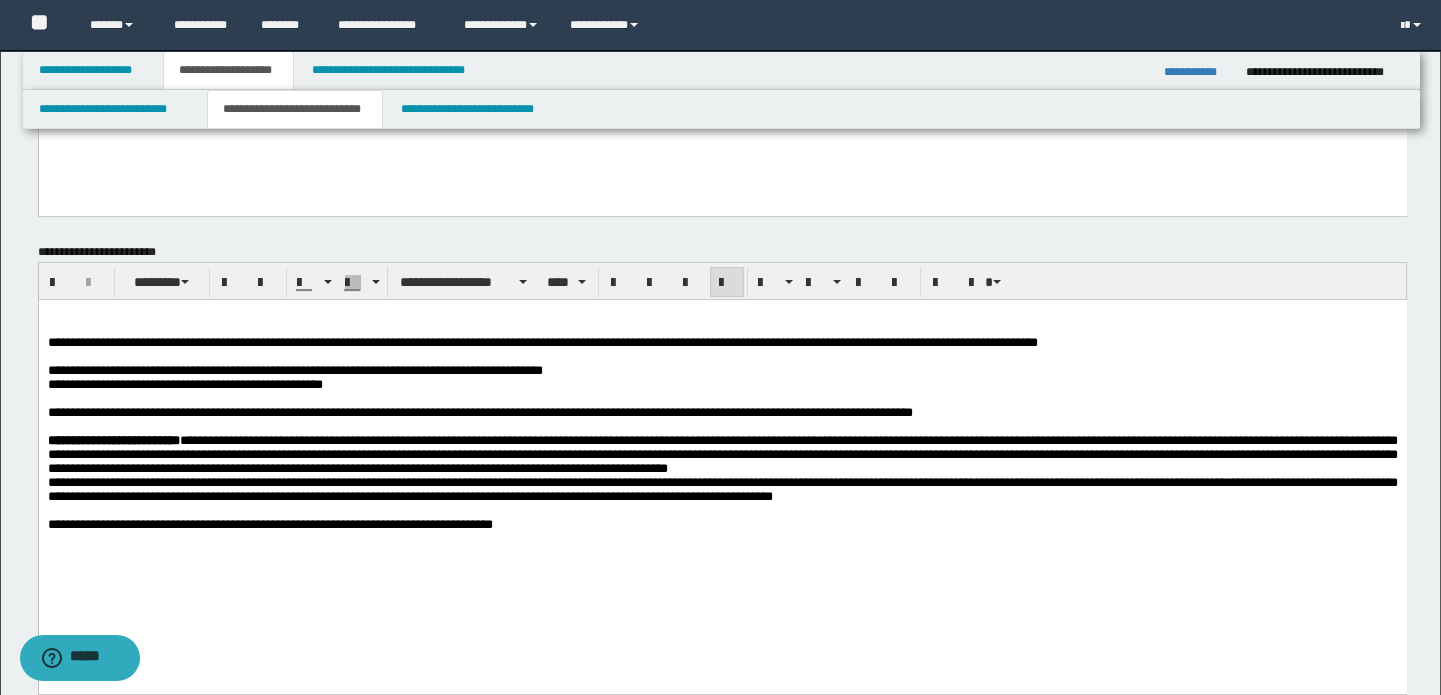 click on "**********" at bounding box center [1197, 72] 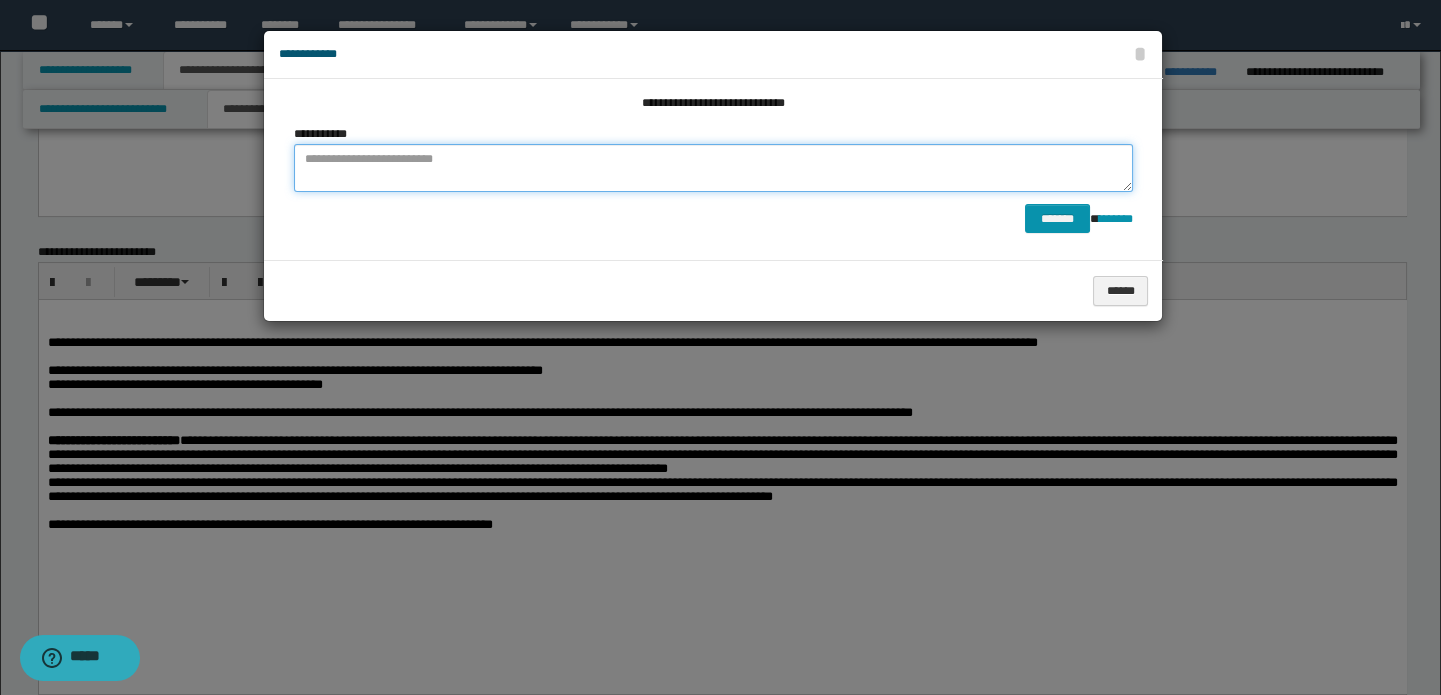 click at bounding box center [713, 168] 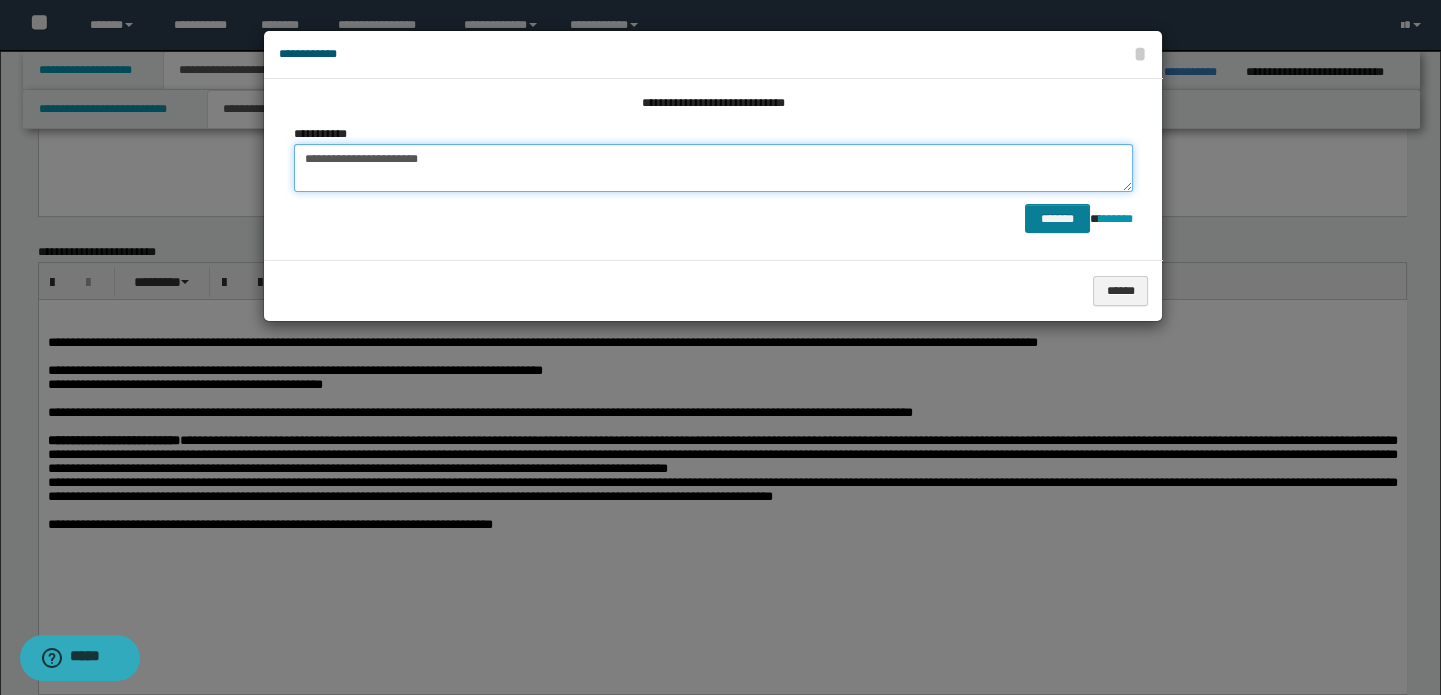 type on "**********" 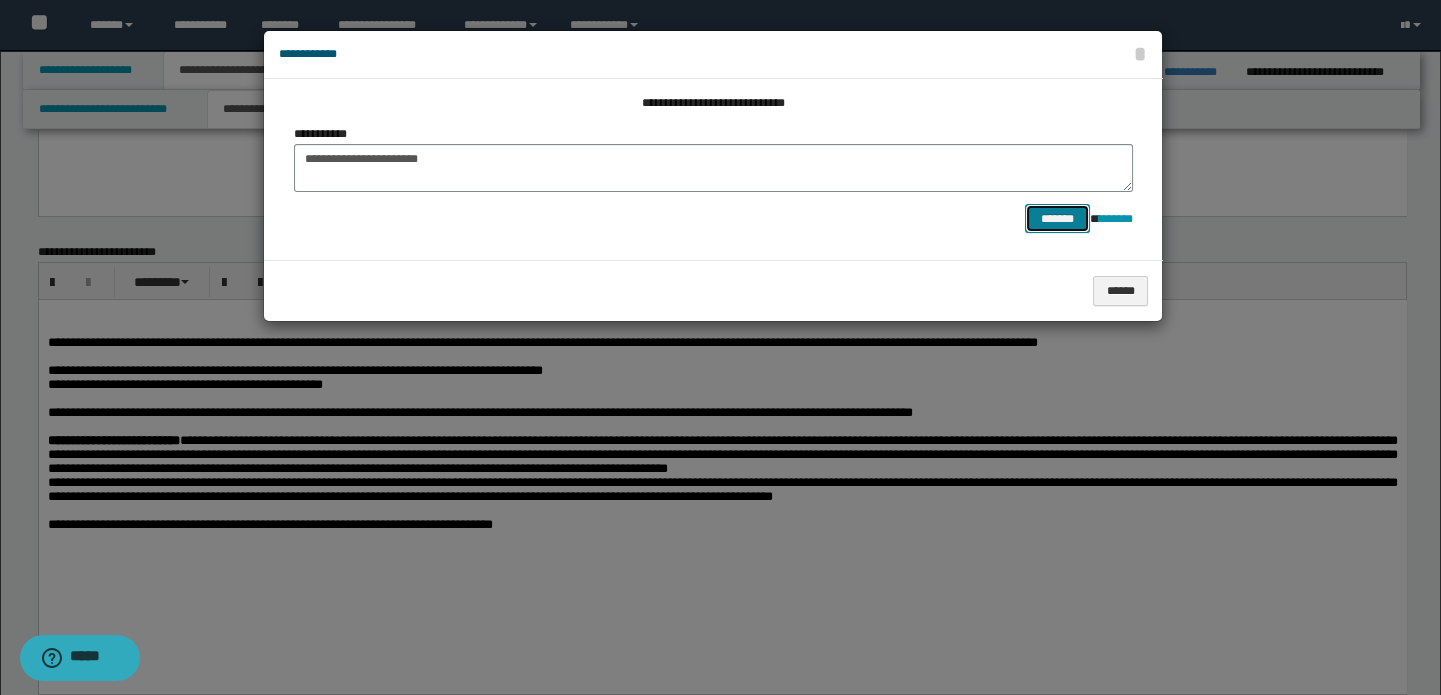 click on "*******" at bounding box center [1057, 219] 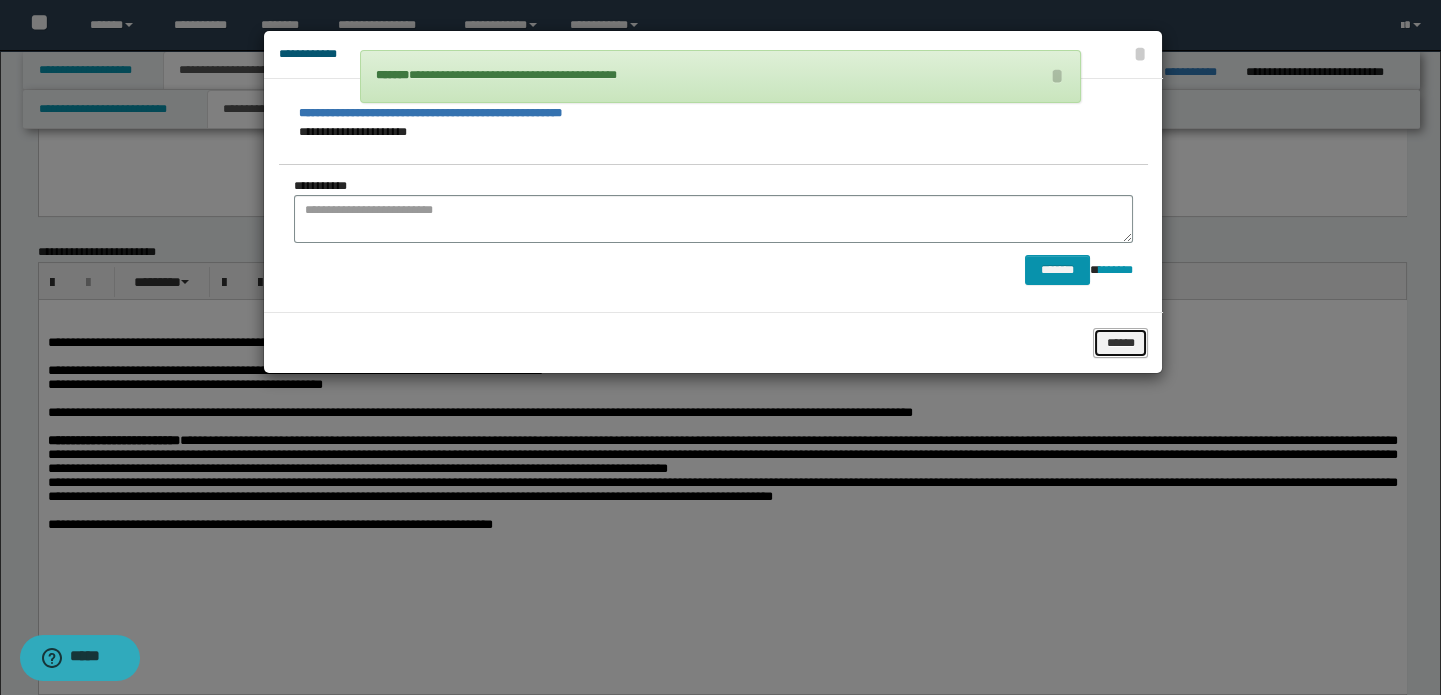 click on "******" at bounding box center [1120, 343] 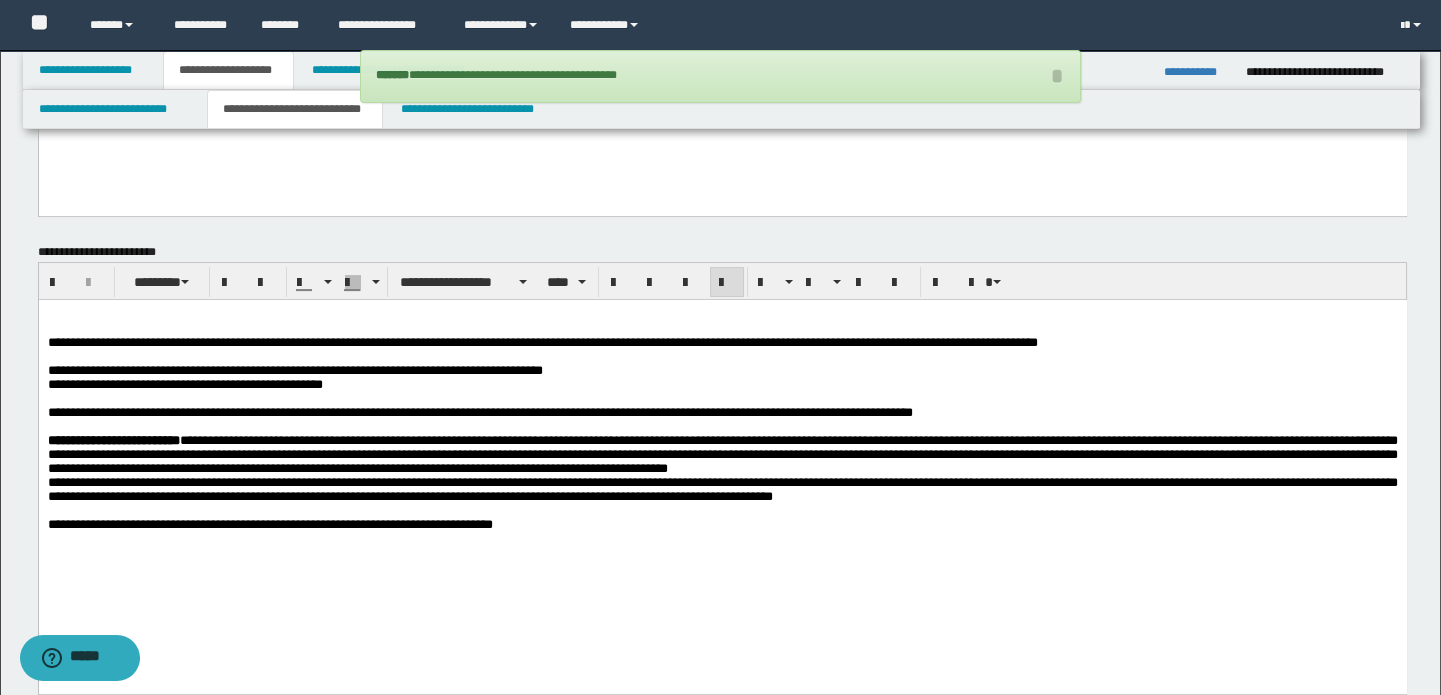 click on "**********" at bounding box center (722, 459) 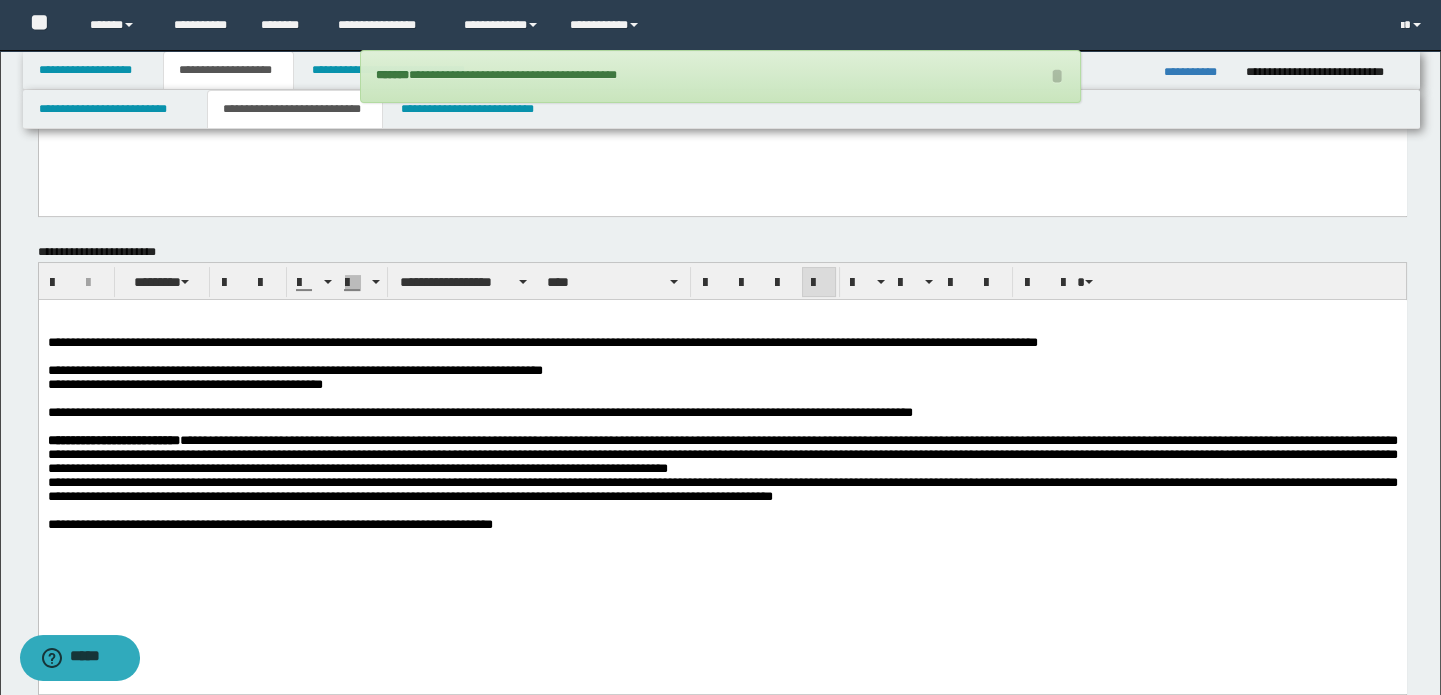 drag, startPoint x: 1054, startPoint y: 356, endPoint x: 1018, endPoint y: 396, distance: 53.814495 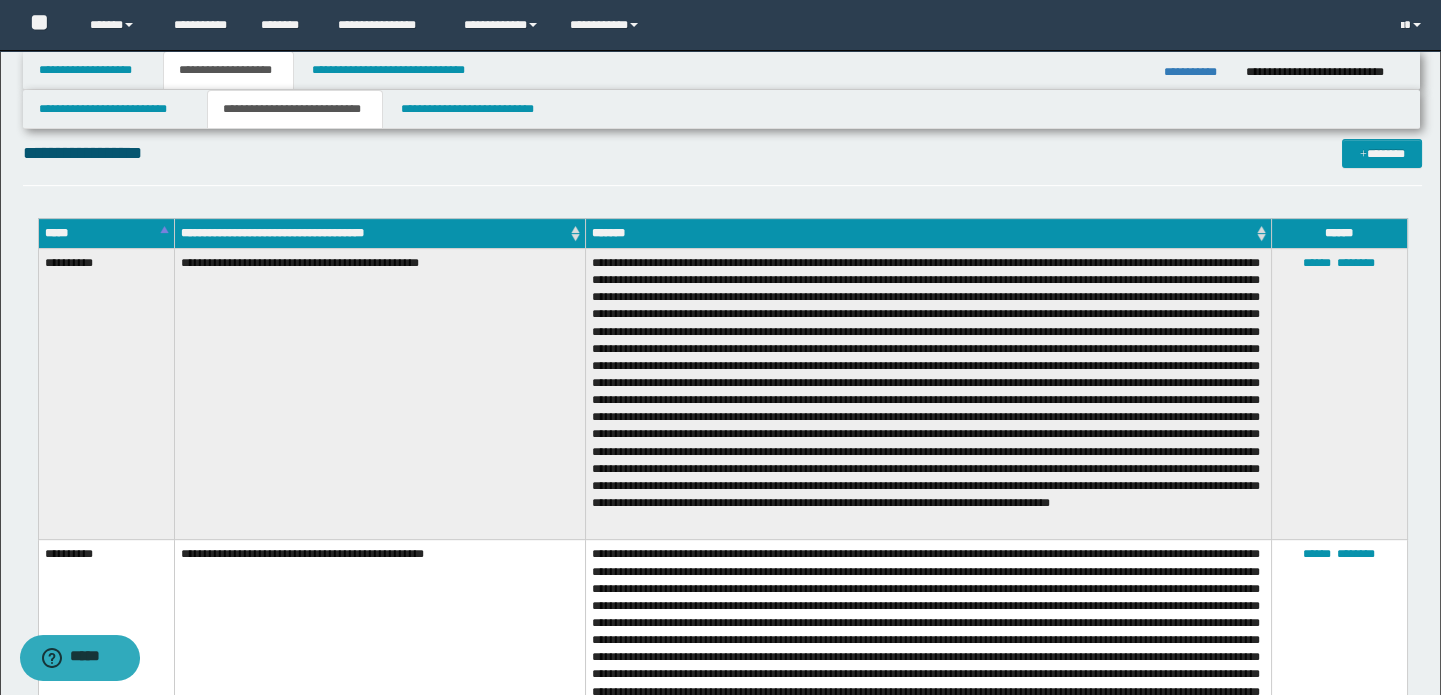scroll, scrollTop: 1727, scrollLeft: 0, axis: vertical 